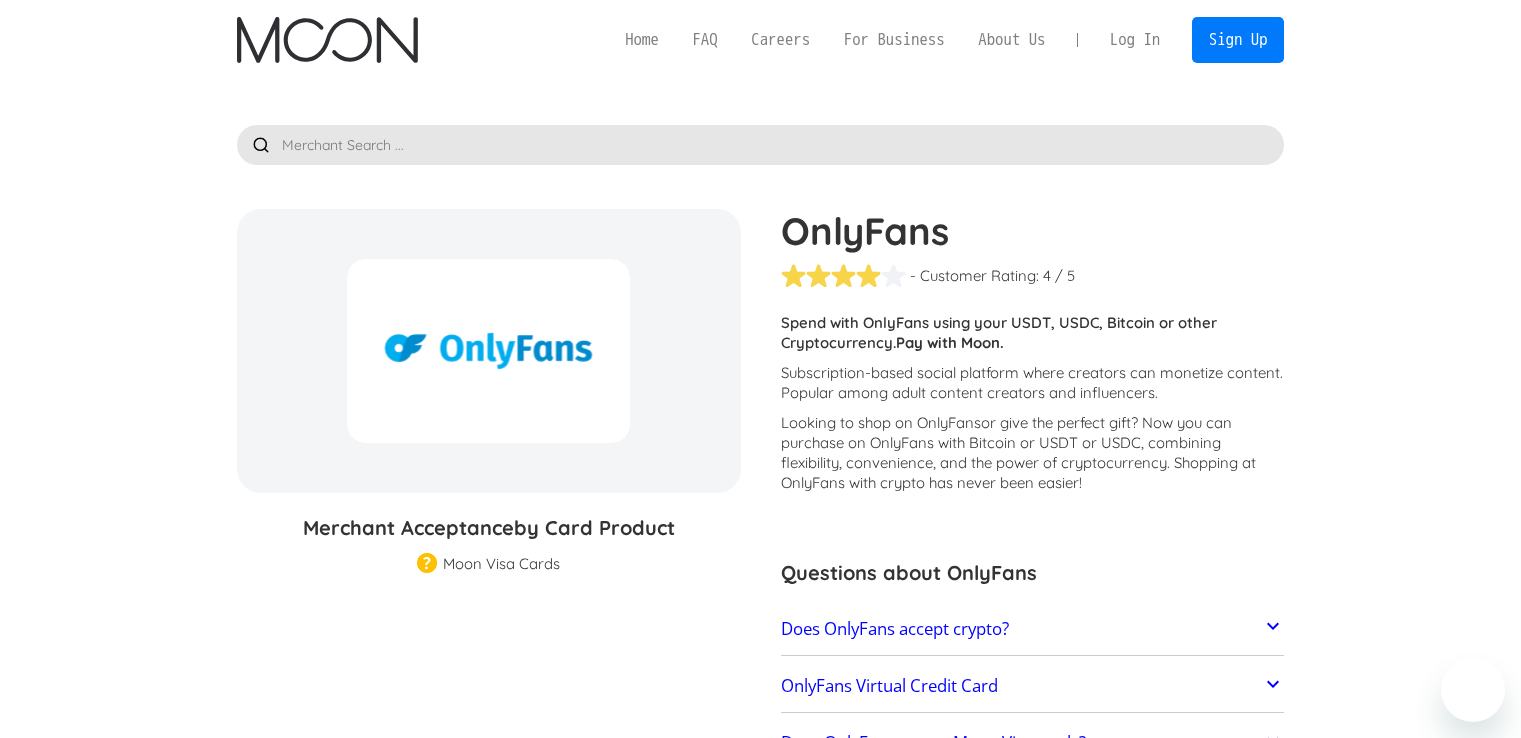 scroll, scrollTop: 0, scrollLeft: 0, axis: both 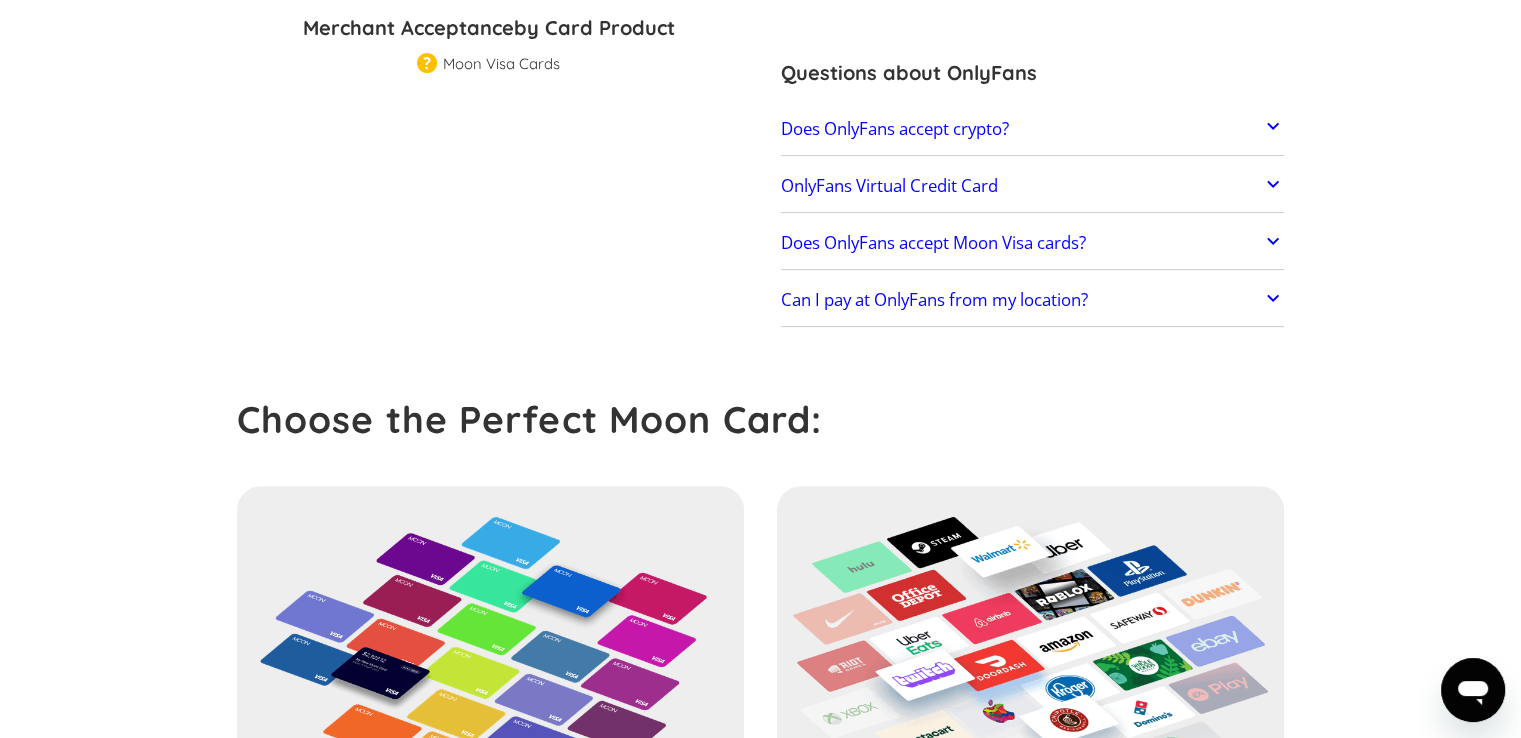 click on "OnlyFans Virtual Credit Card" at bounding box center [1033, 186] 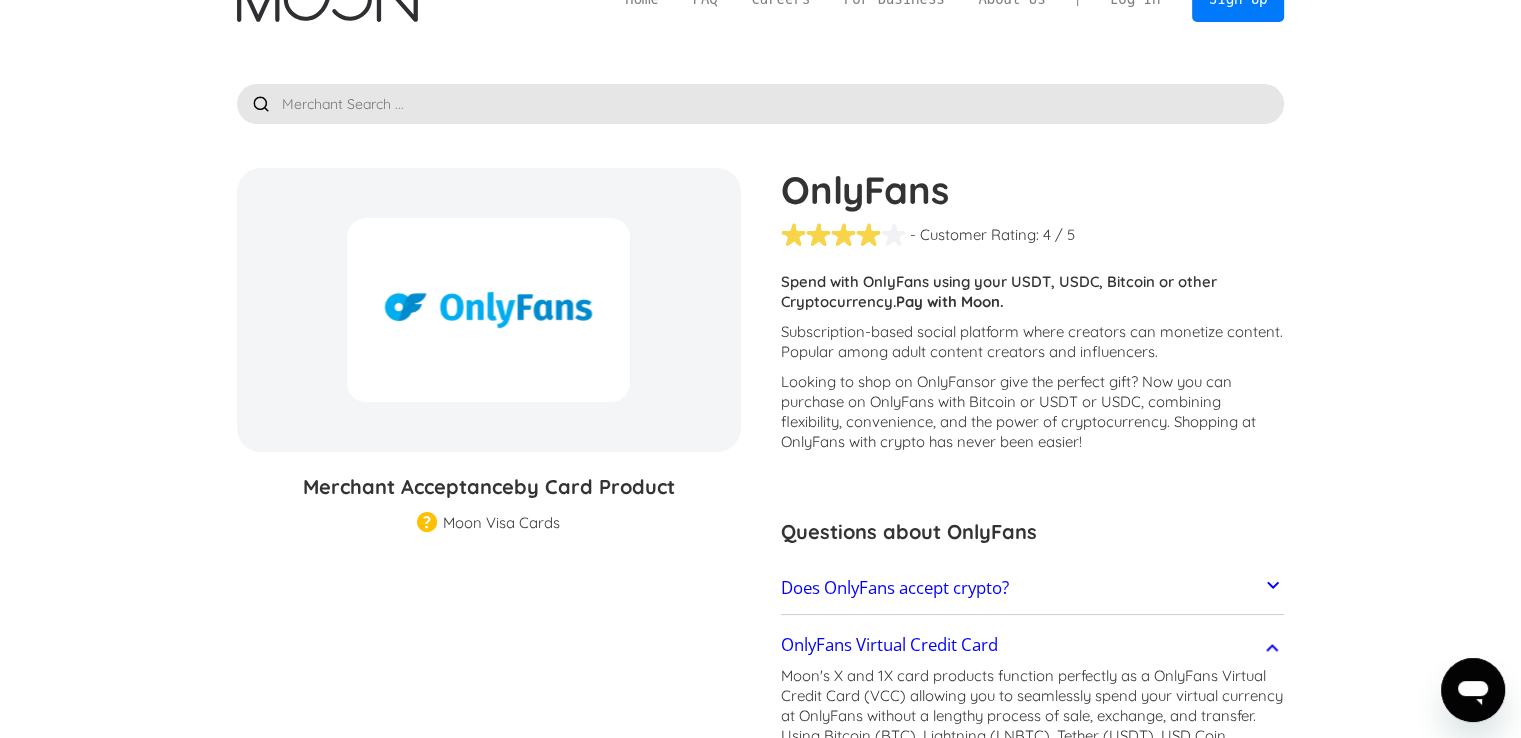 scroll, scrollTop: 0, scrollLeft: 0, axis: both 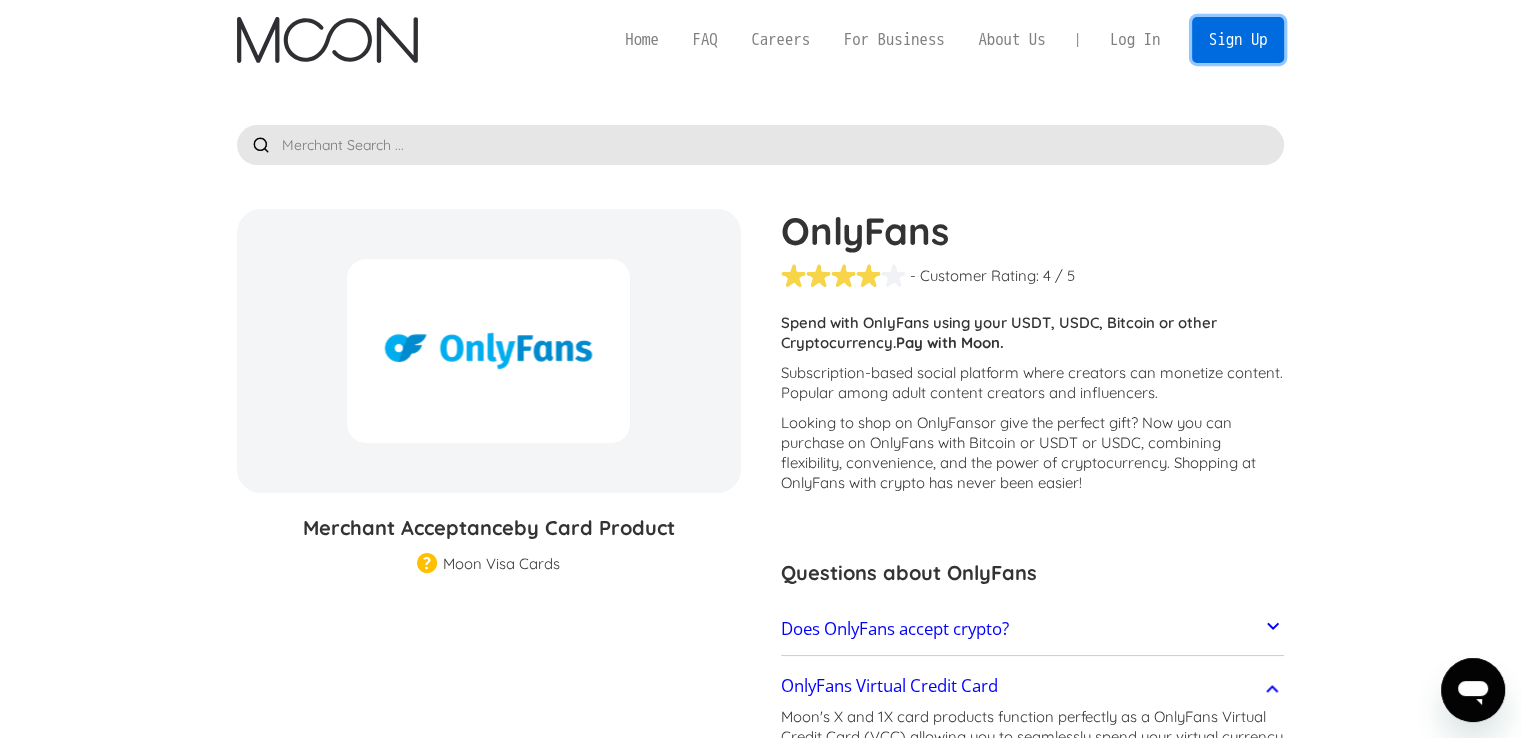 click on "Sign Up" at bounding box center (1238, 39) 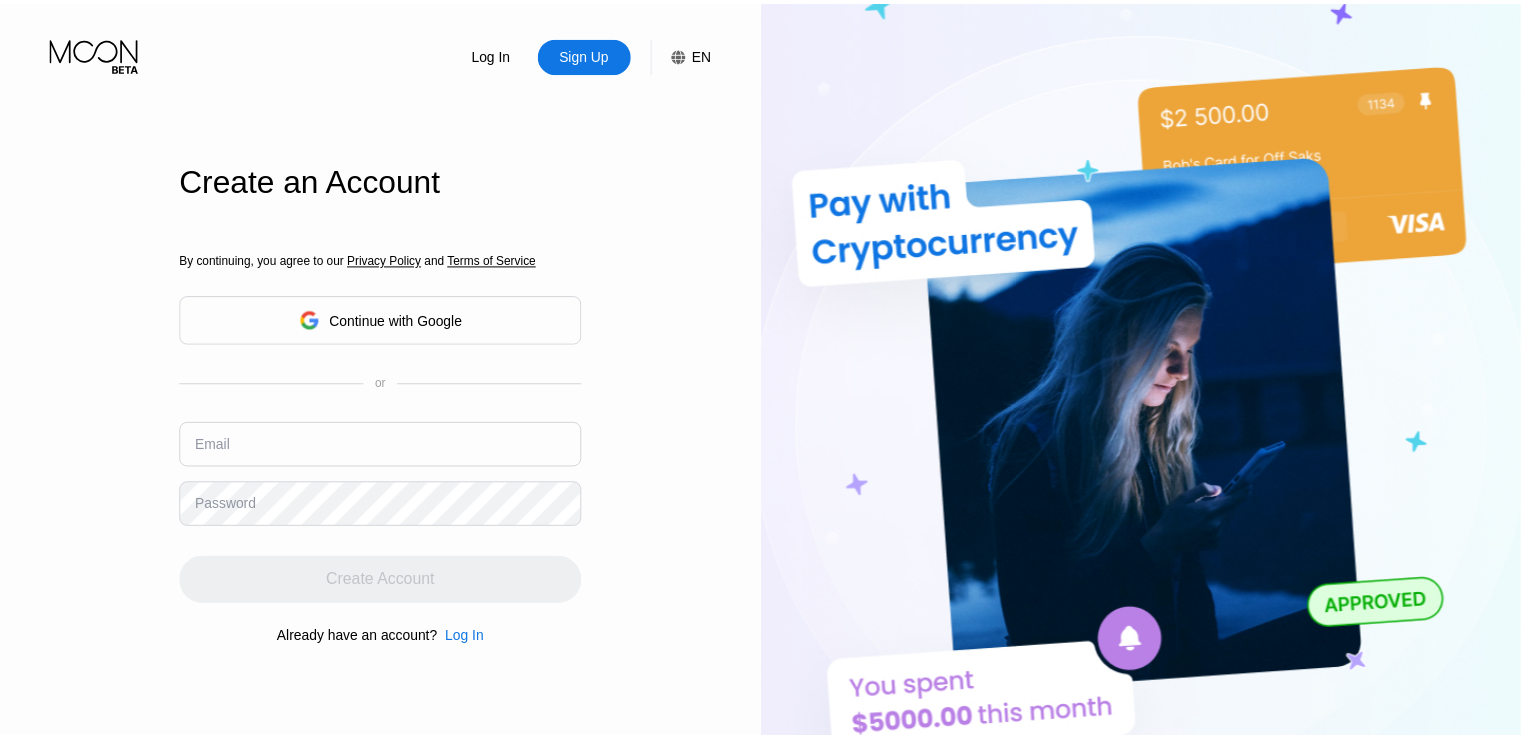 scroll, scrollTop: 0, scrollLeft: 0, axis: both 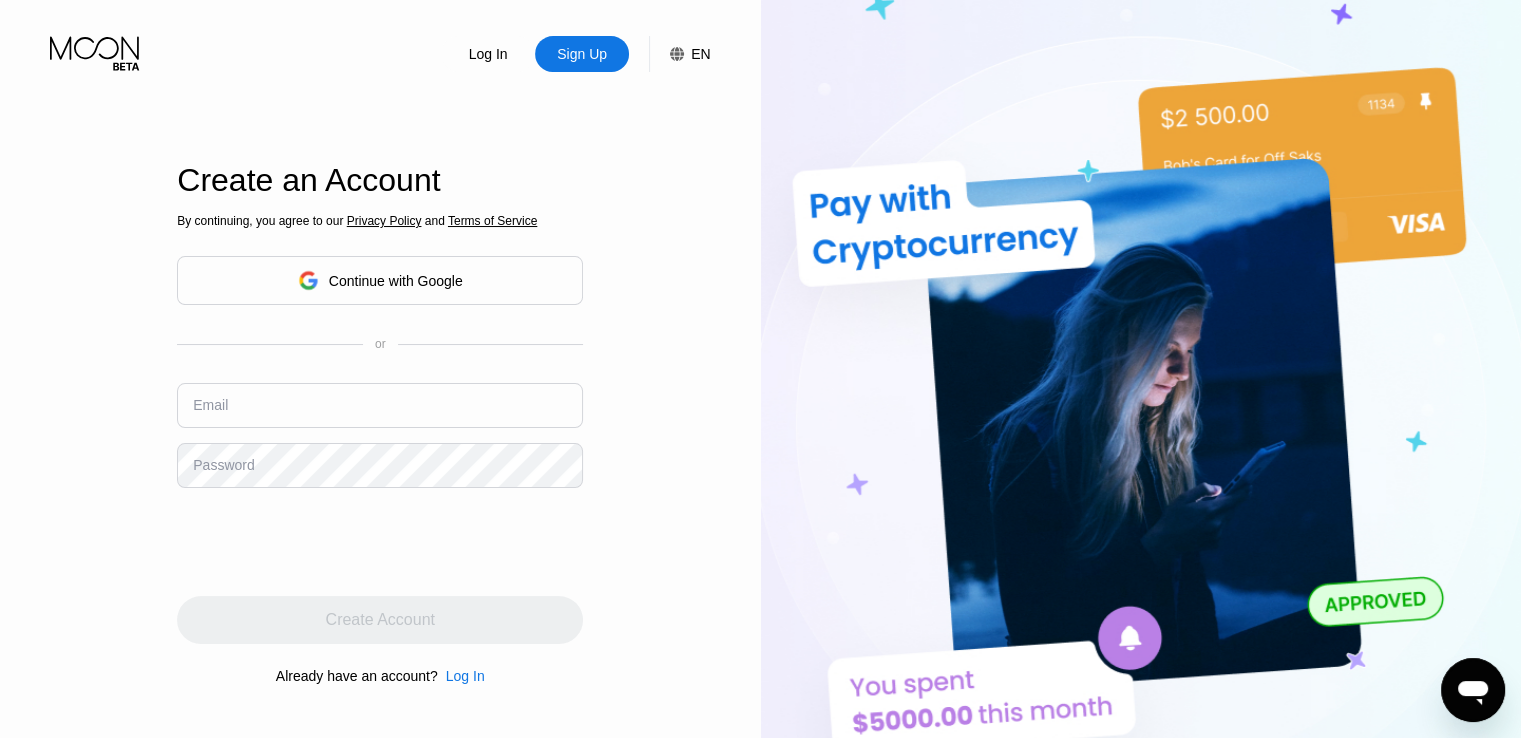 click on "Continue with Google" at bounding box center [396, 281] 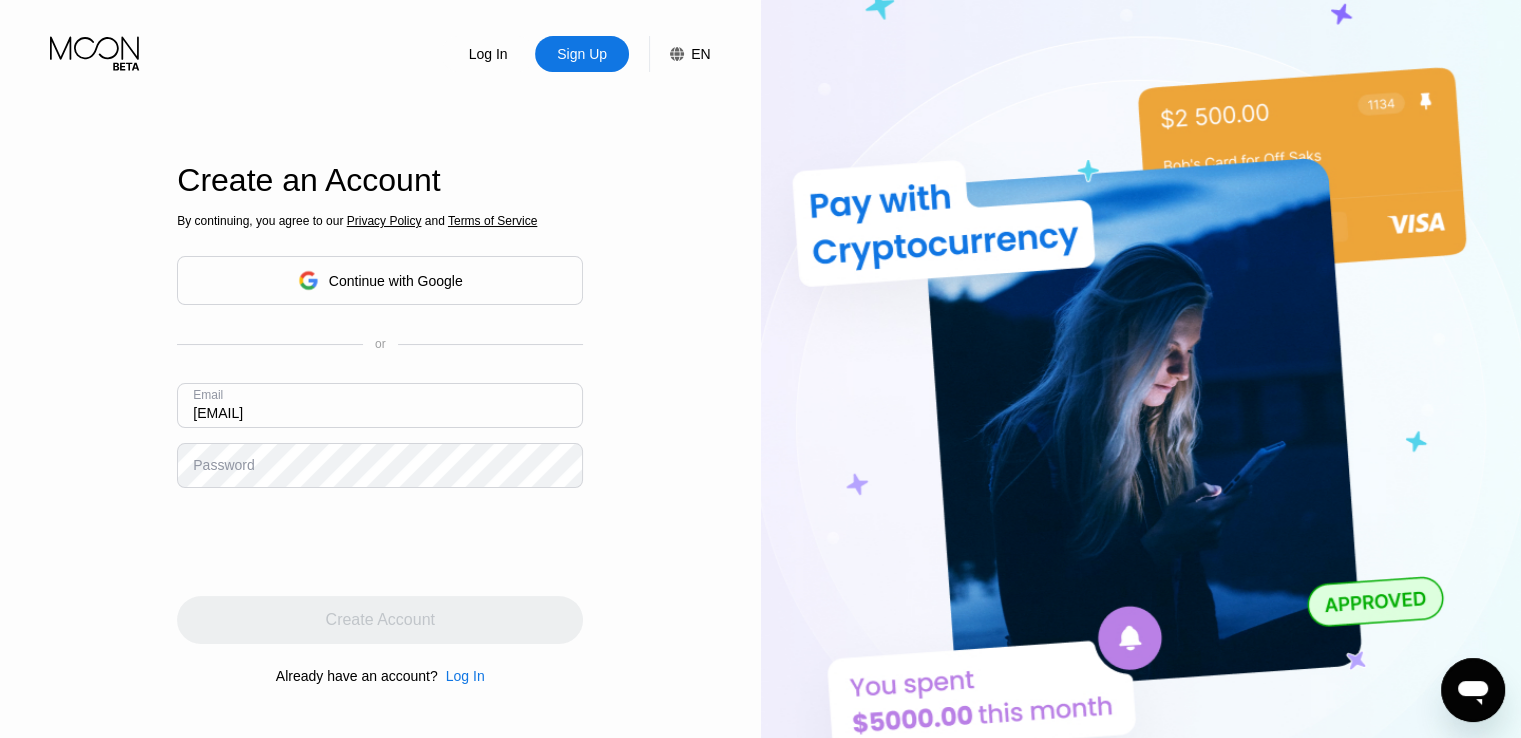 type on "mwithfriend@protonmail.com" 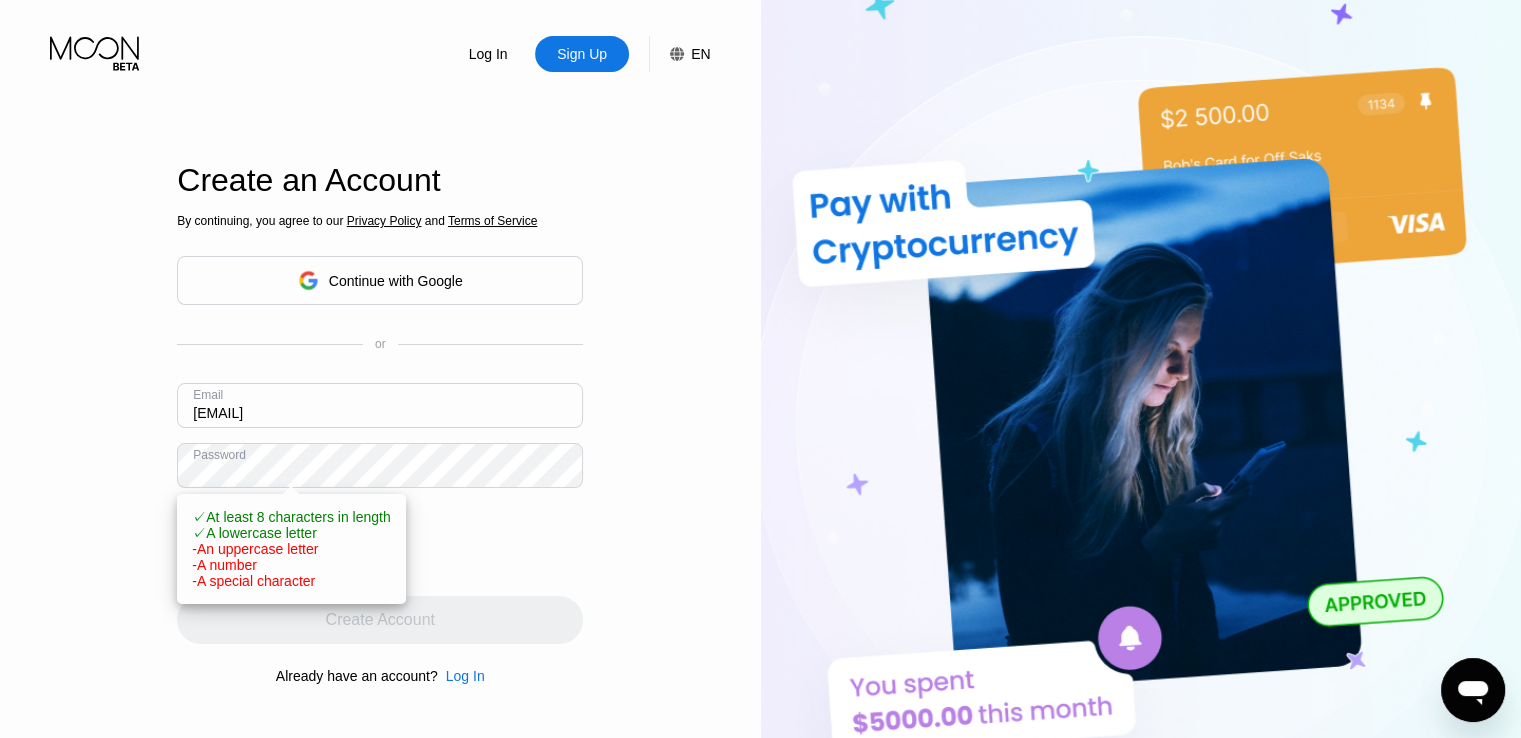 click on "Log In Sign Up EN Language English Save Create an Account By continuing, you agree to our   Privacy Policy   and   Terms of Service Continue with Google or Email mwithfriend@protonmail.com Password ✓  At least 8 characters in length ✓  A lowercase letter -  An uppercase letter -  A number -  A special character Create Account Already have an account? Log In" at bounding box center (380, 406) 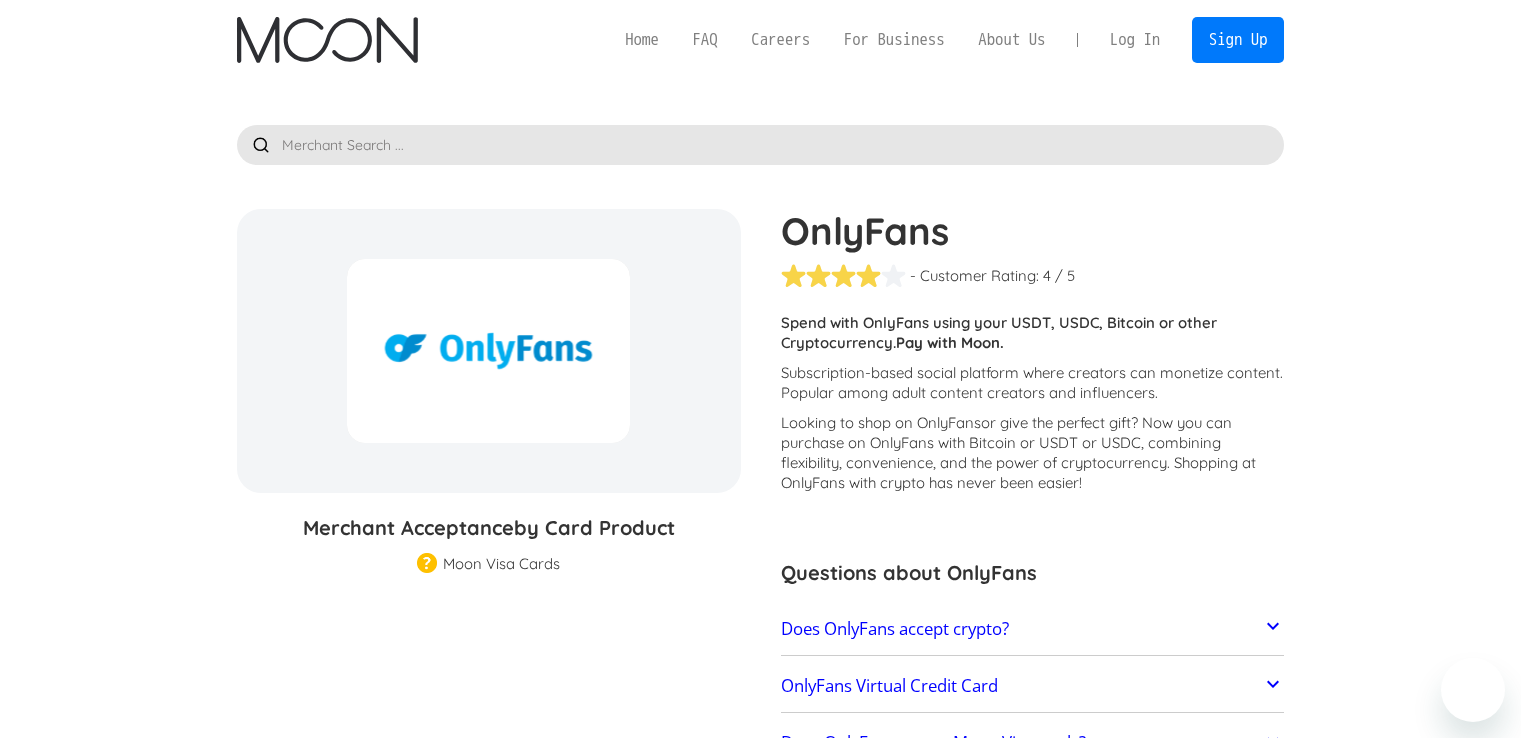 scroll, scrollTop: 283, scrollLeft: 0, axis: vertical 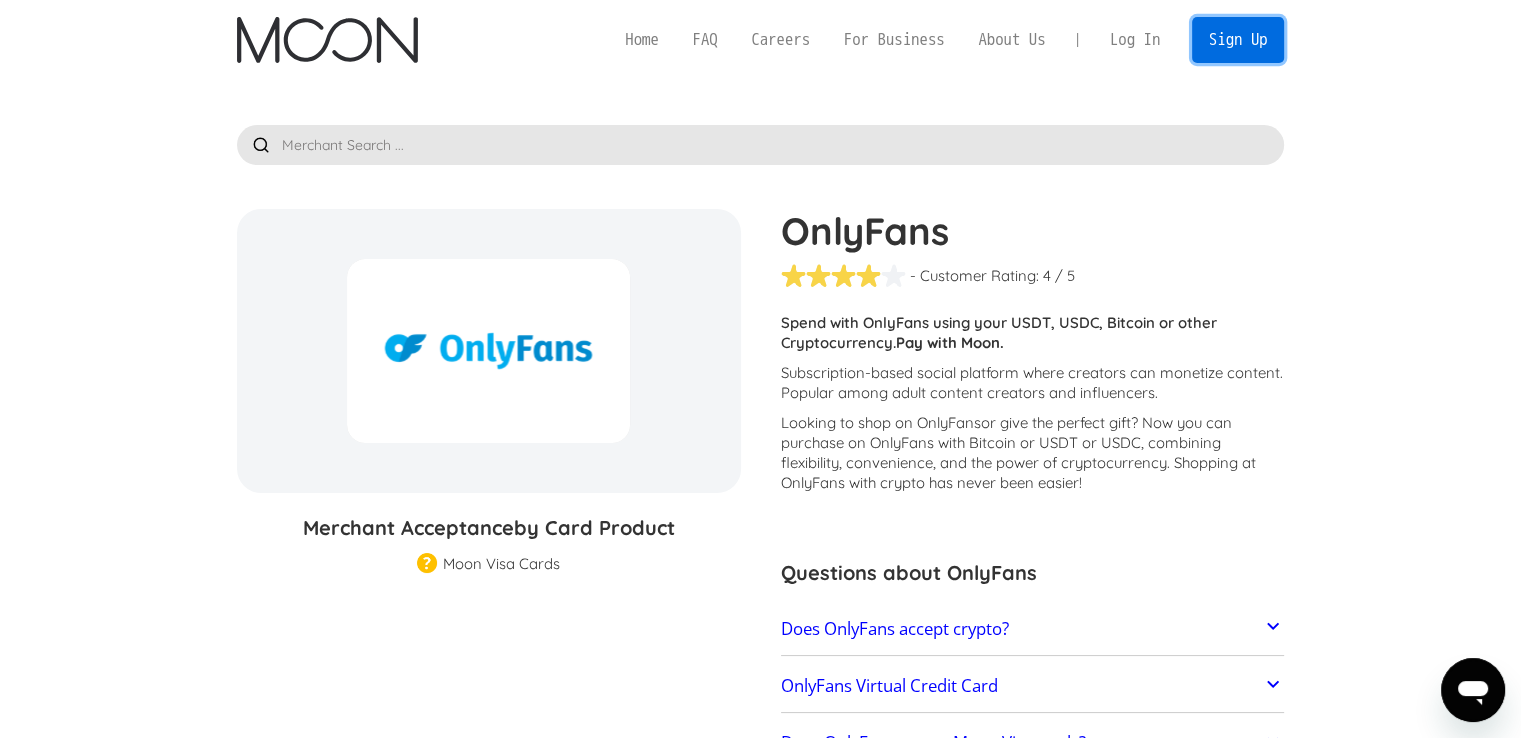 click on "Sign Up" at bounding box center [1238, 39] 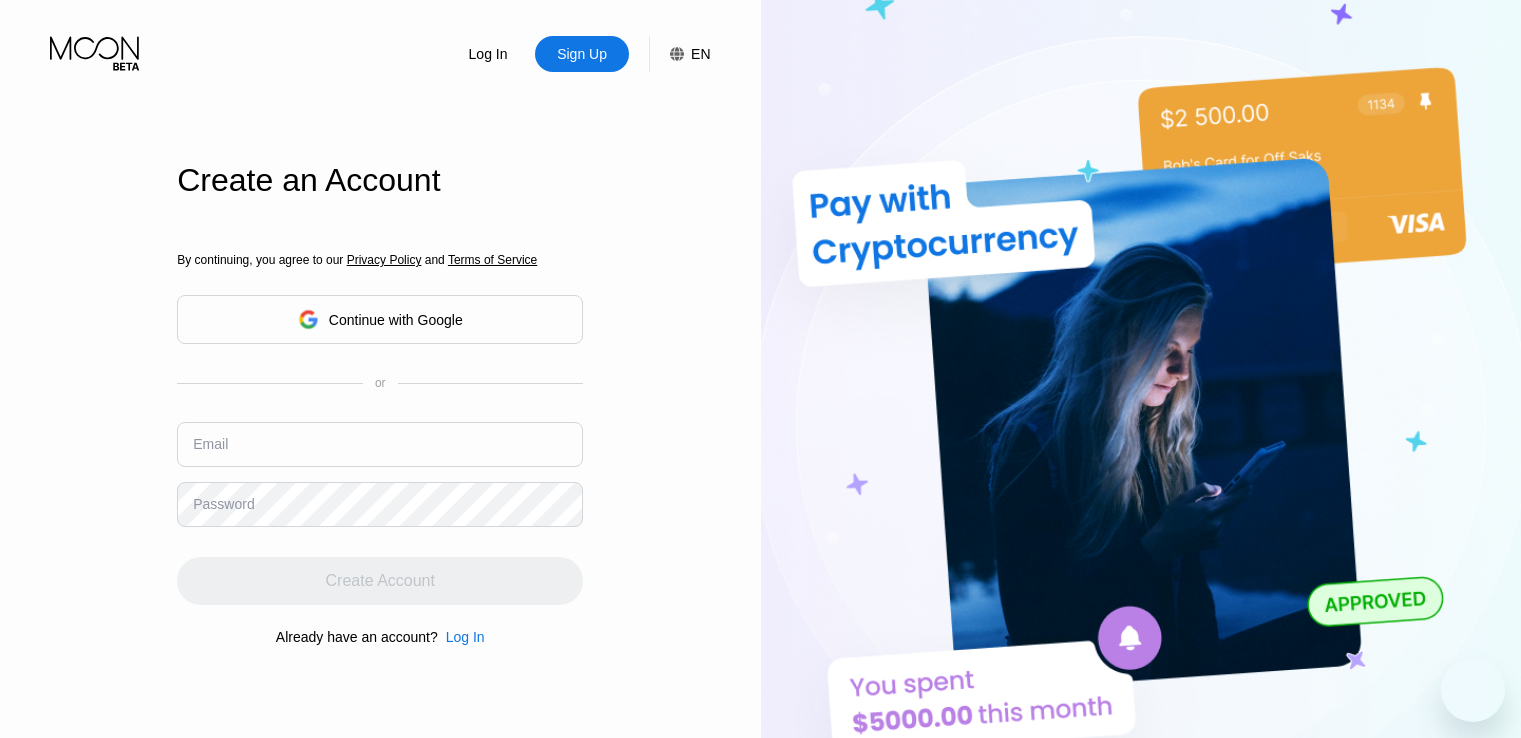 scroll, scrollTop: 0, scrollLeft: 0, axis: both 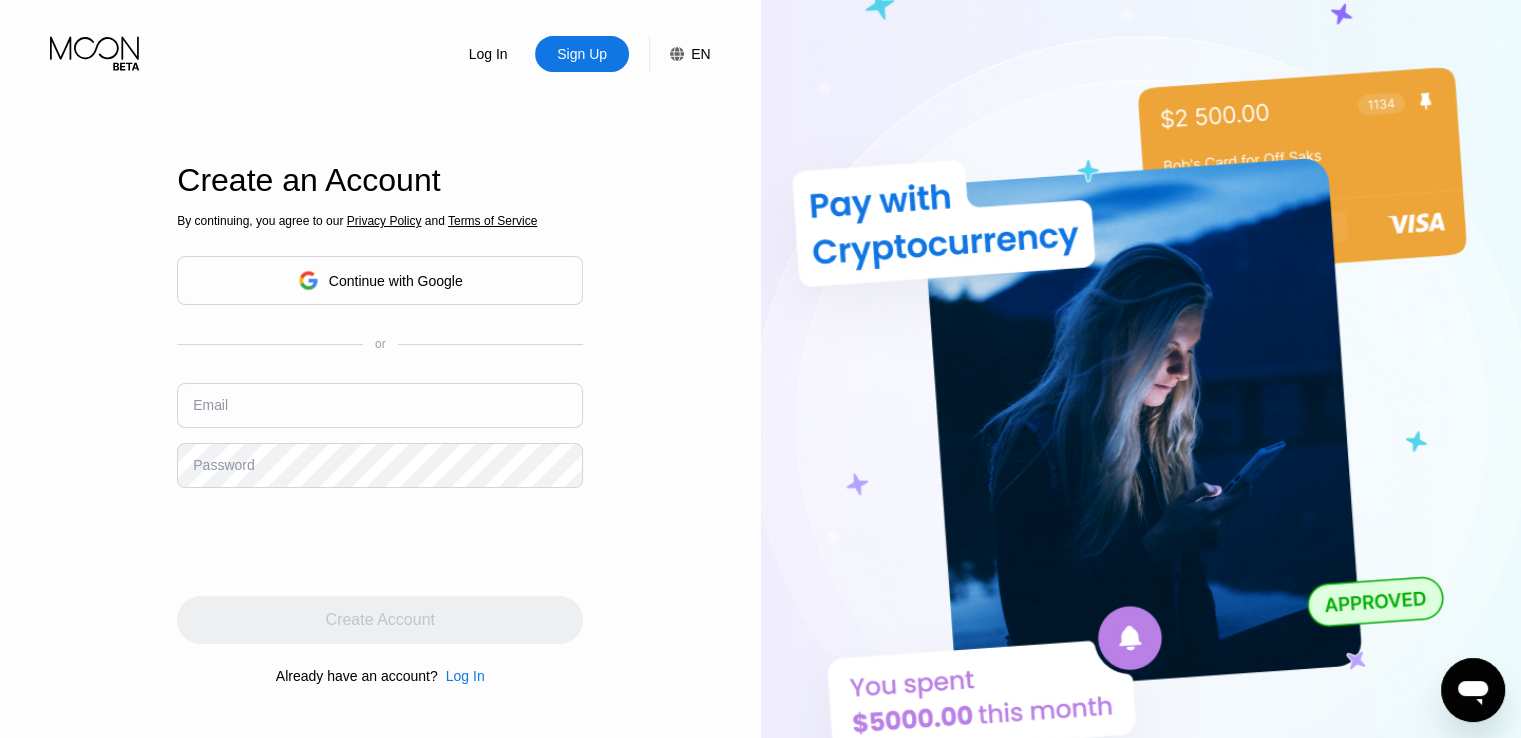 click at bounding box center [380, 405] 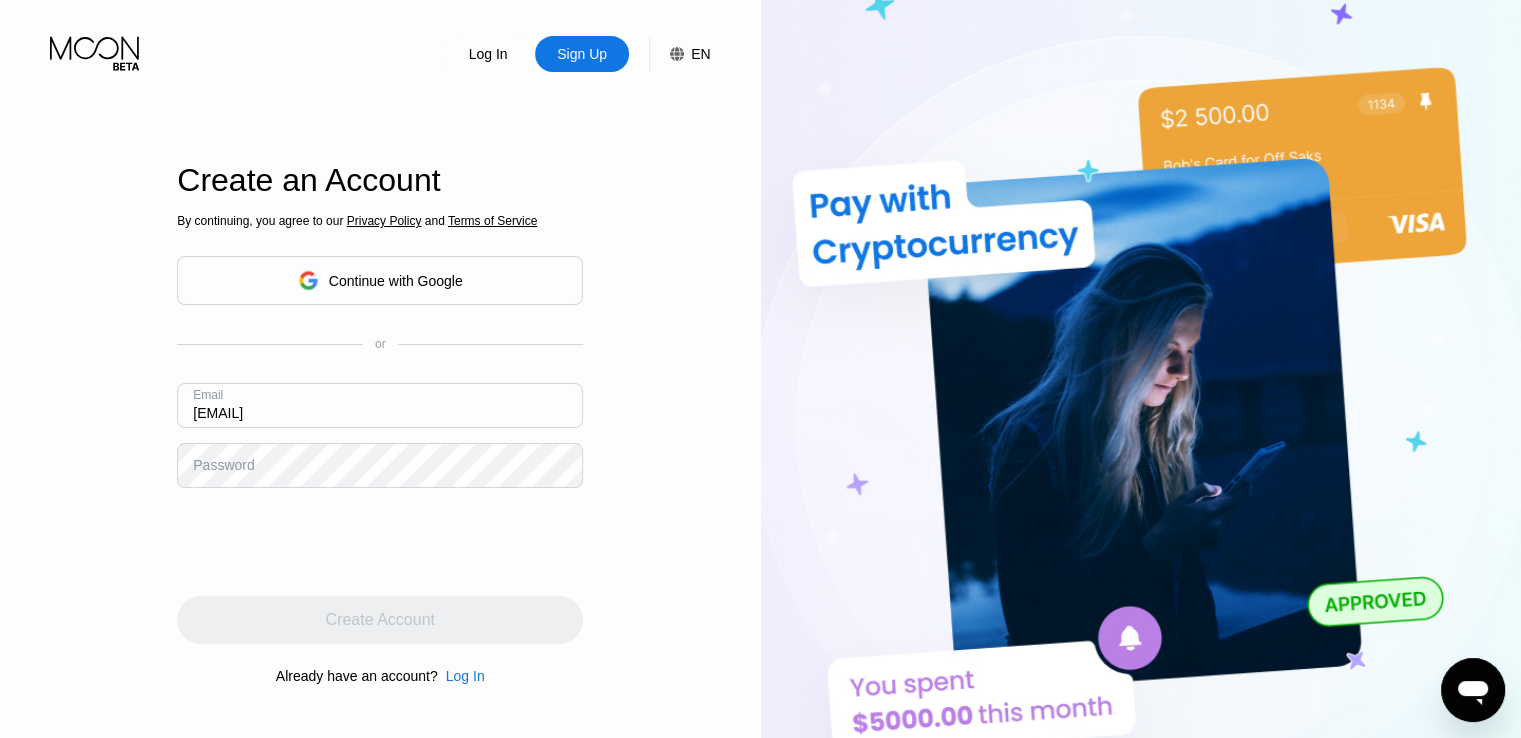 type on "[EMAIL]" 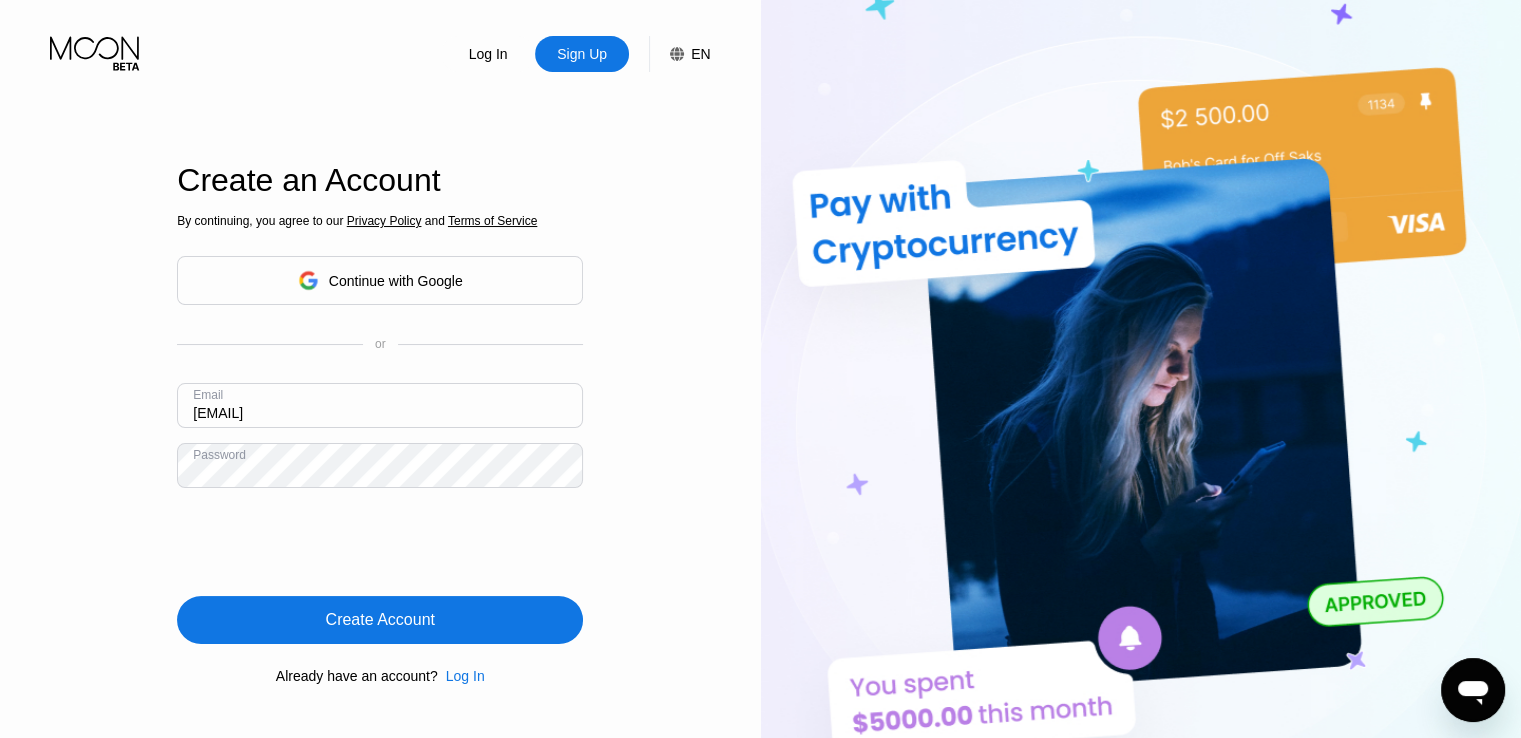 click on "Create Account" at bounding box center (380, 620) 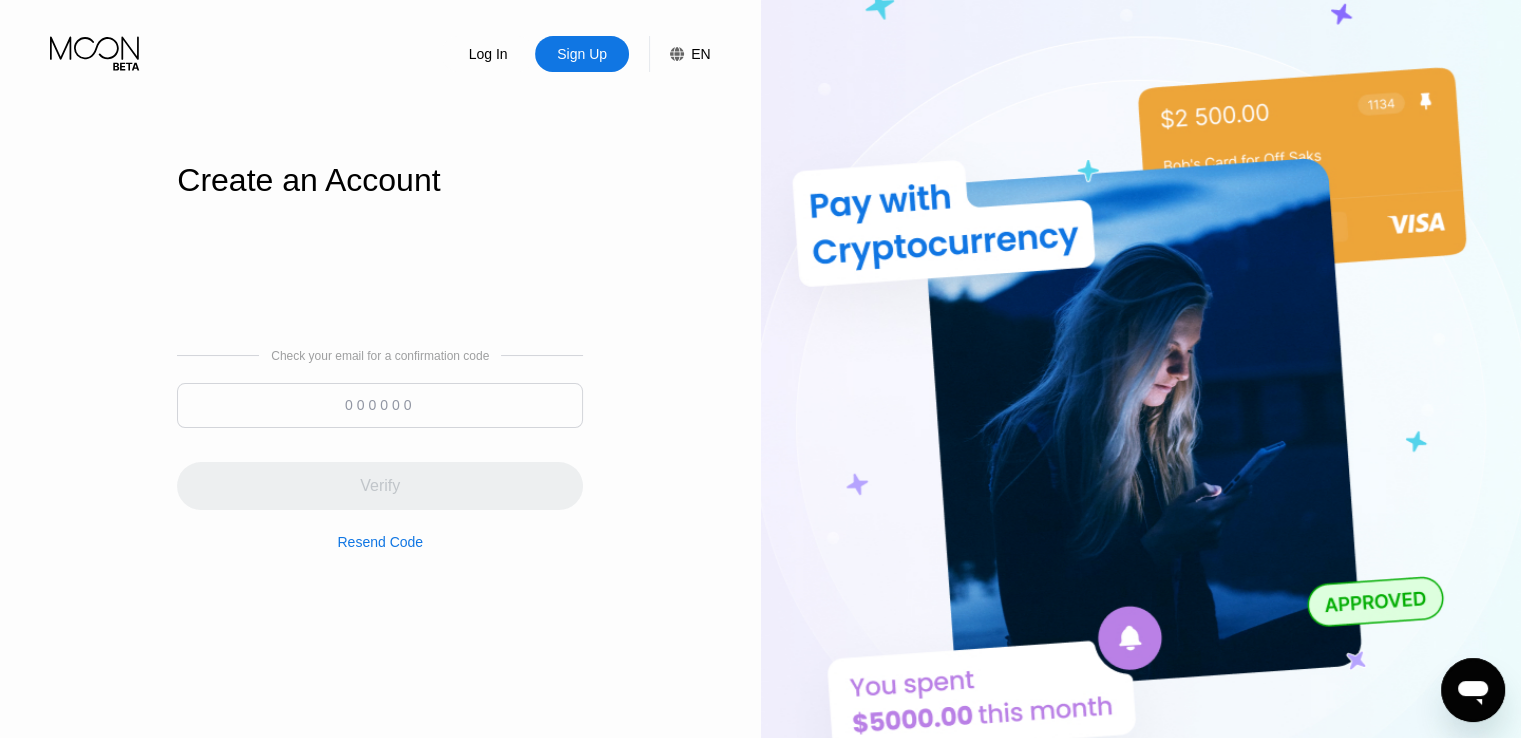 click at bounding box center [380, 405] 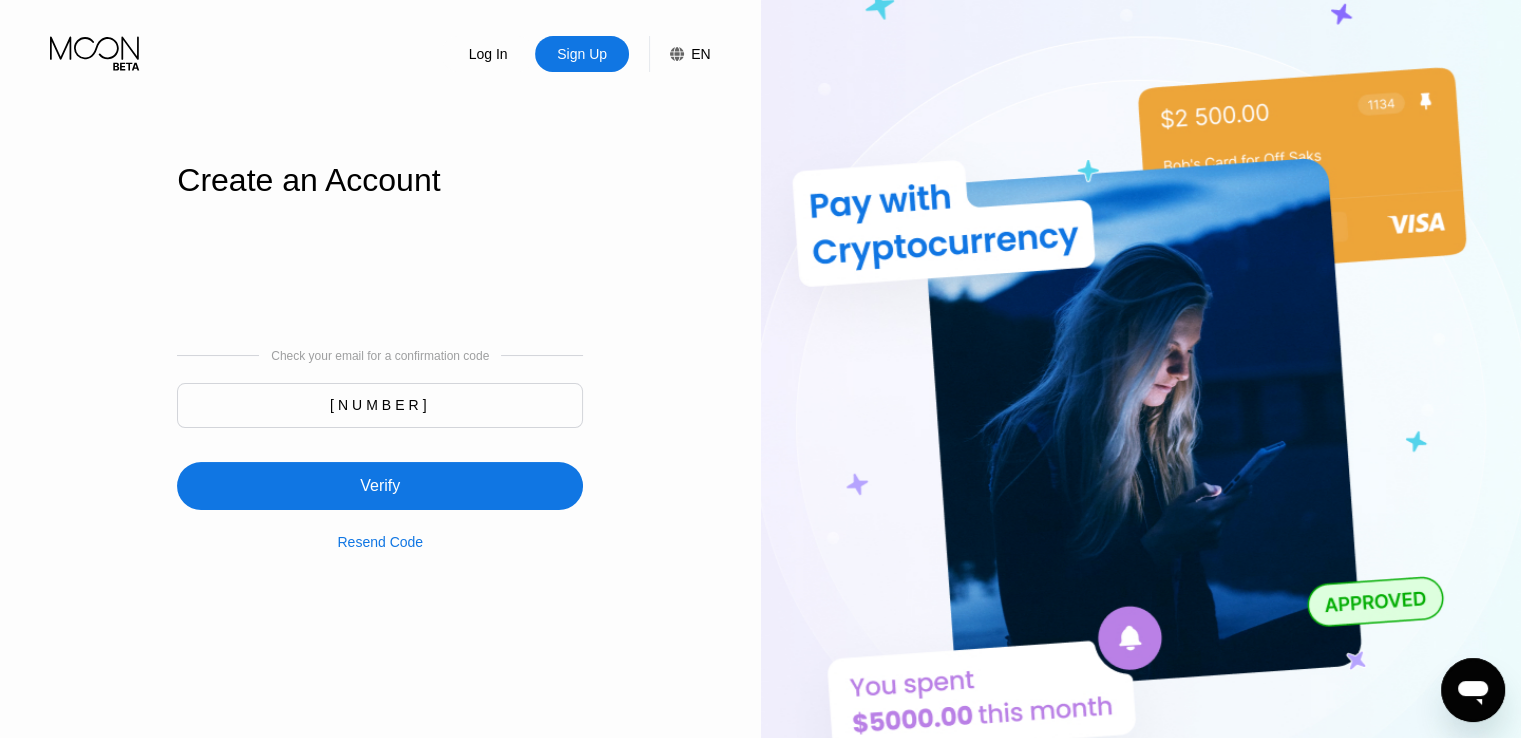 type on "373988" 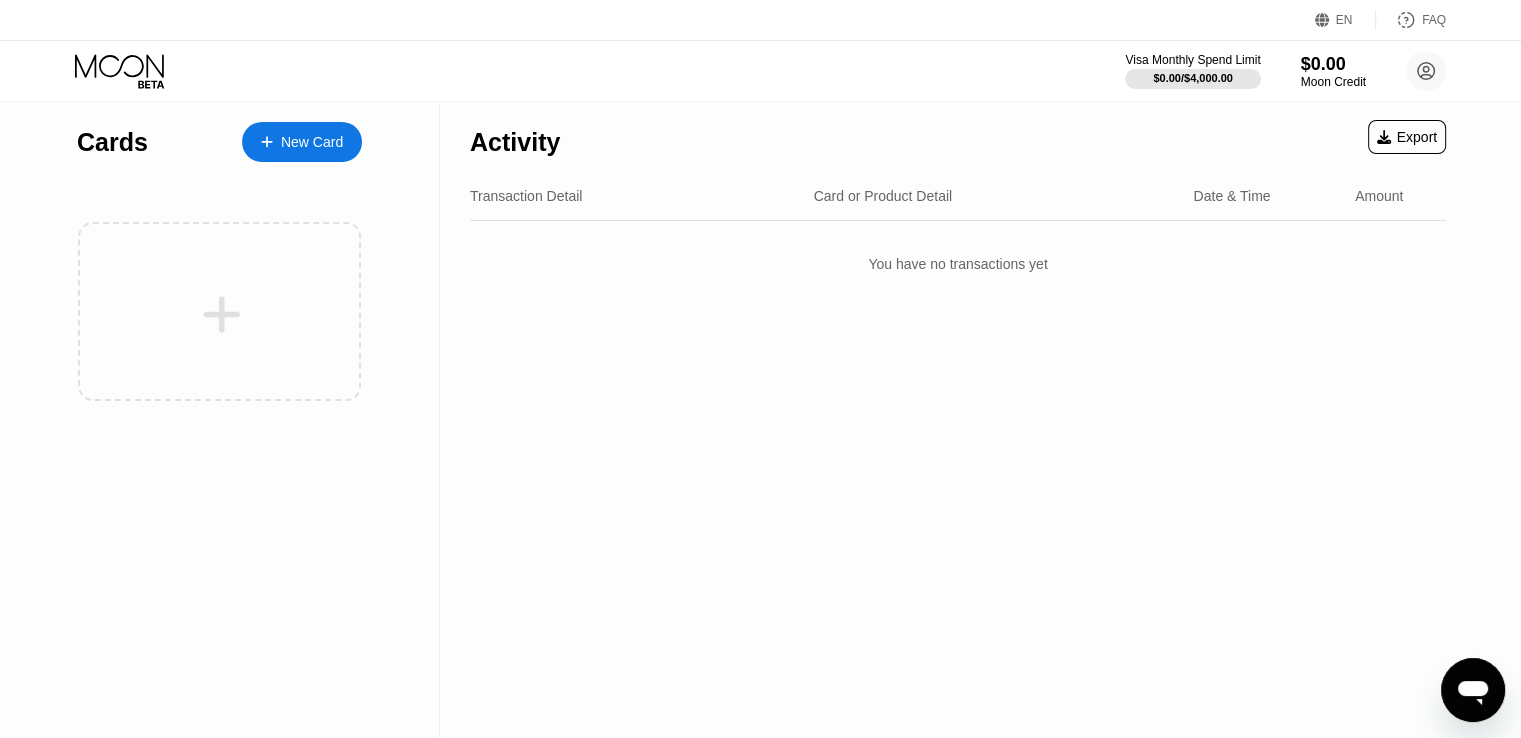 click on "New Card" at bounding box center [312, 142] 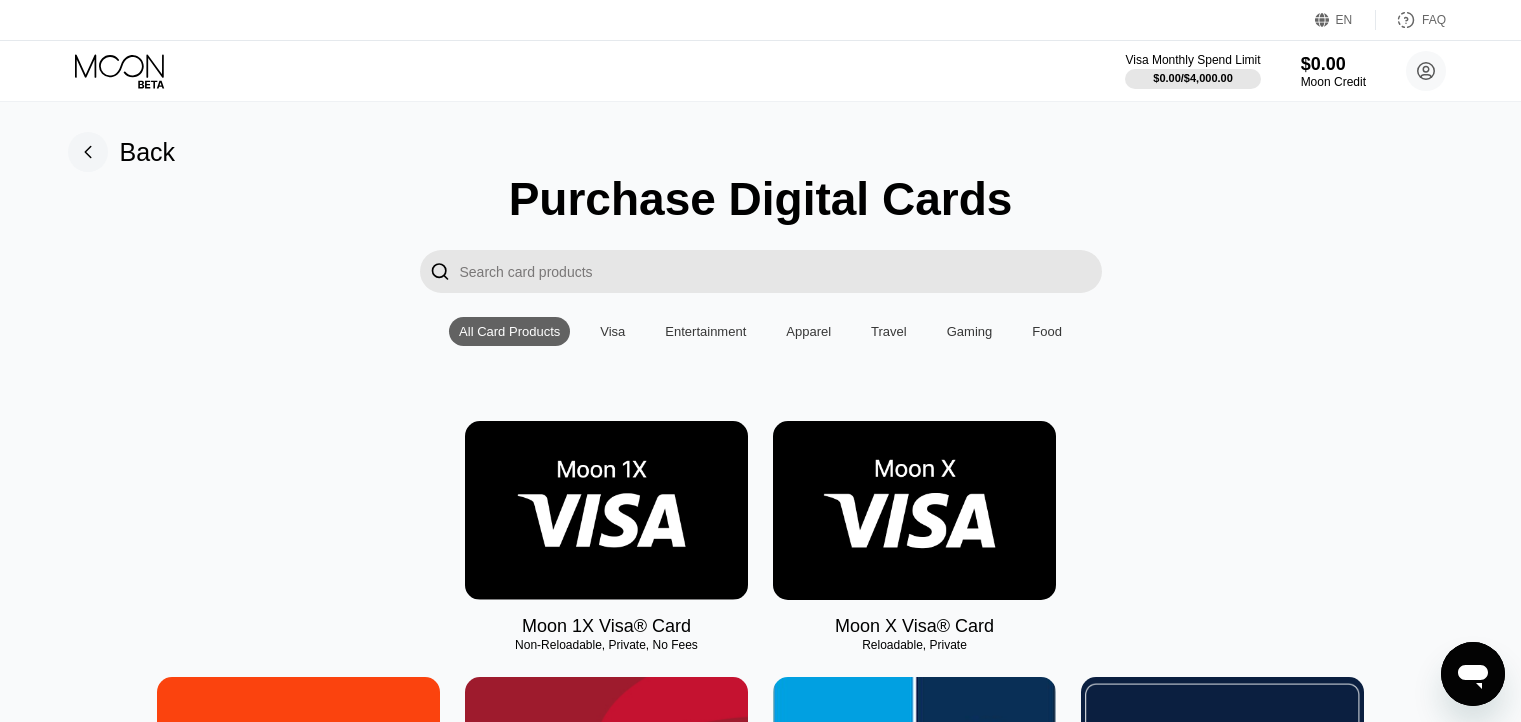 scroll, scrollTop: 300, scrollLeft: 0, axis: vertical 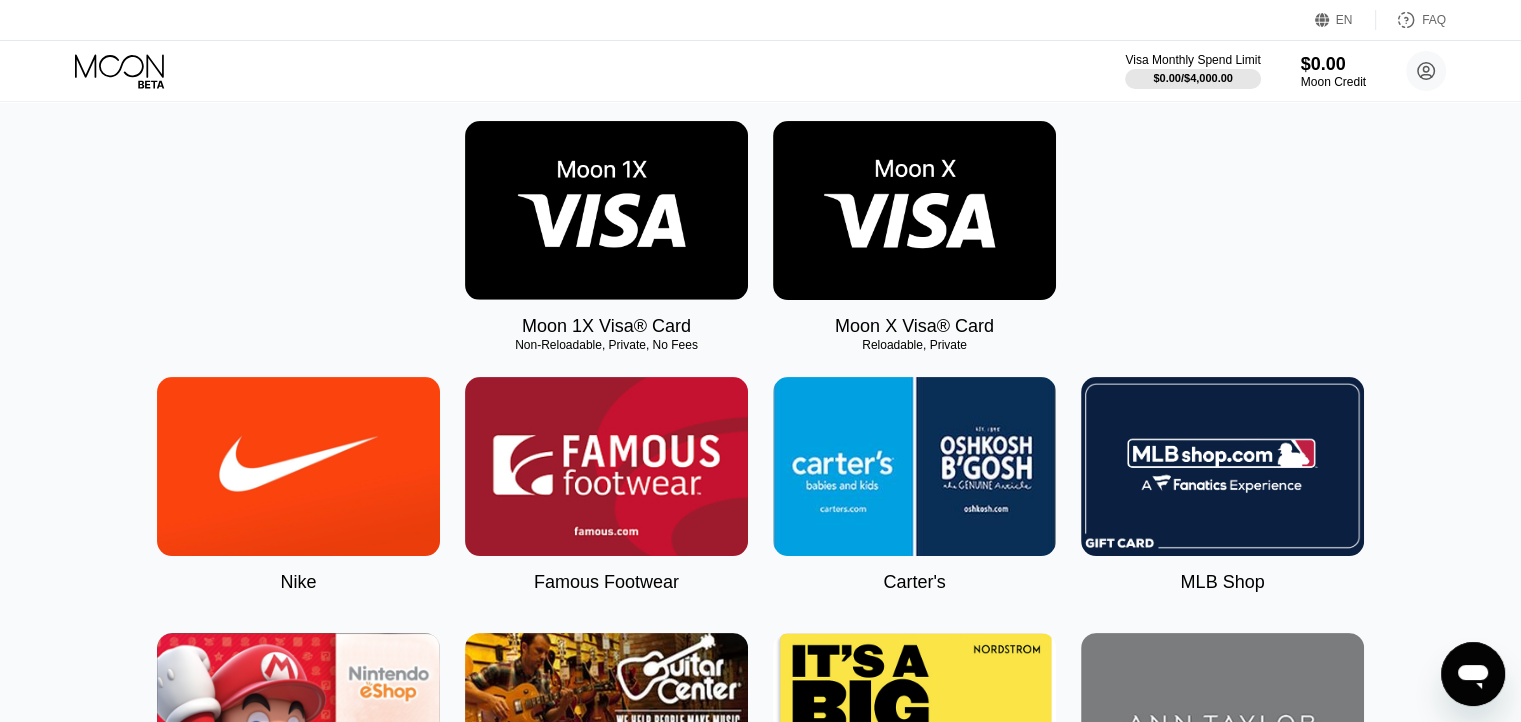 click at bounding box center (606, 210) 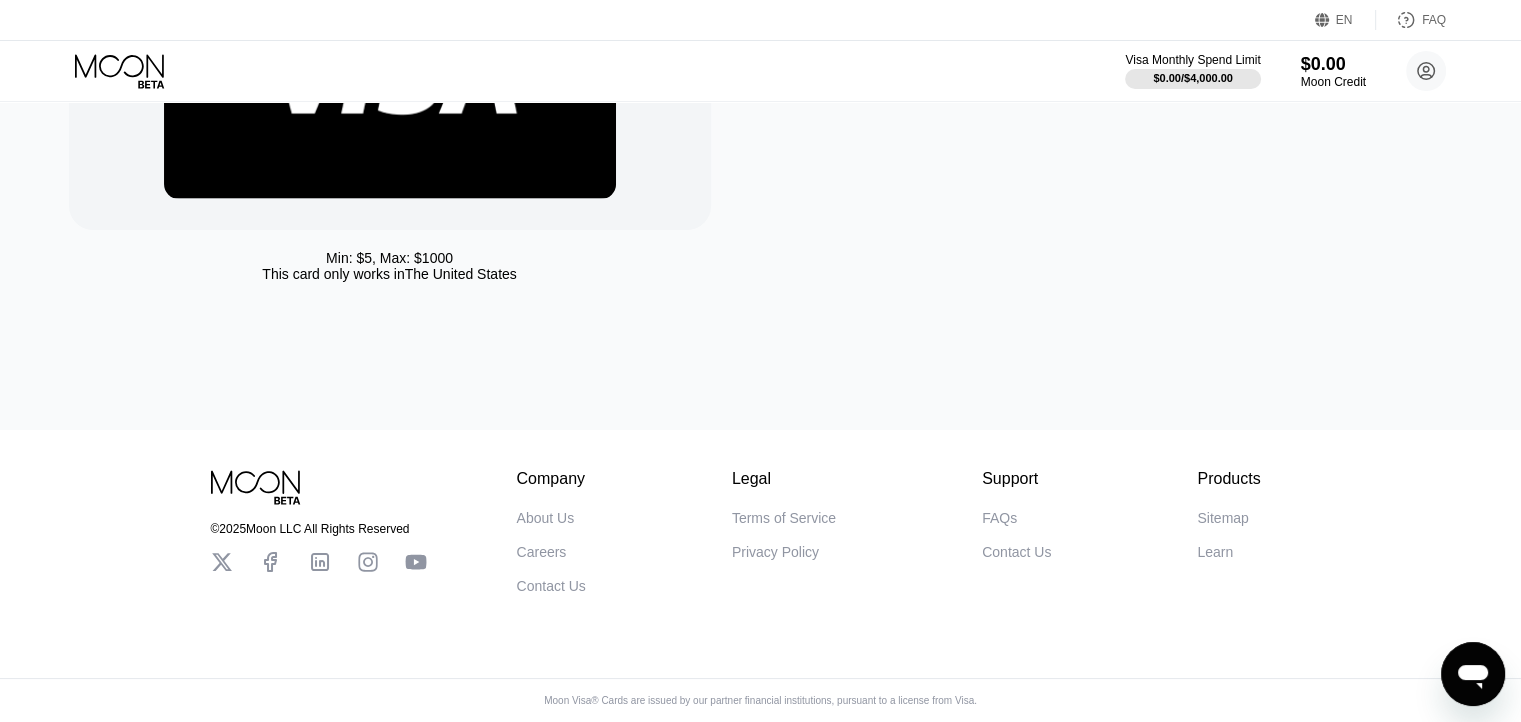 scroll, scrollTop: 0, scrollLeft: 0, axis: both 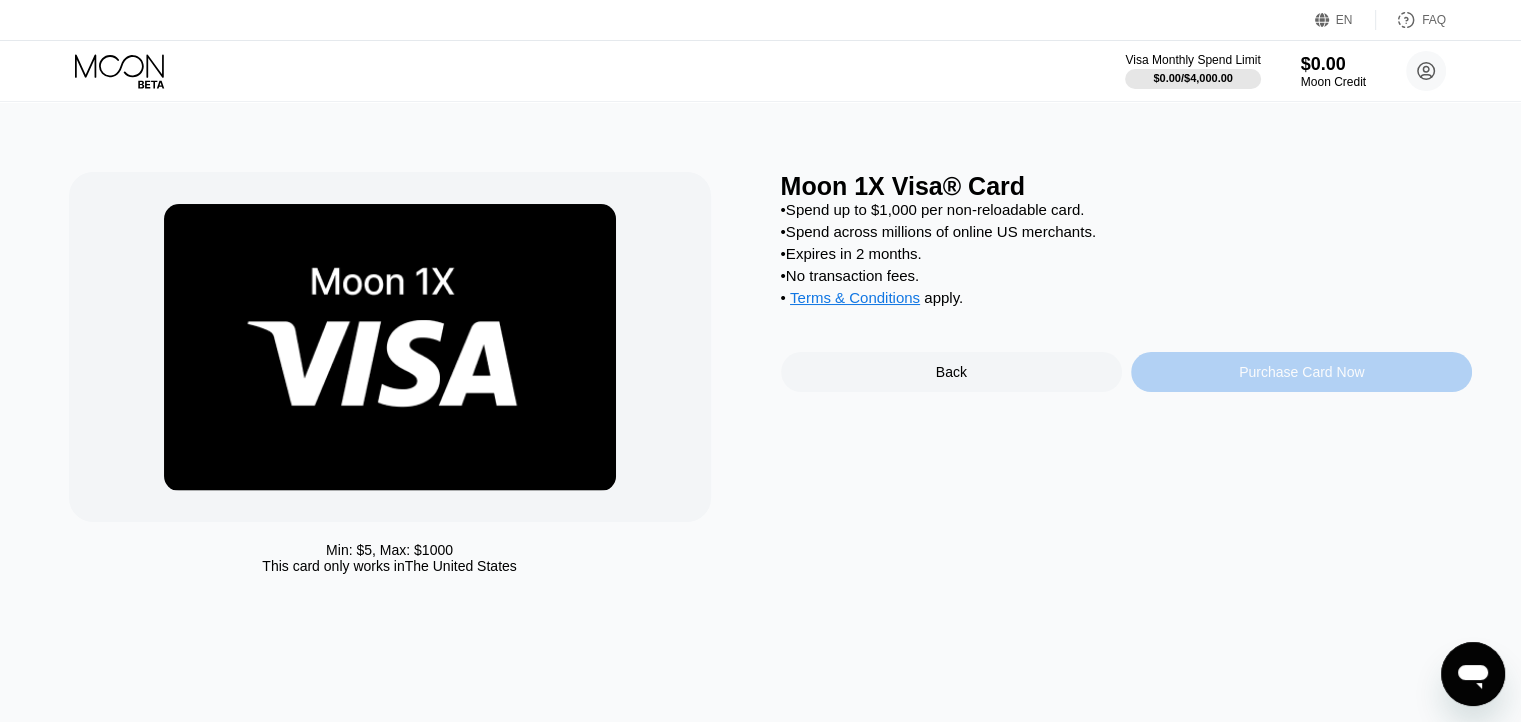 click on "Purchase Card Now" at bounding box center [1301, 372] 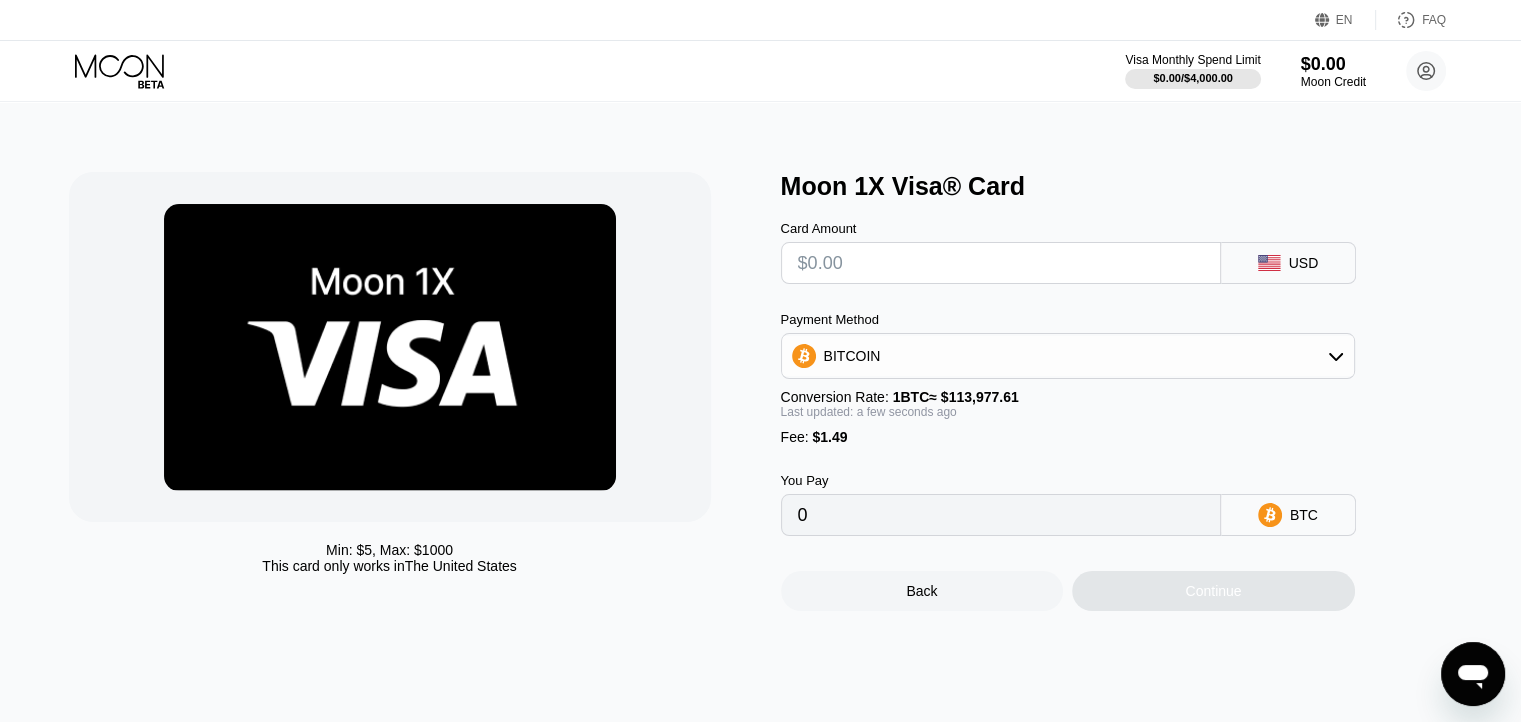 scroll, scrollTop: 0, scrollLeft: 0, axis: both 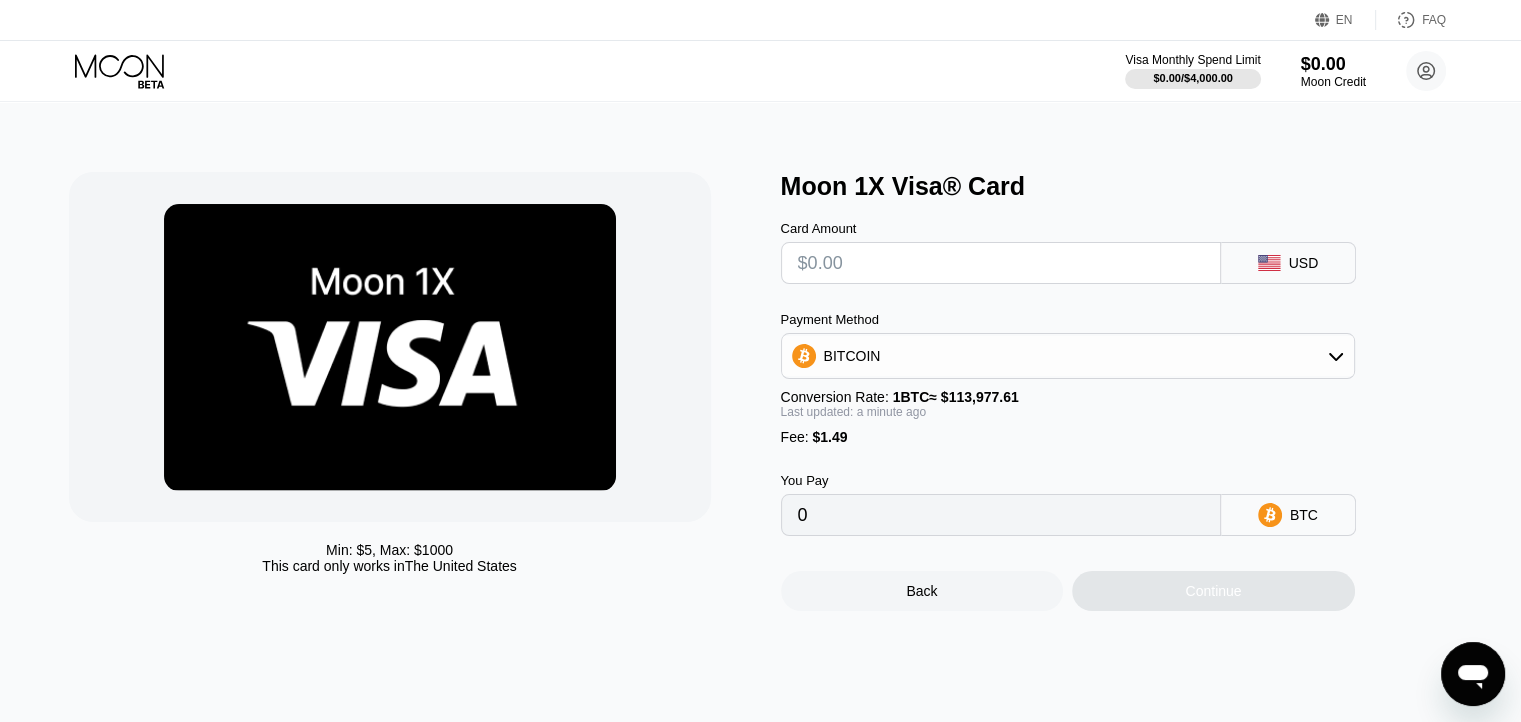 type on "$1" 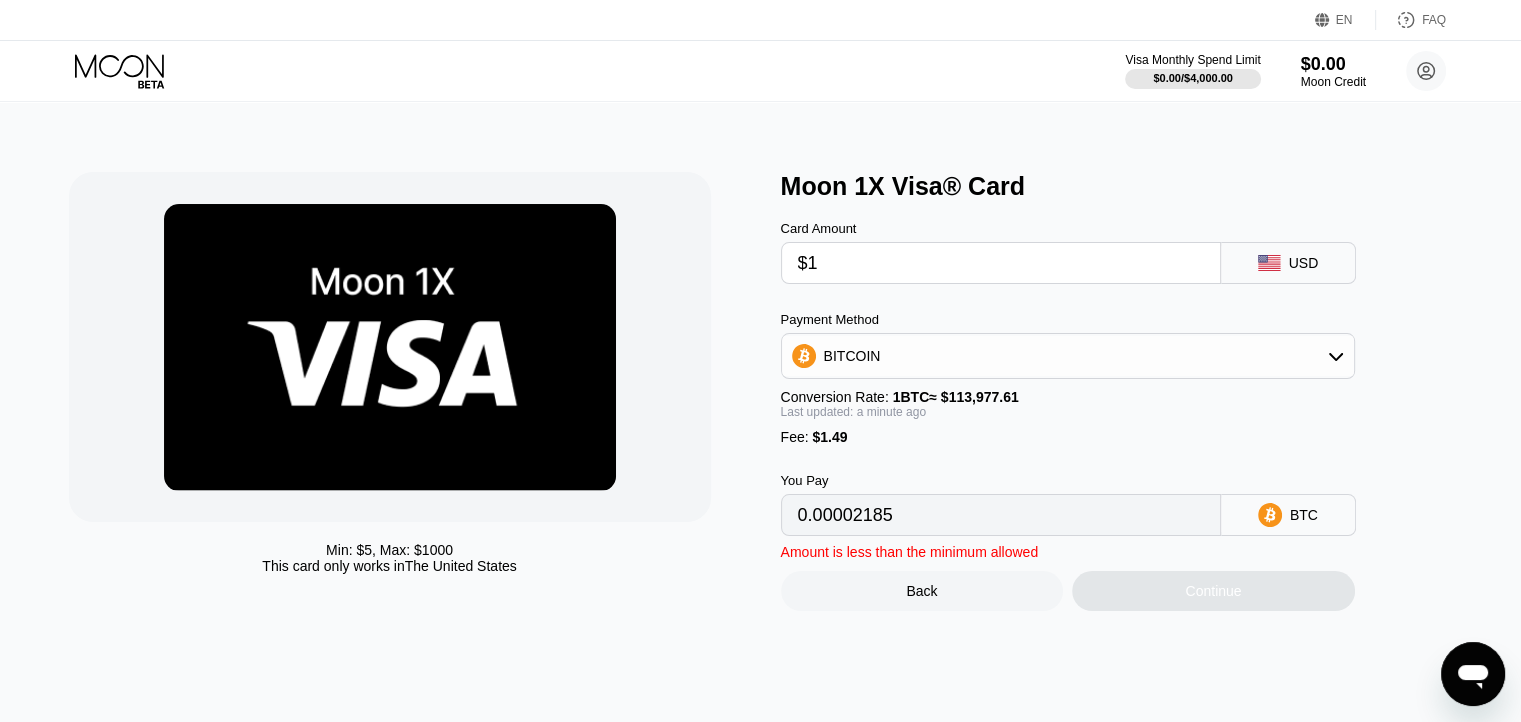 type on "0.00002185" 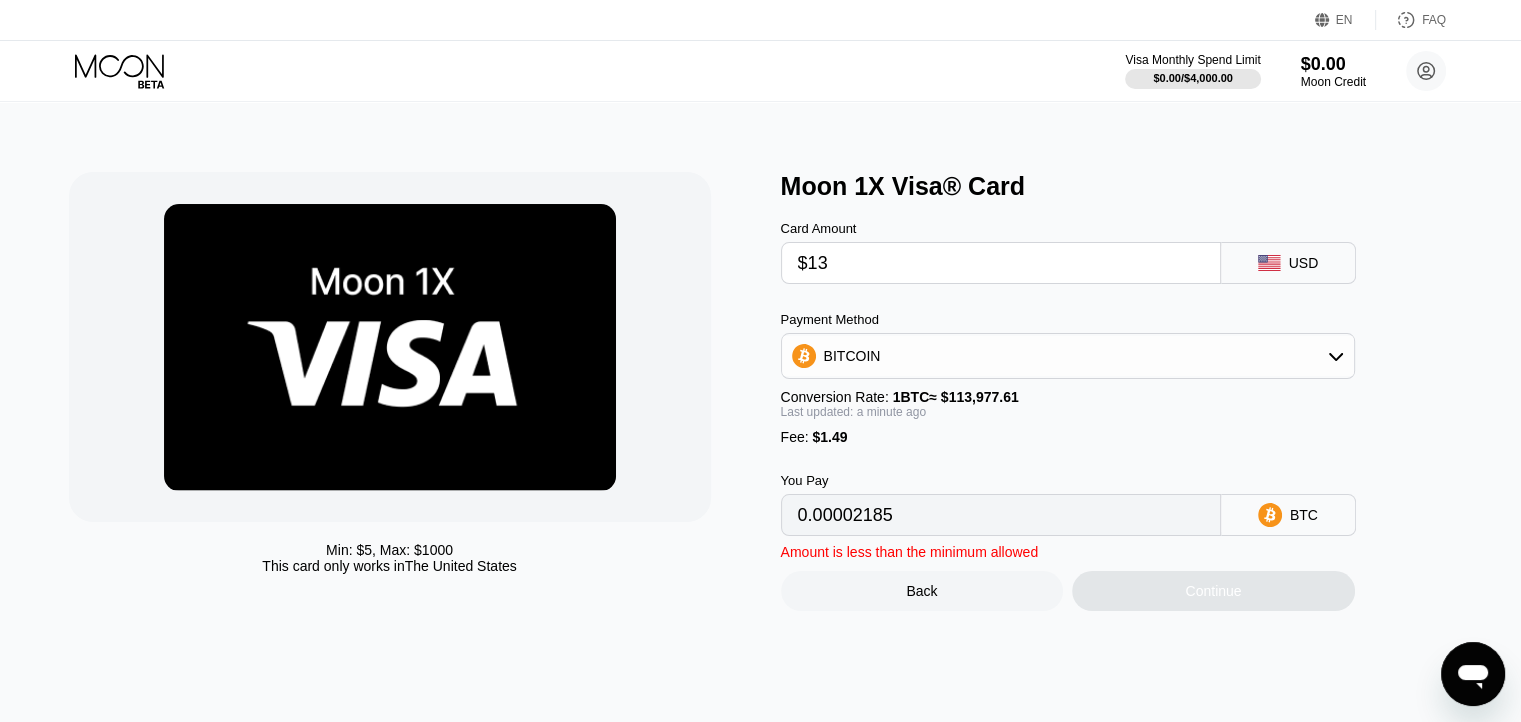 type on "0.00012714" 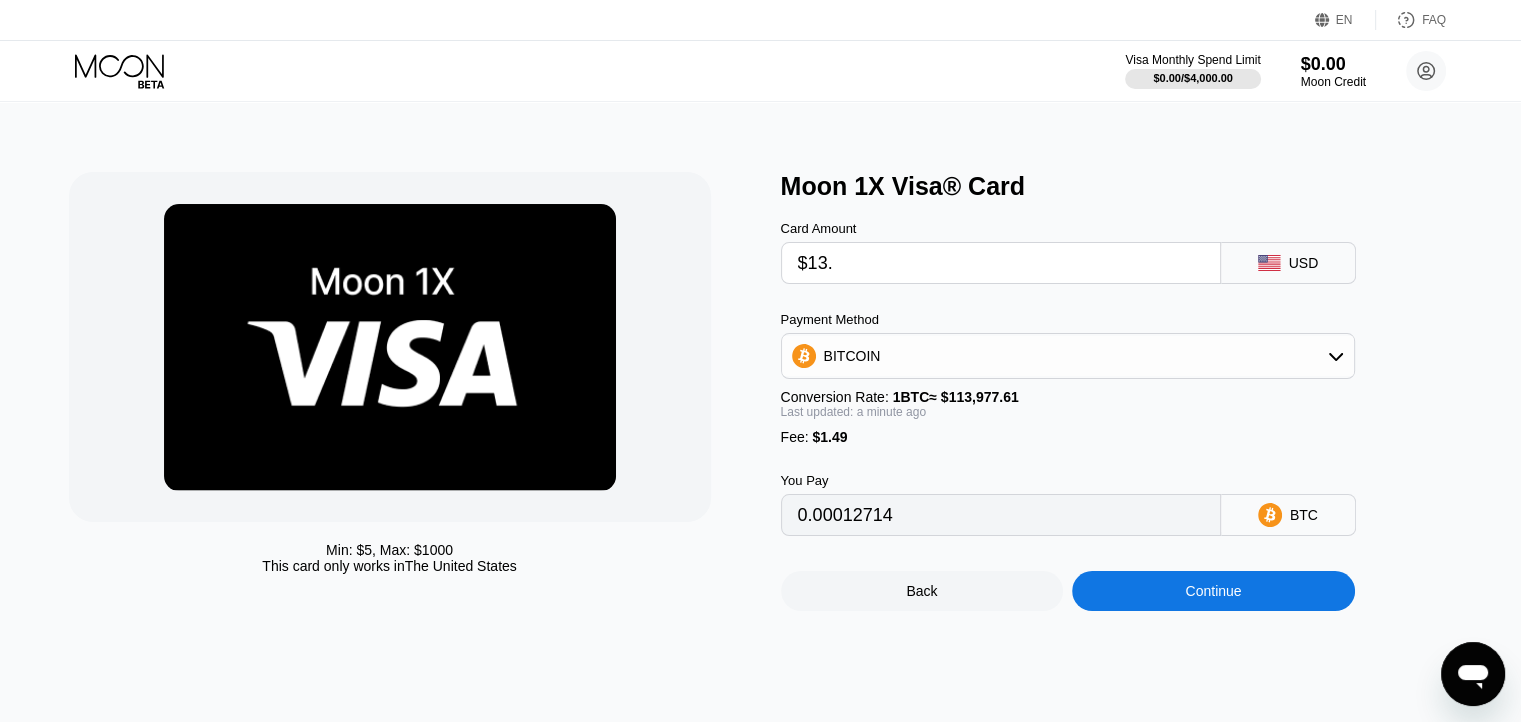 type on "$13.5" 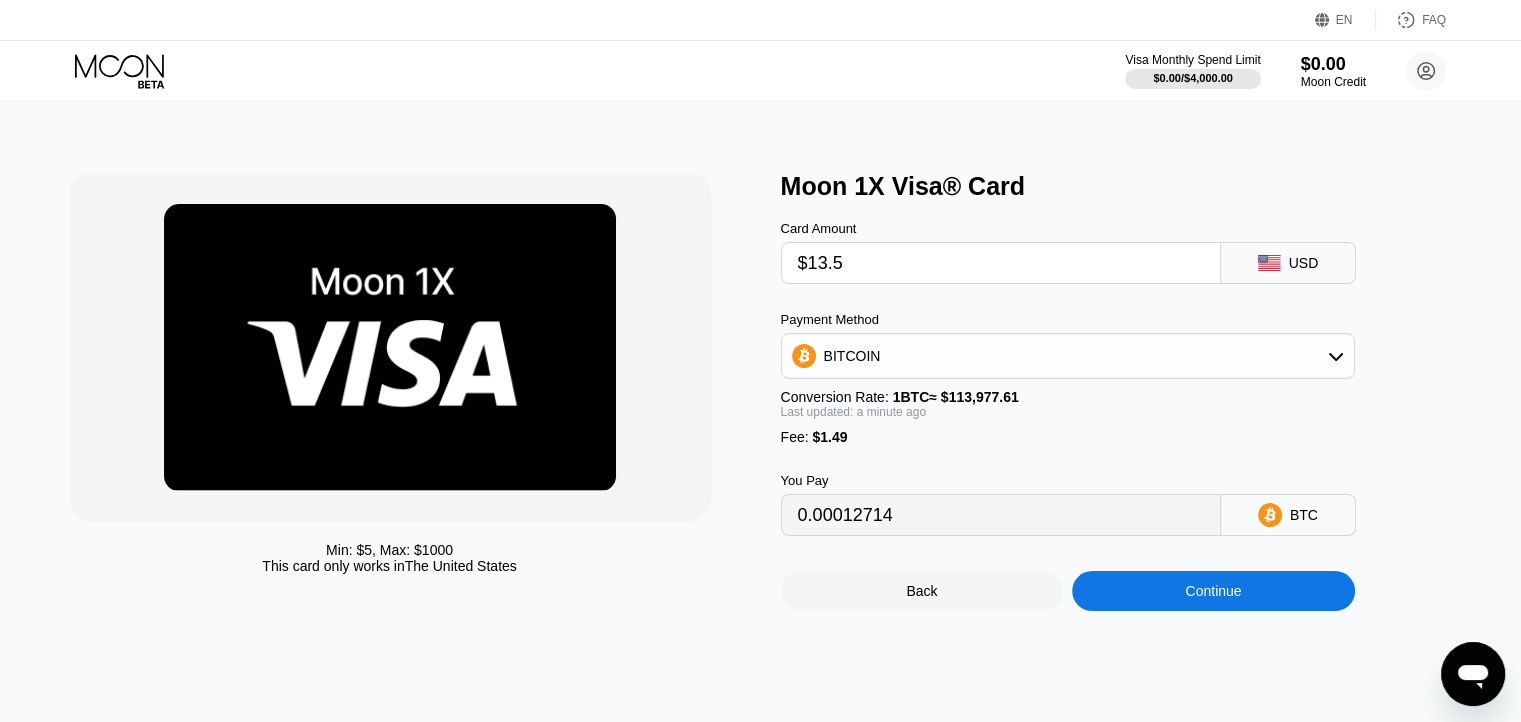 type on "0.00013152" 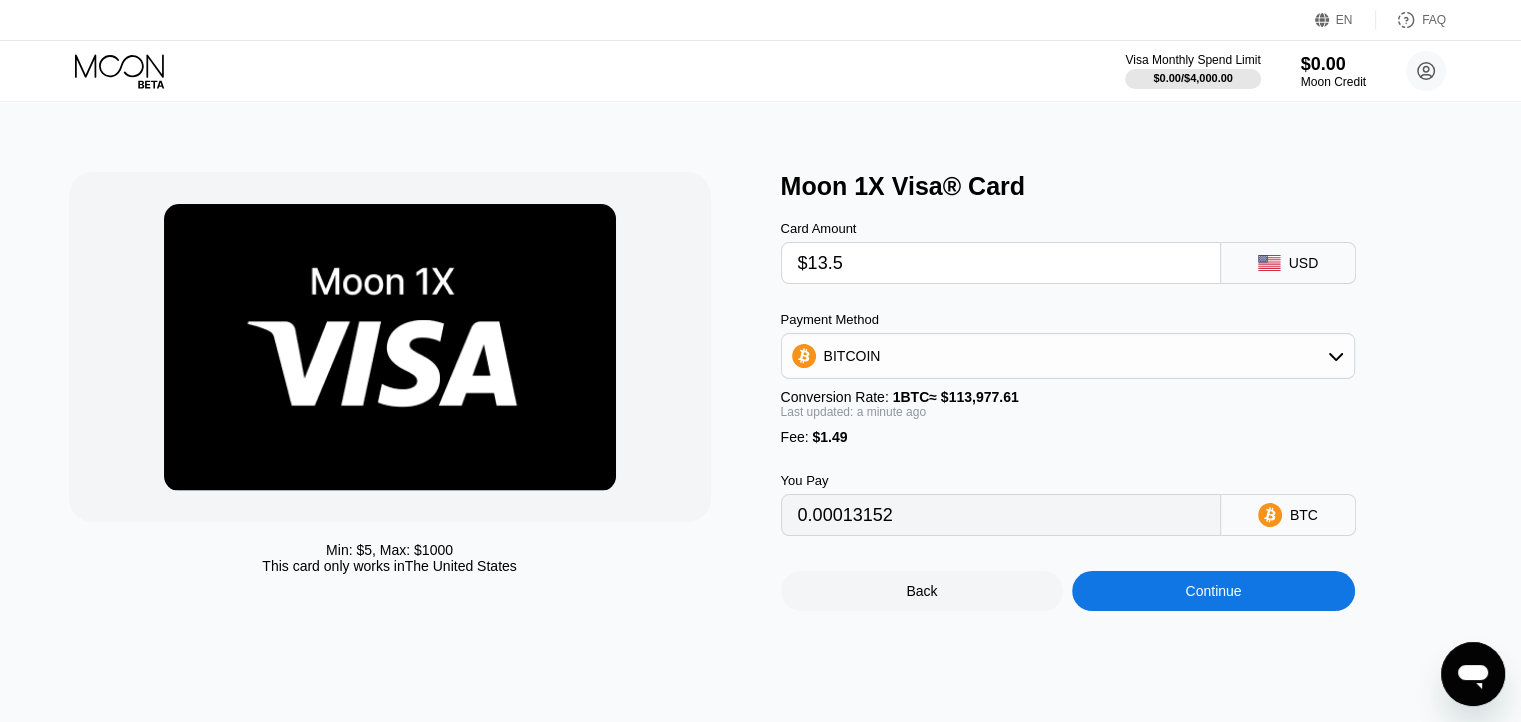 type on "$13." 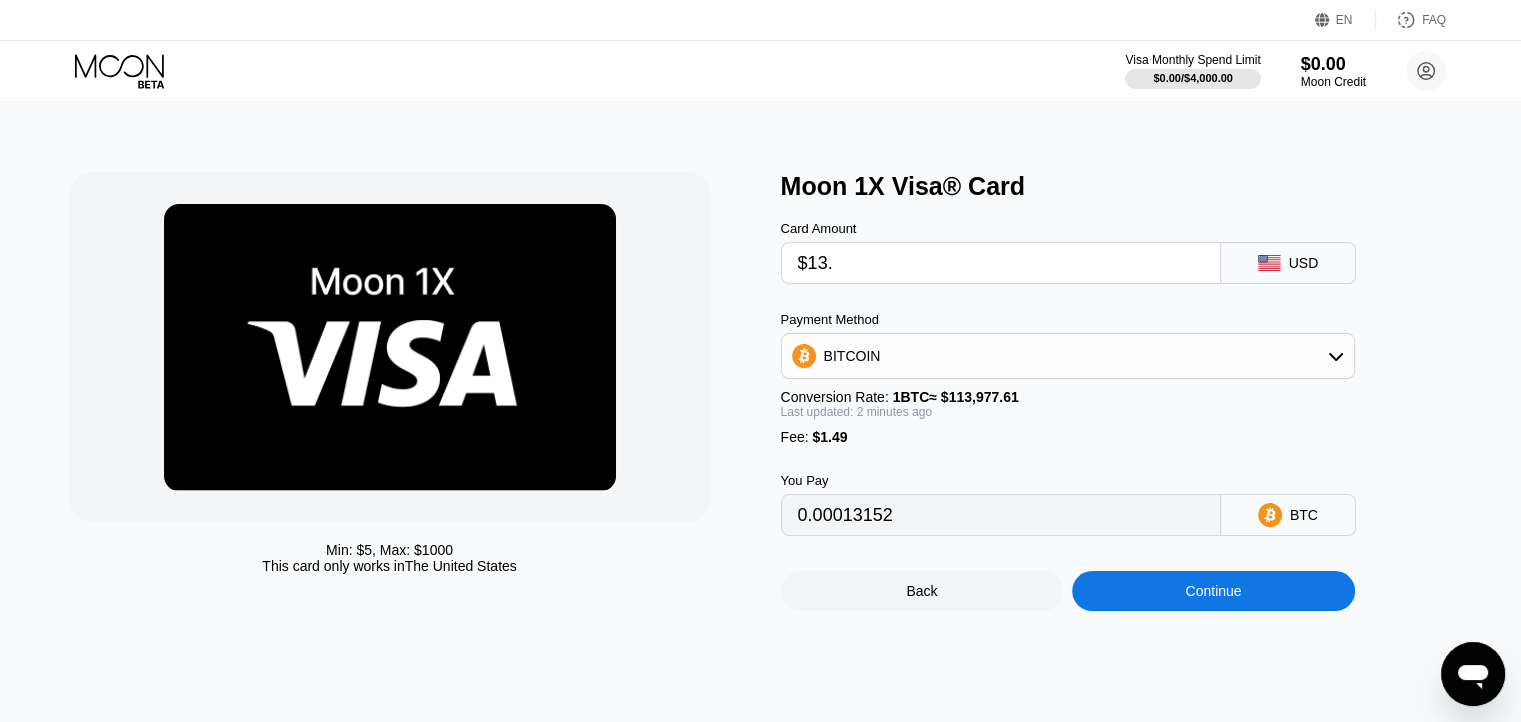 type on "0.00012714" 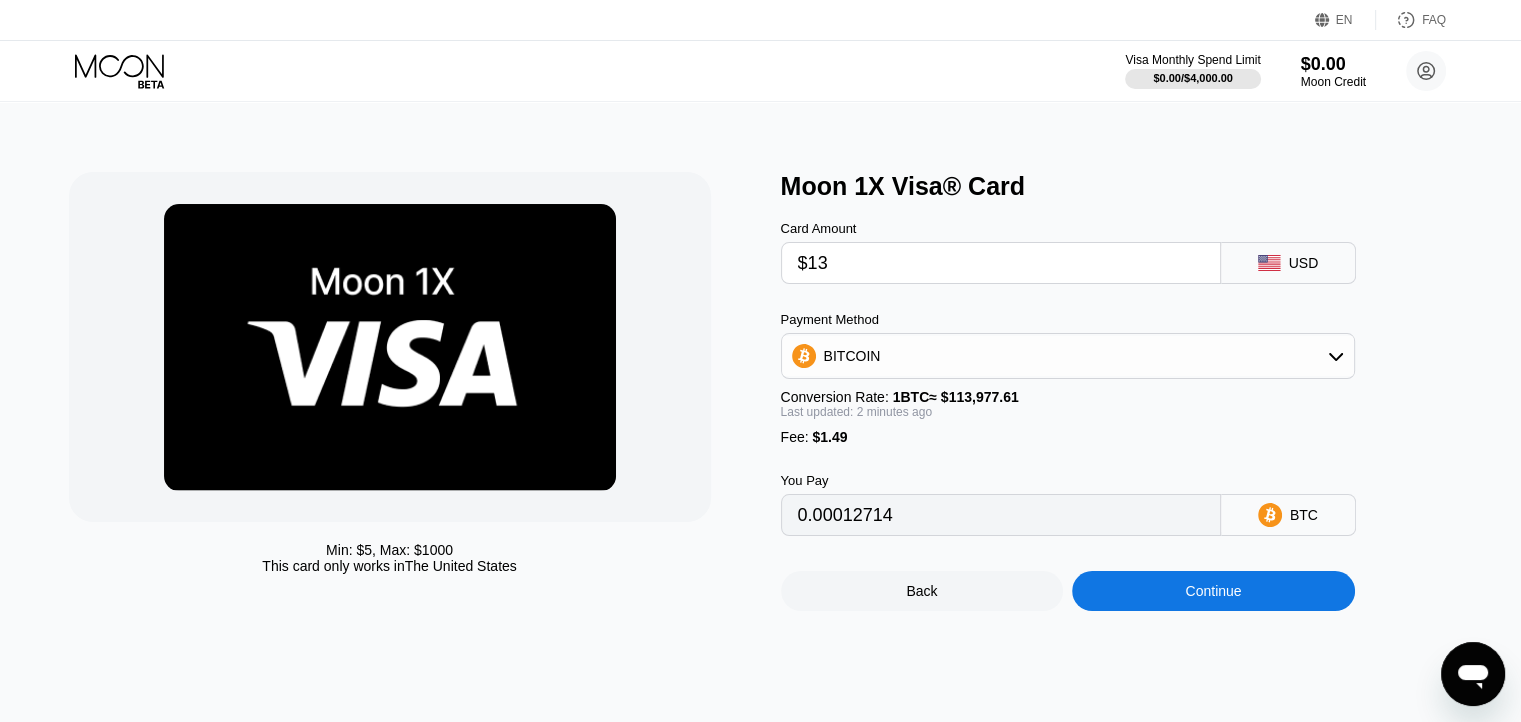 type on "$1" 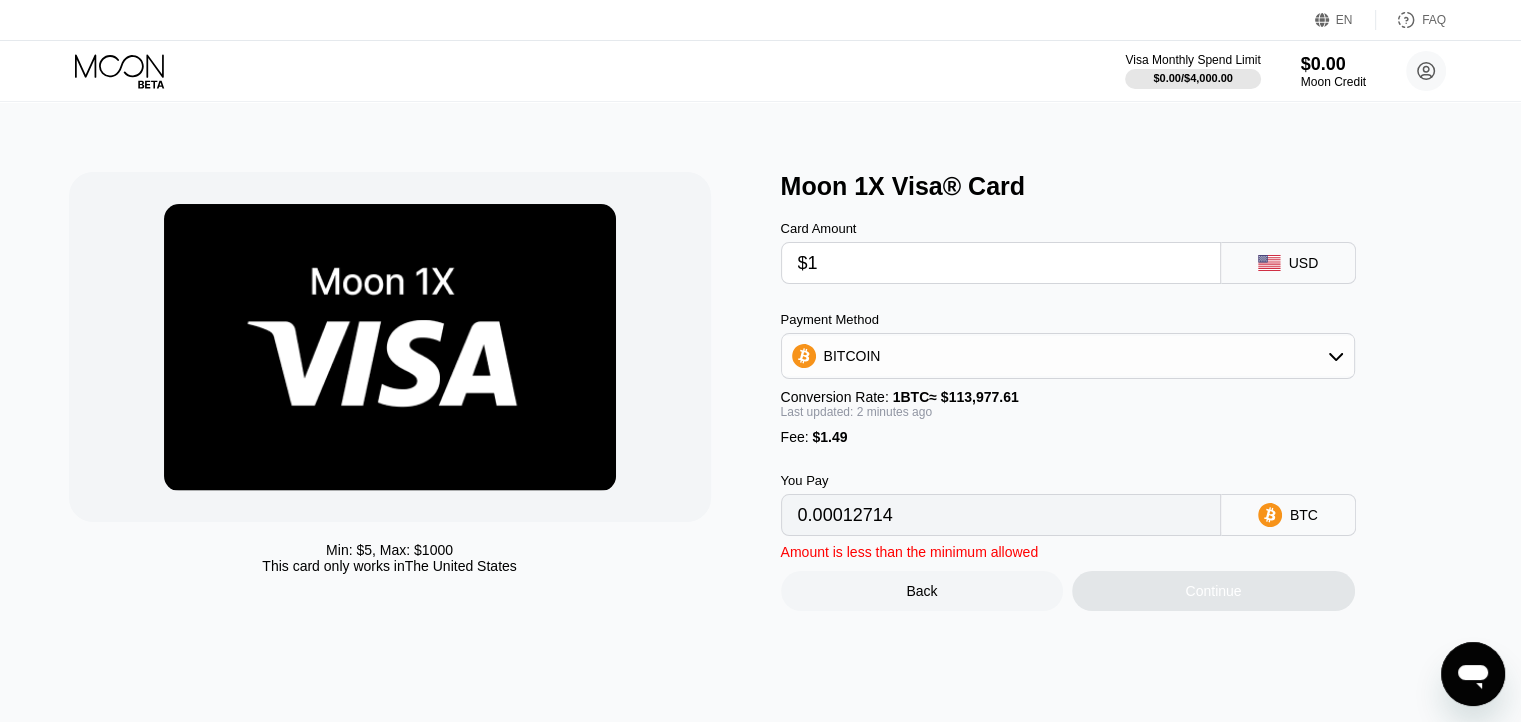 type on "0.00002185" 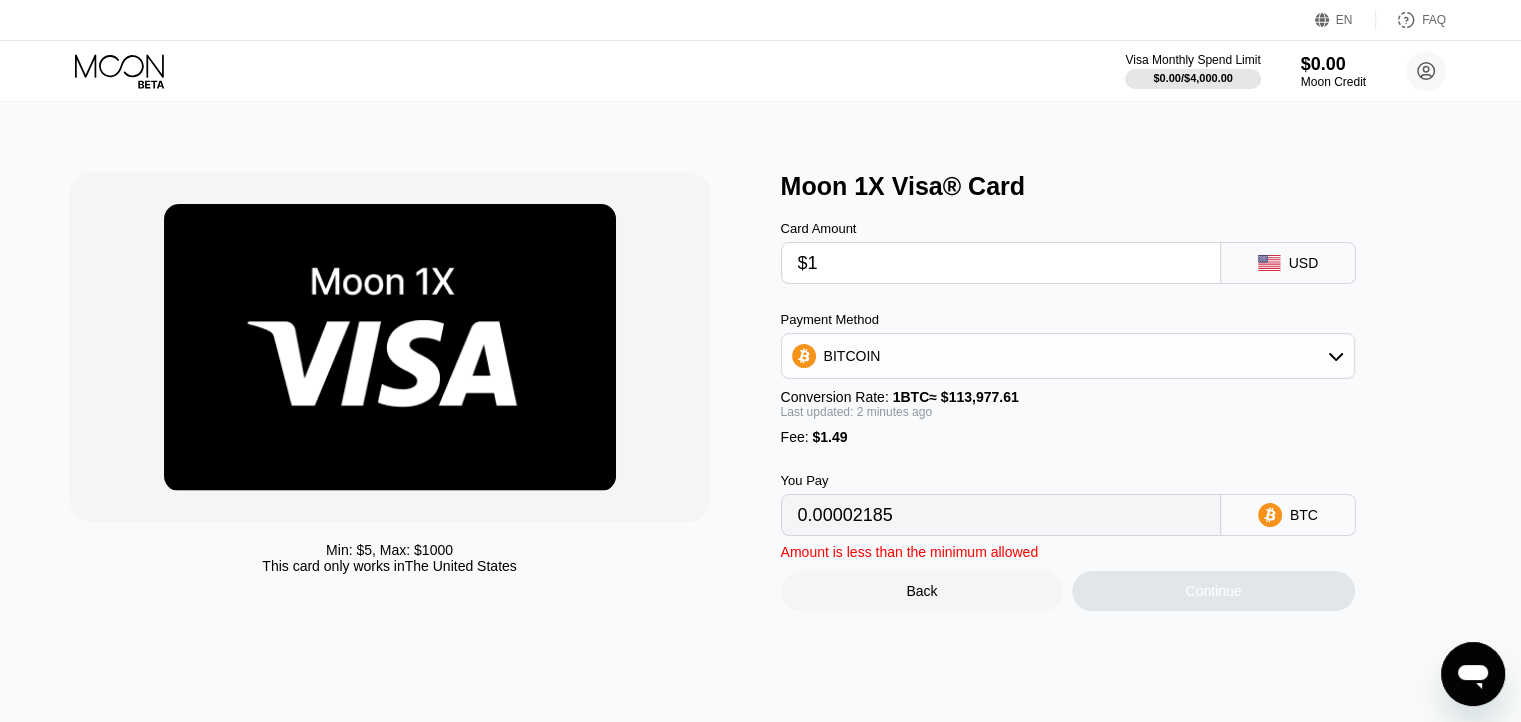 type on "$15" 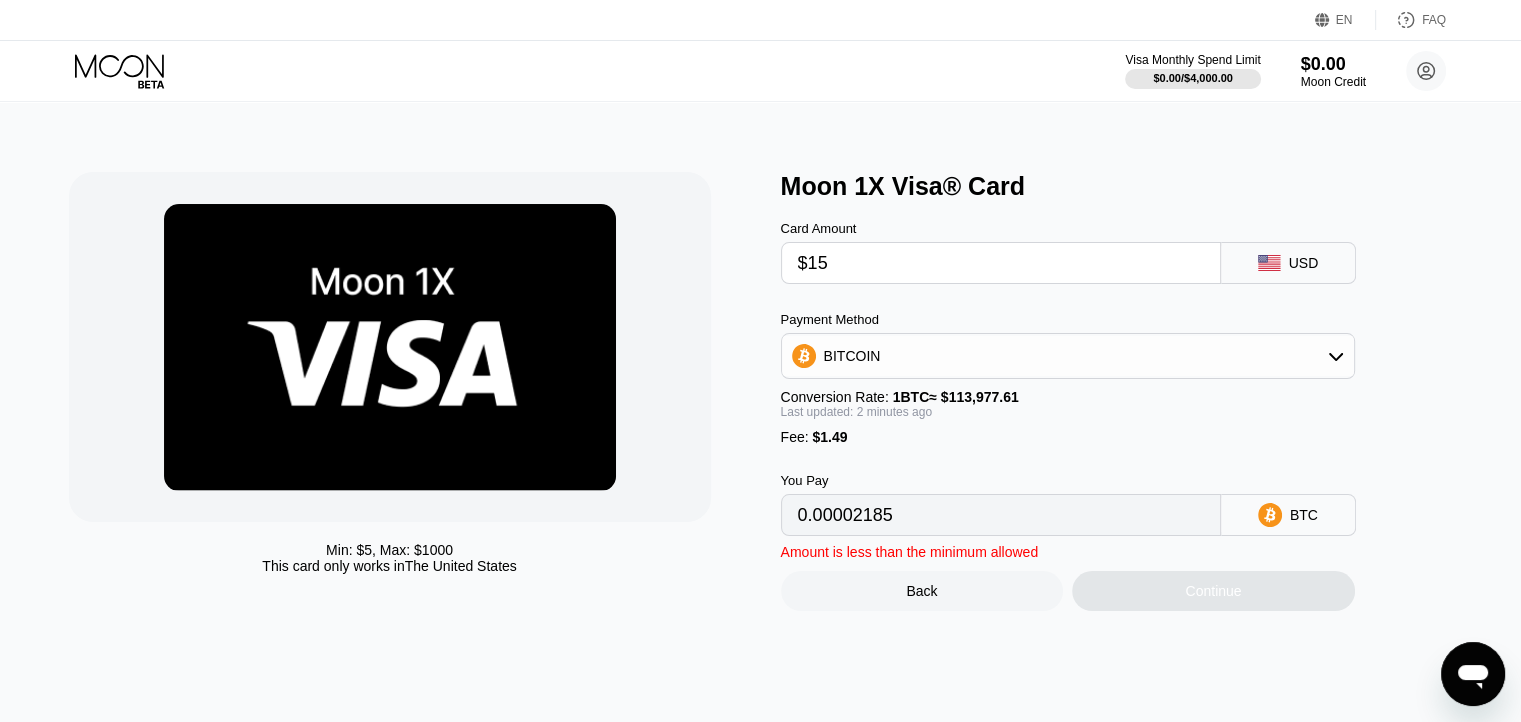 type on "0.00014468" 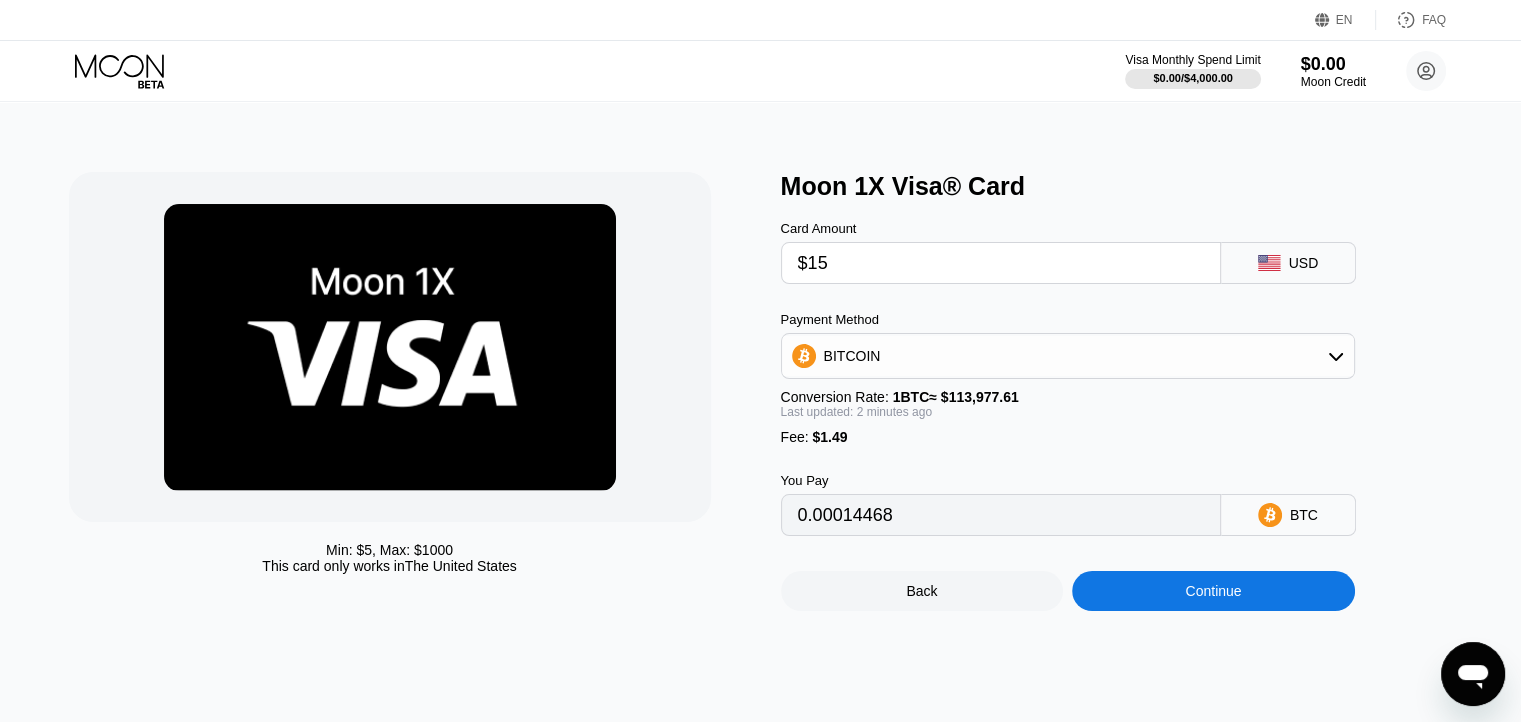 type on "$1" 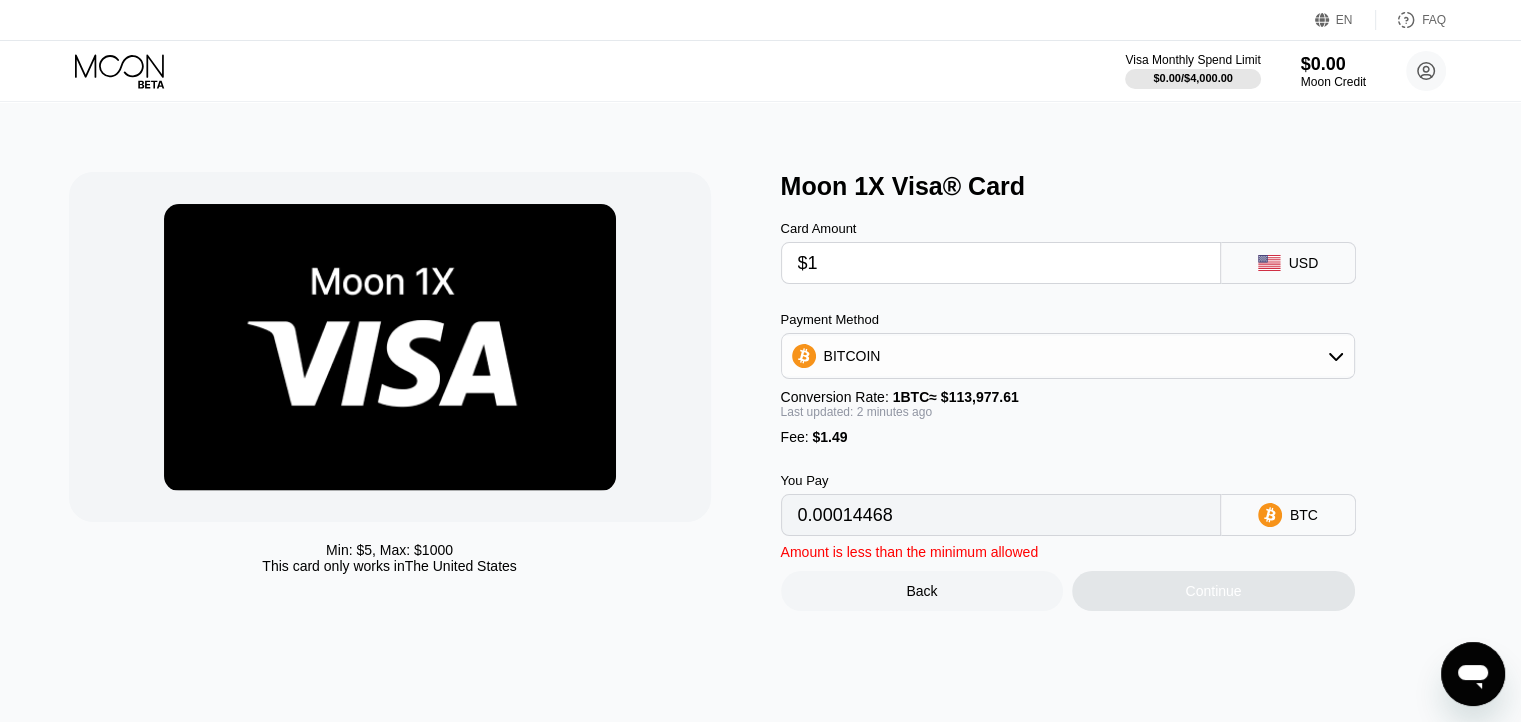 type on "0.00002185" 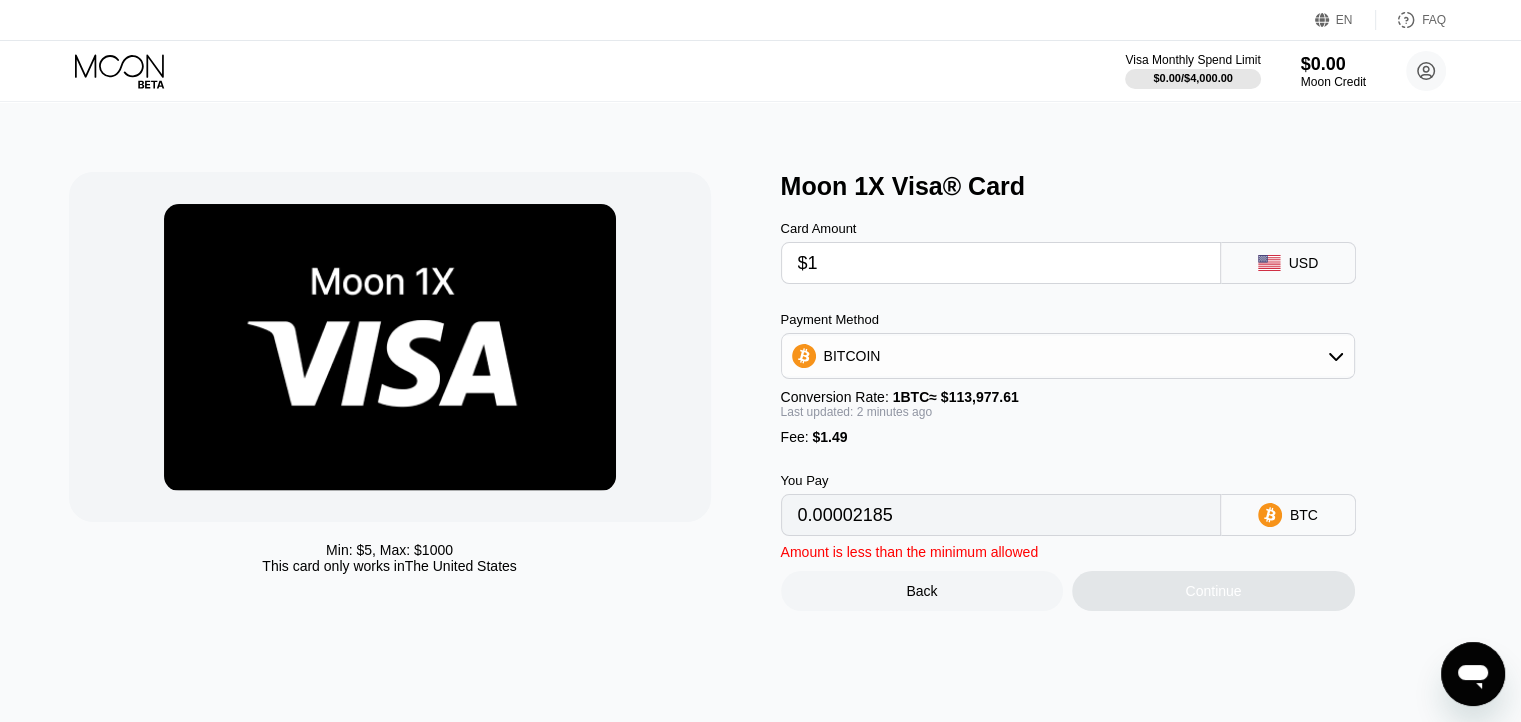 type 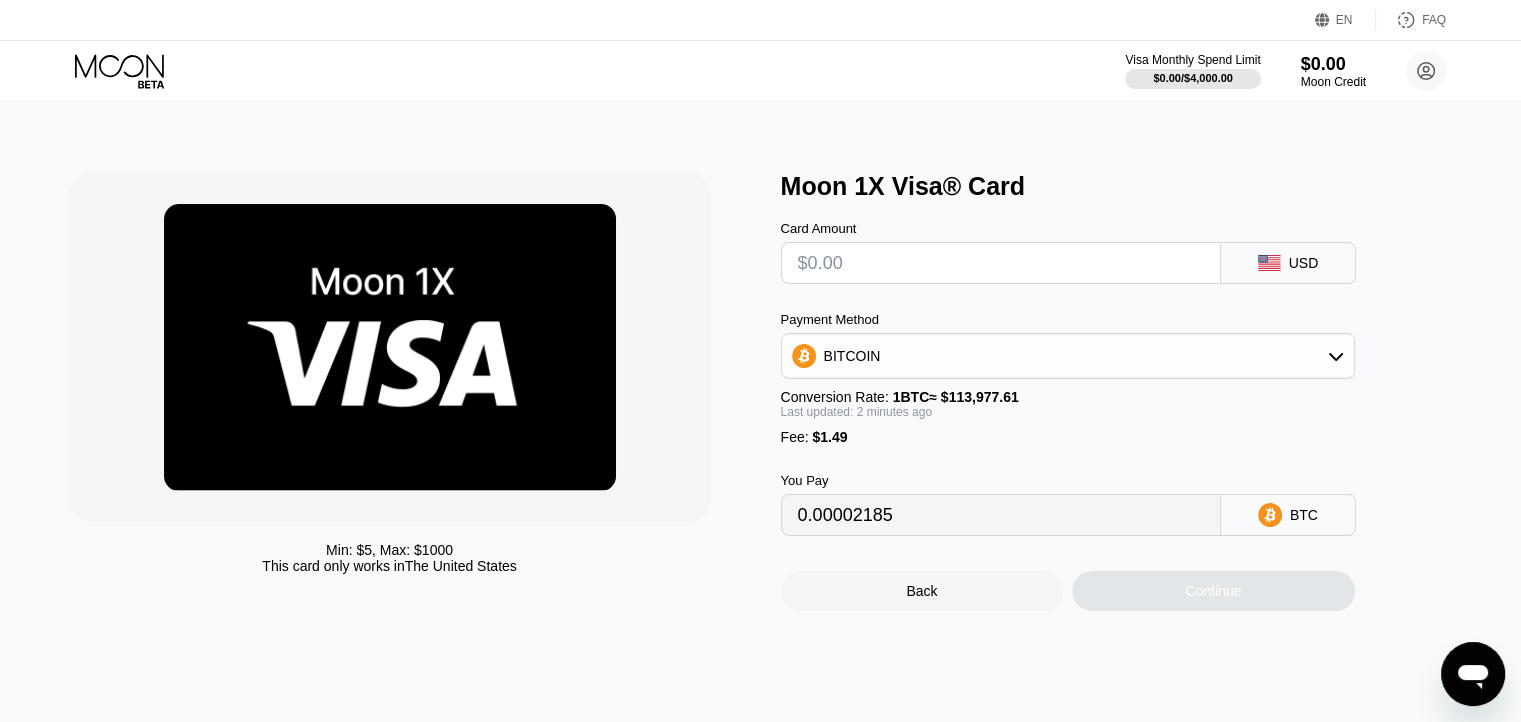type on "0" 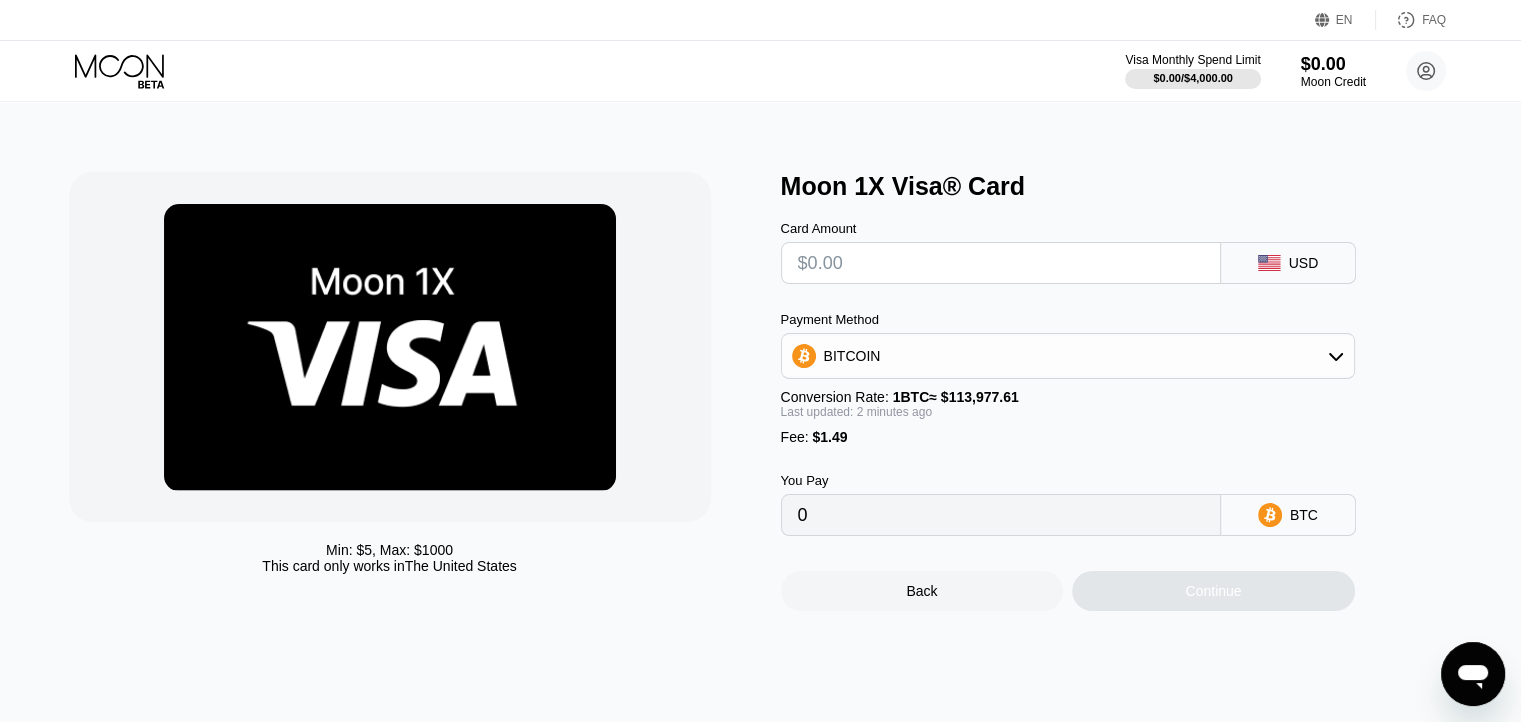 type on "$5" 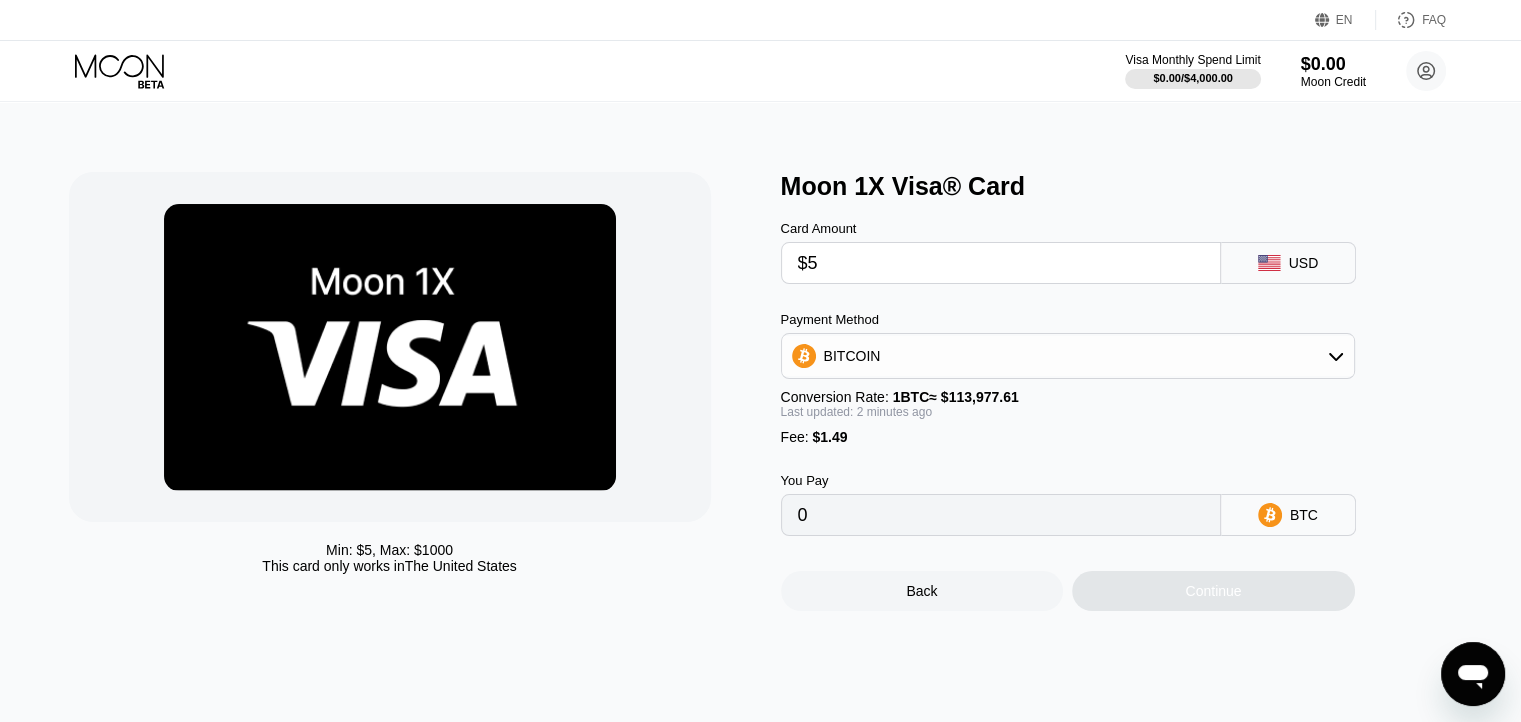 type on "0.00005695" 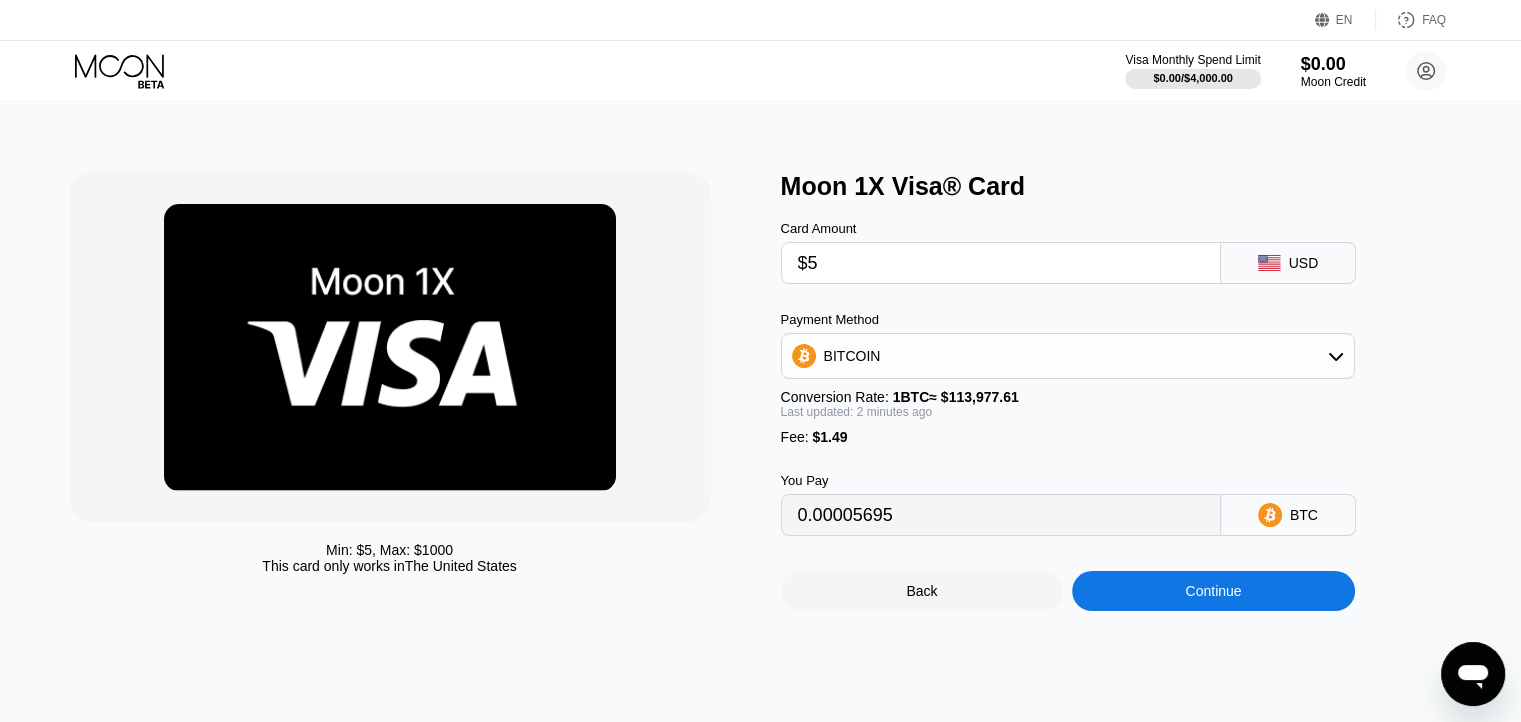 type on "$50" 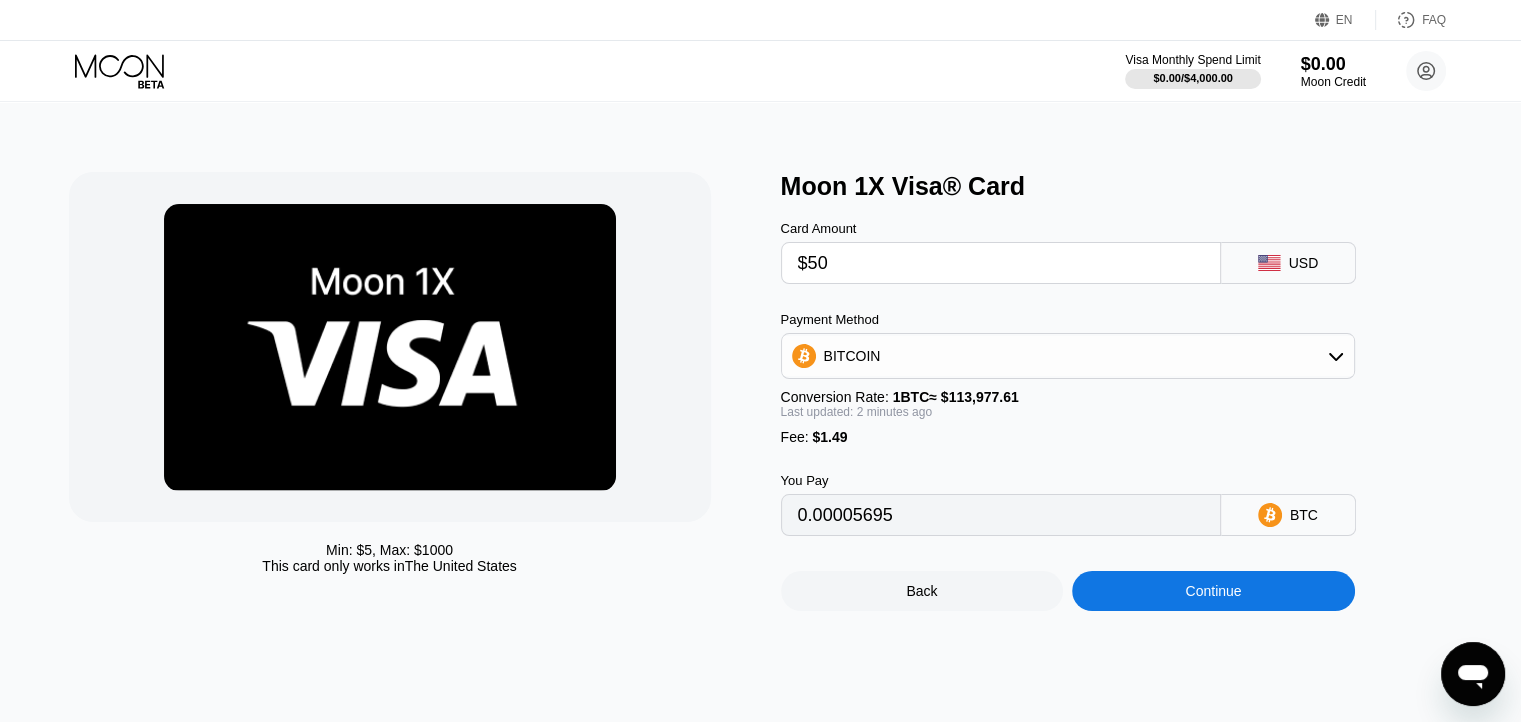 type on "0.00045176" 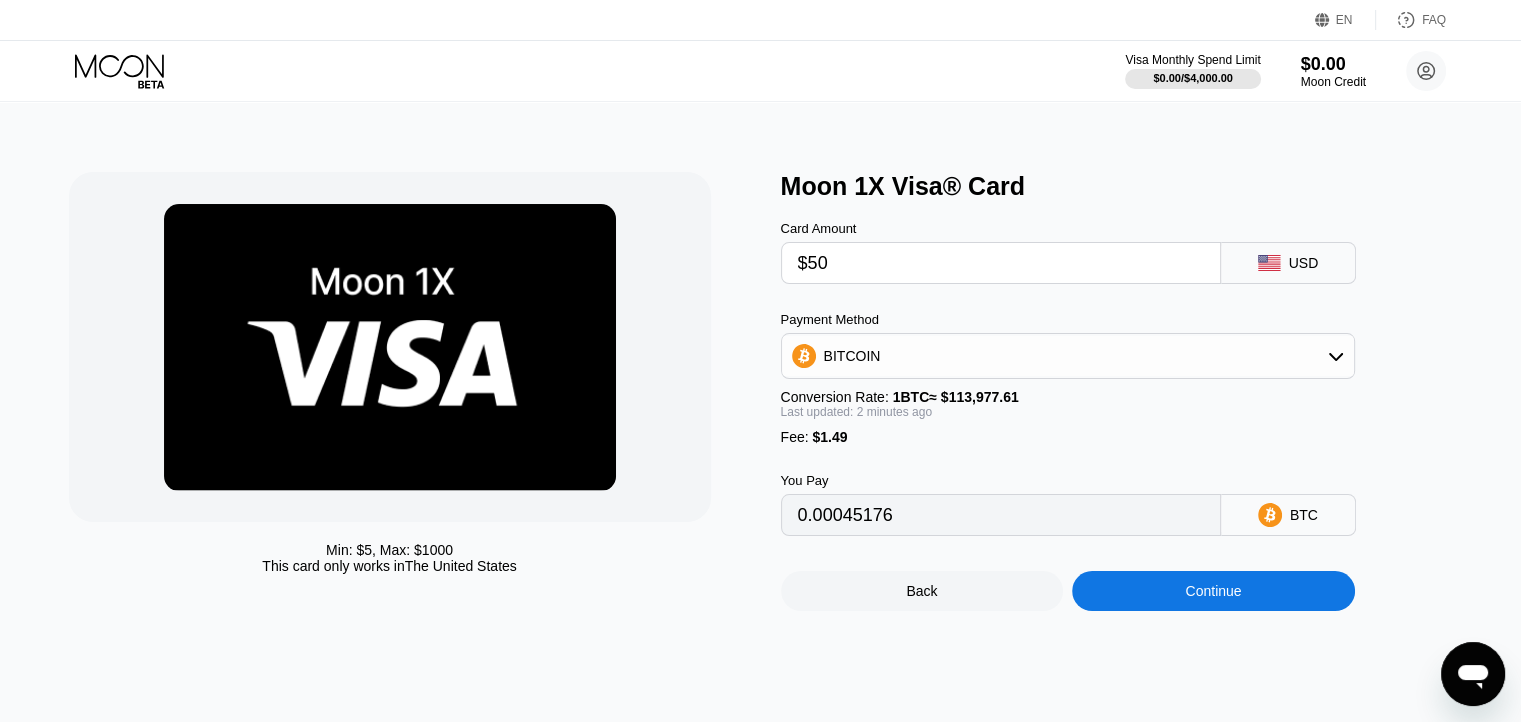 type on "$5" 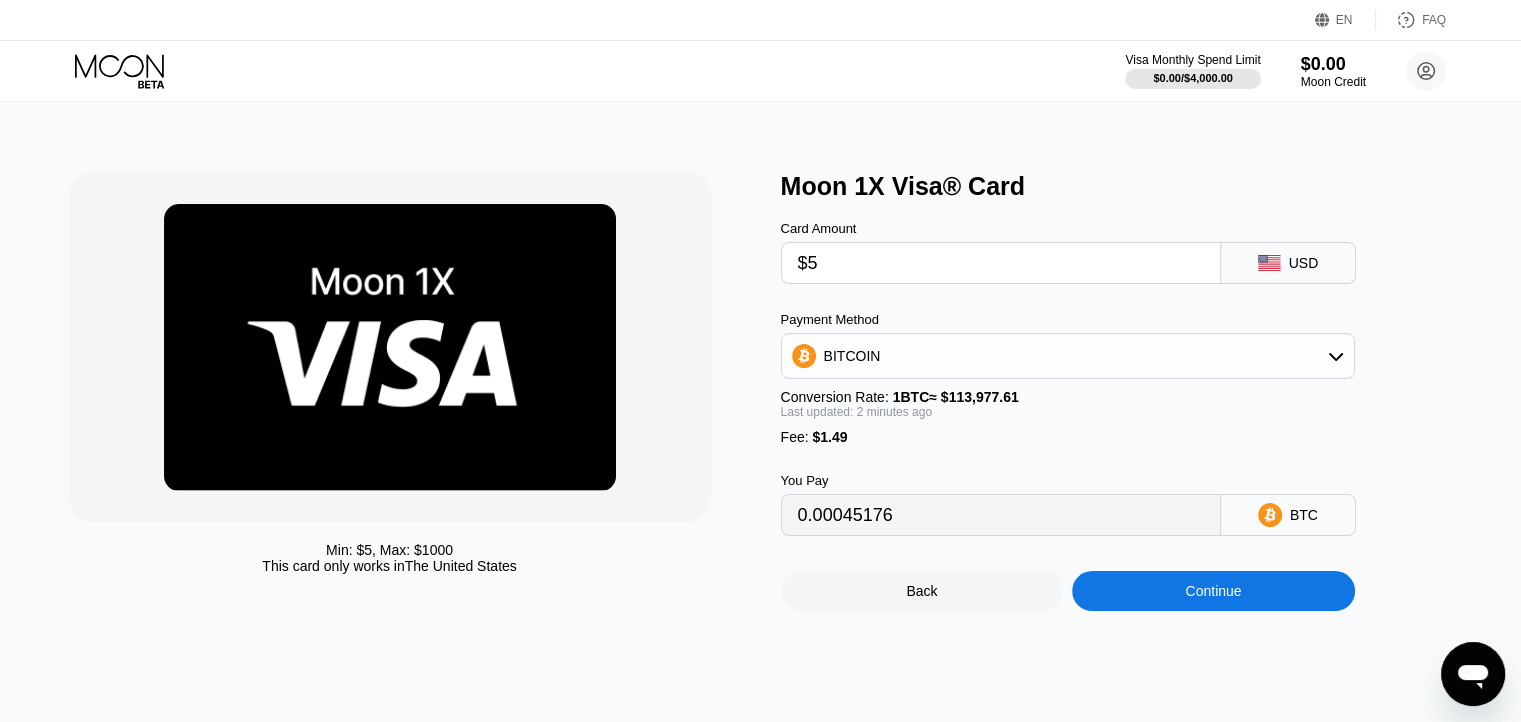 type on "0.00005695" 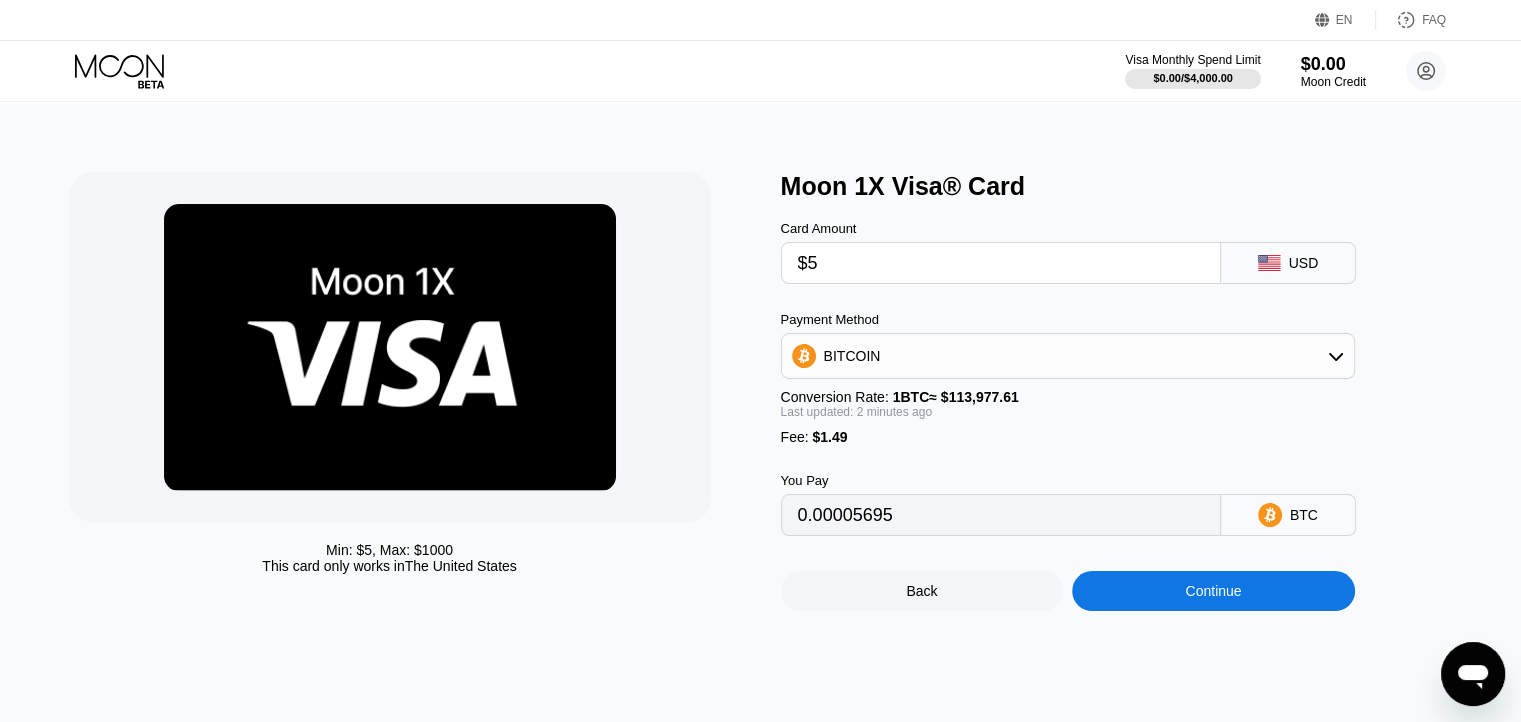 type 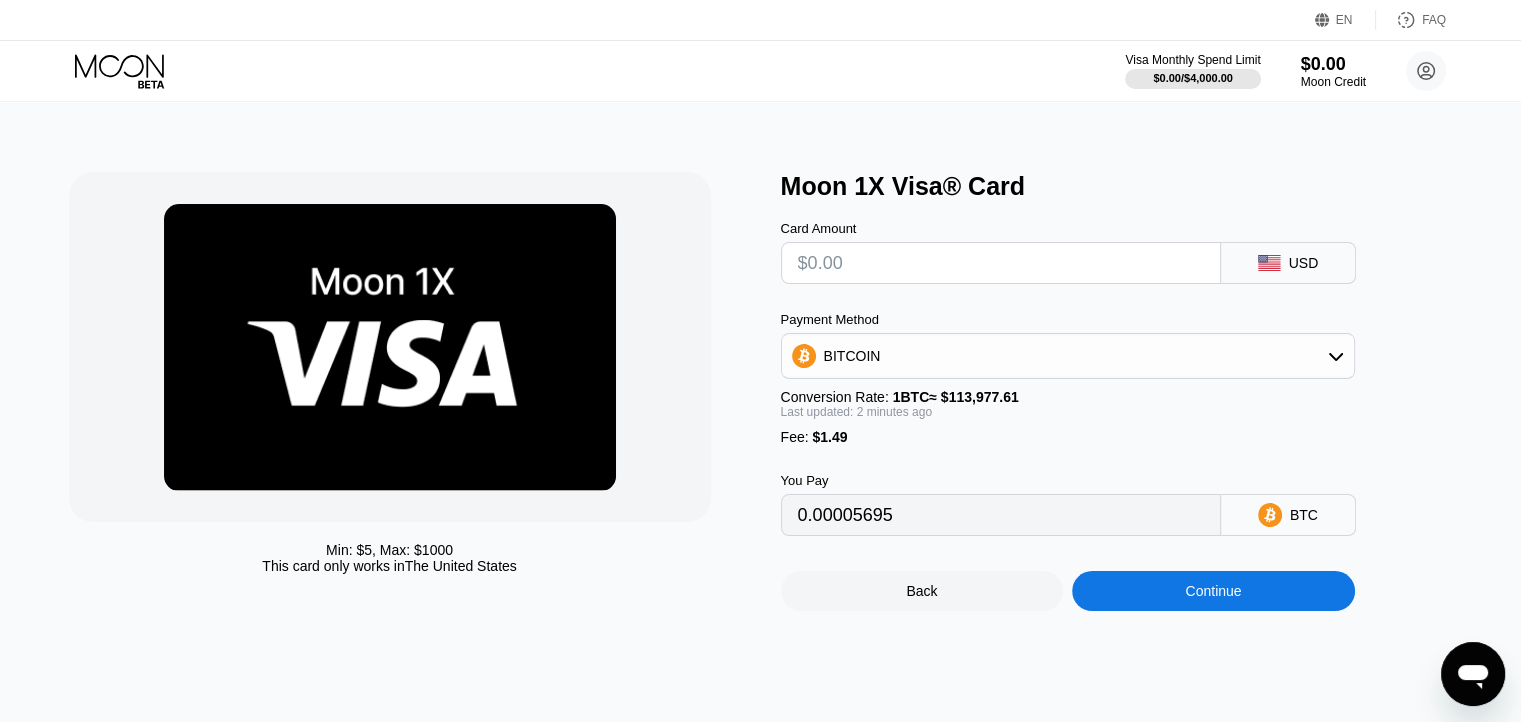 type on "0" 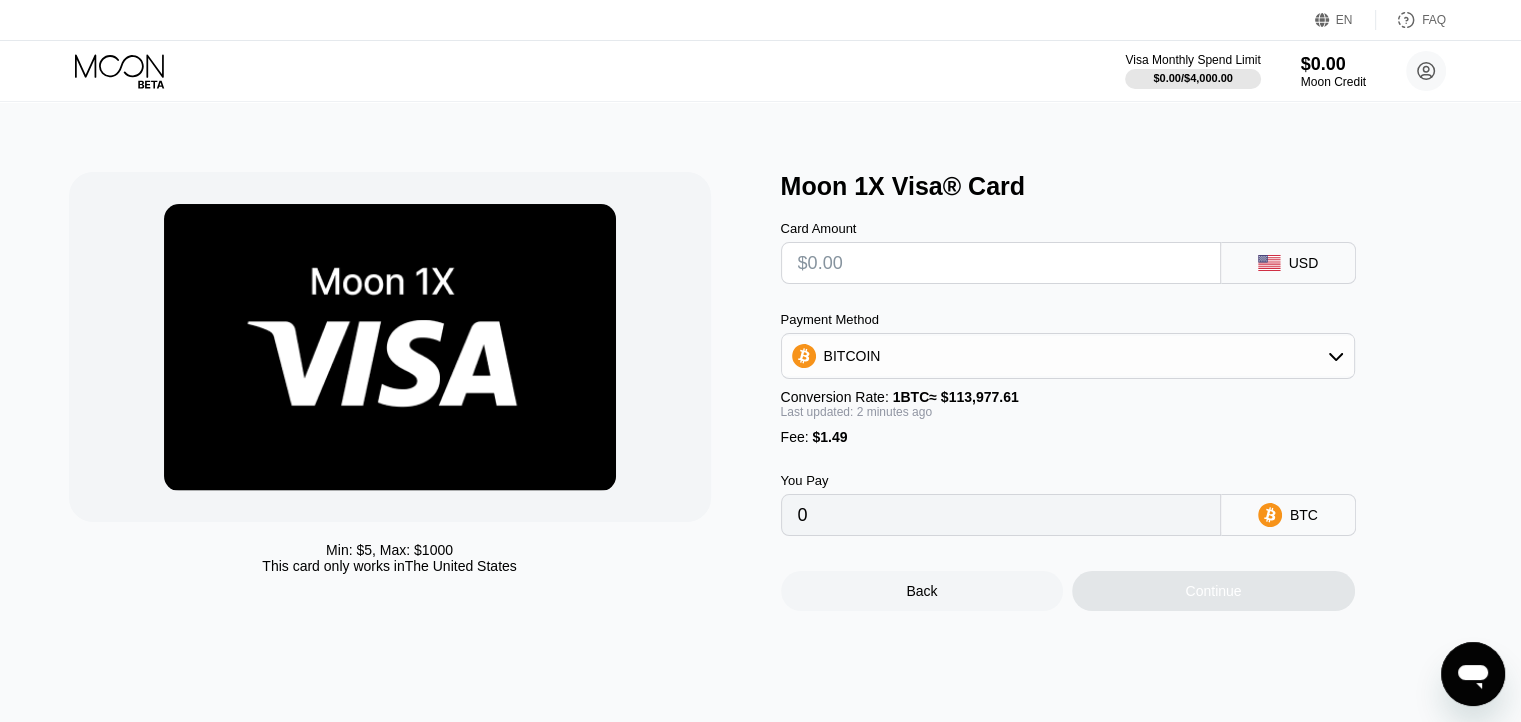 type on "$1" 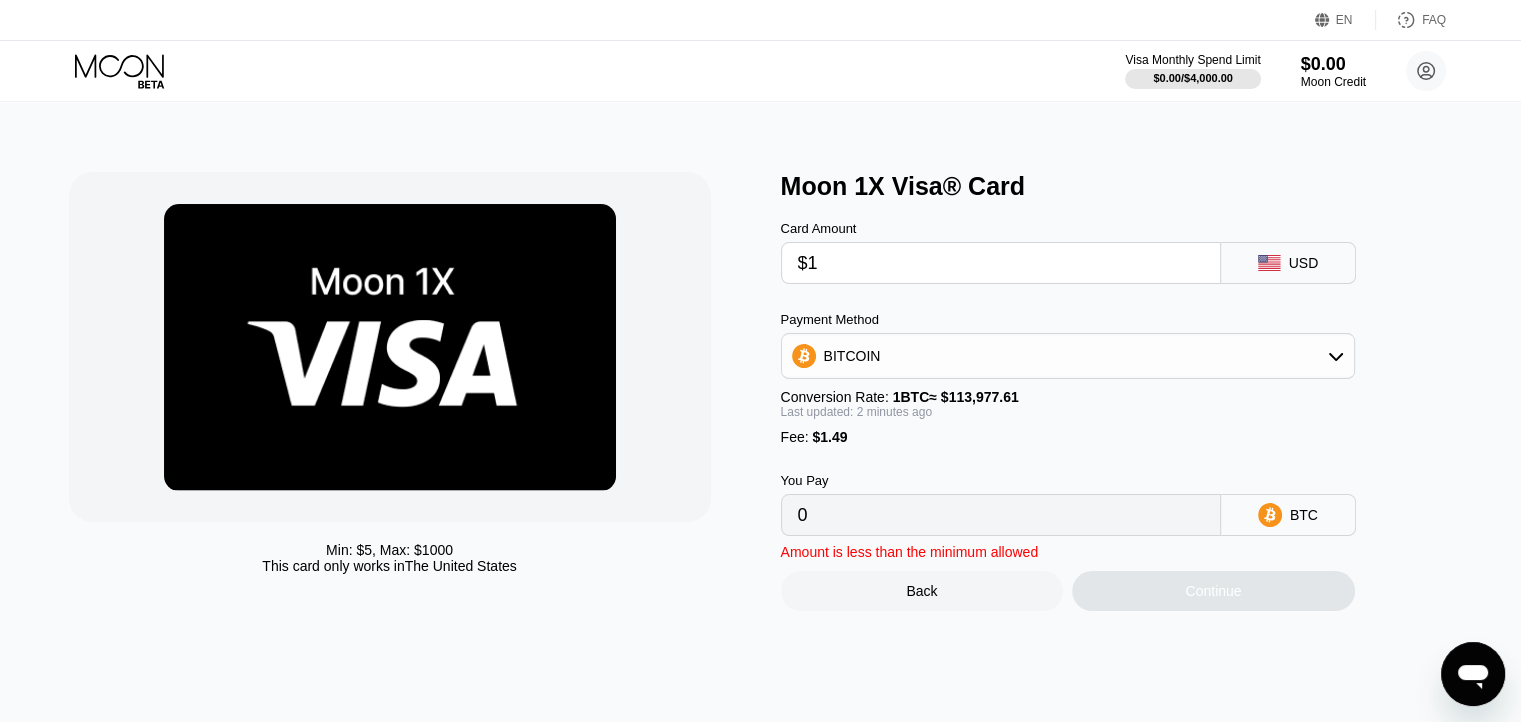 type on "0.00002185" 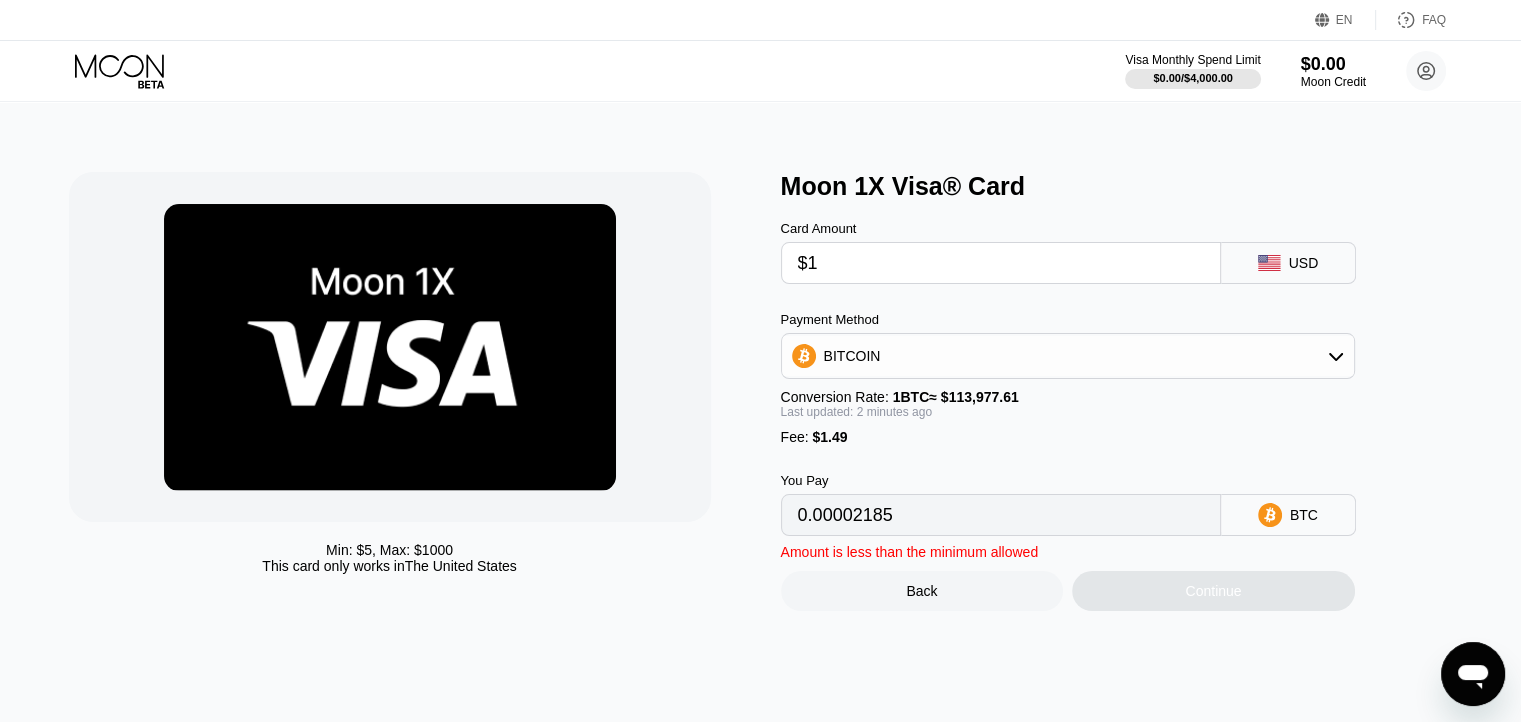 type on "$13" 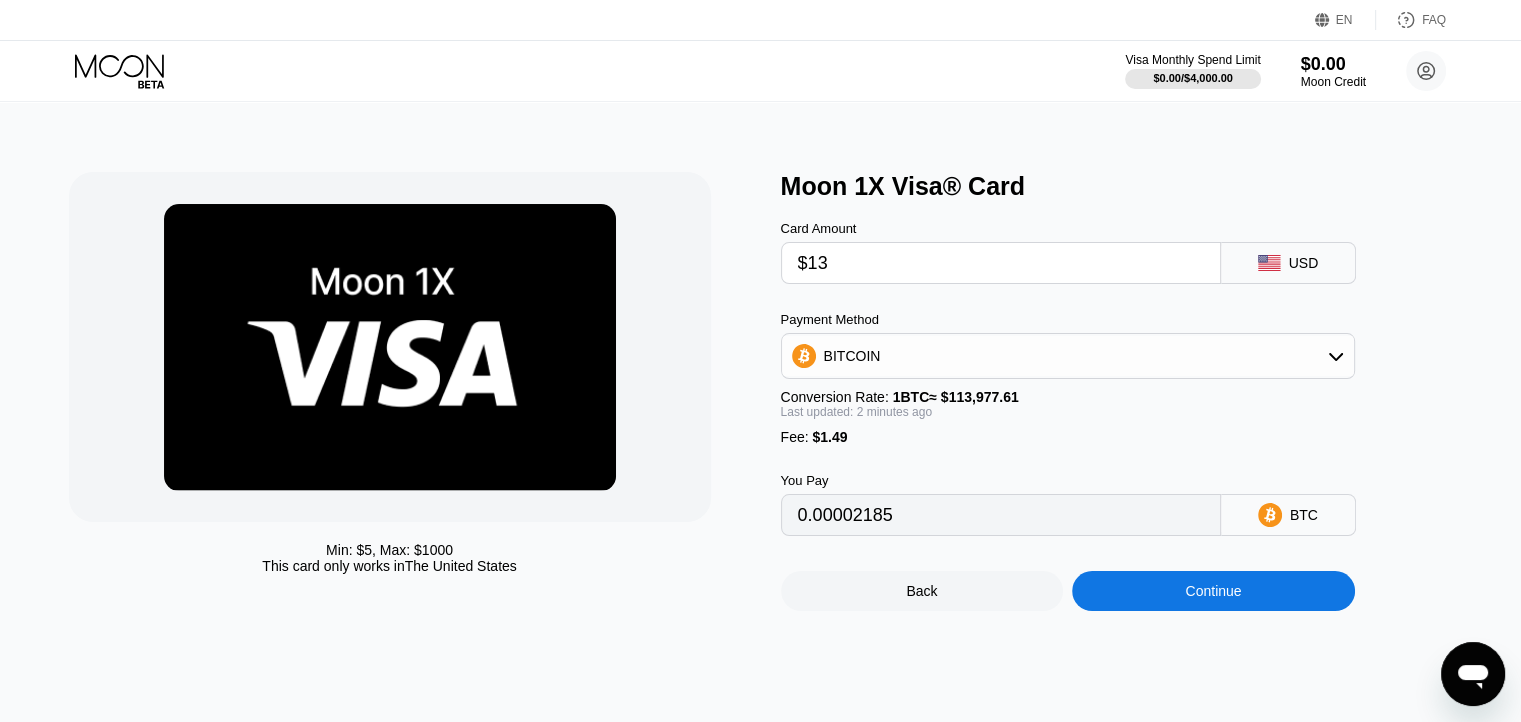 type on "0.00012714" 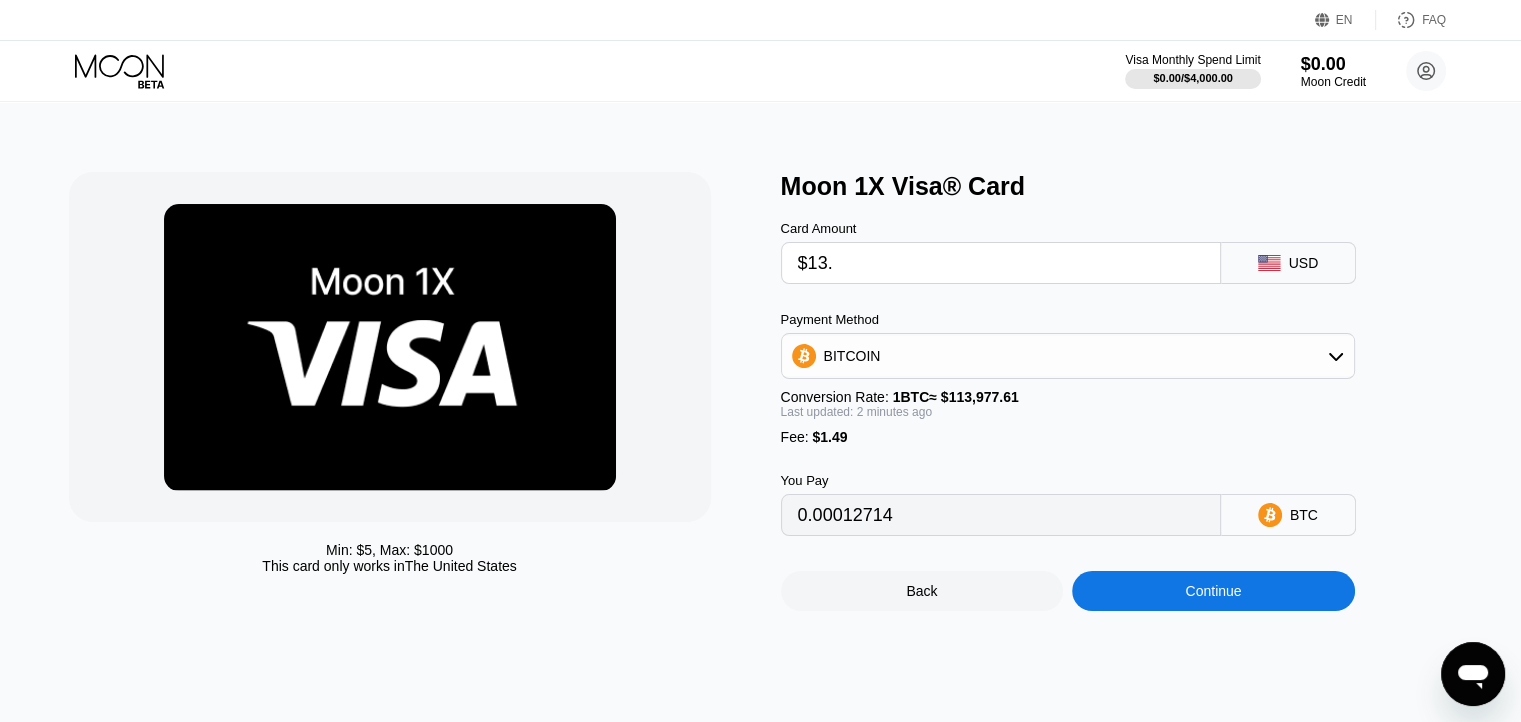 type on "$13.5" 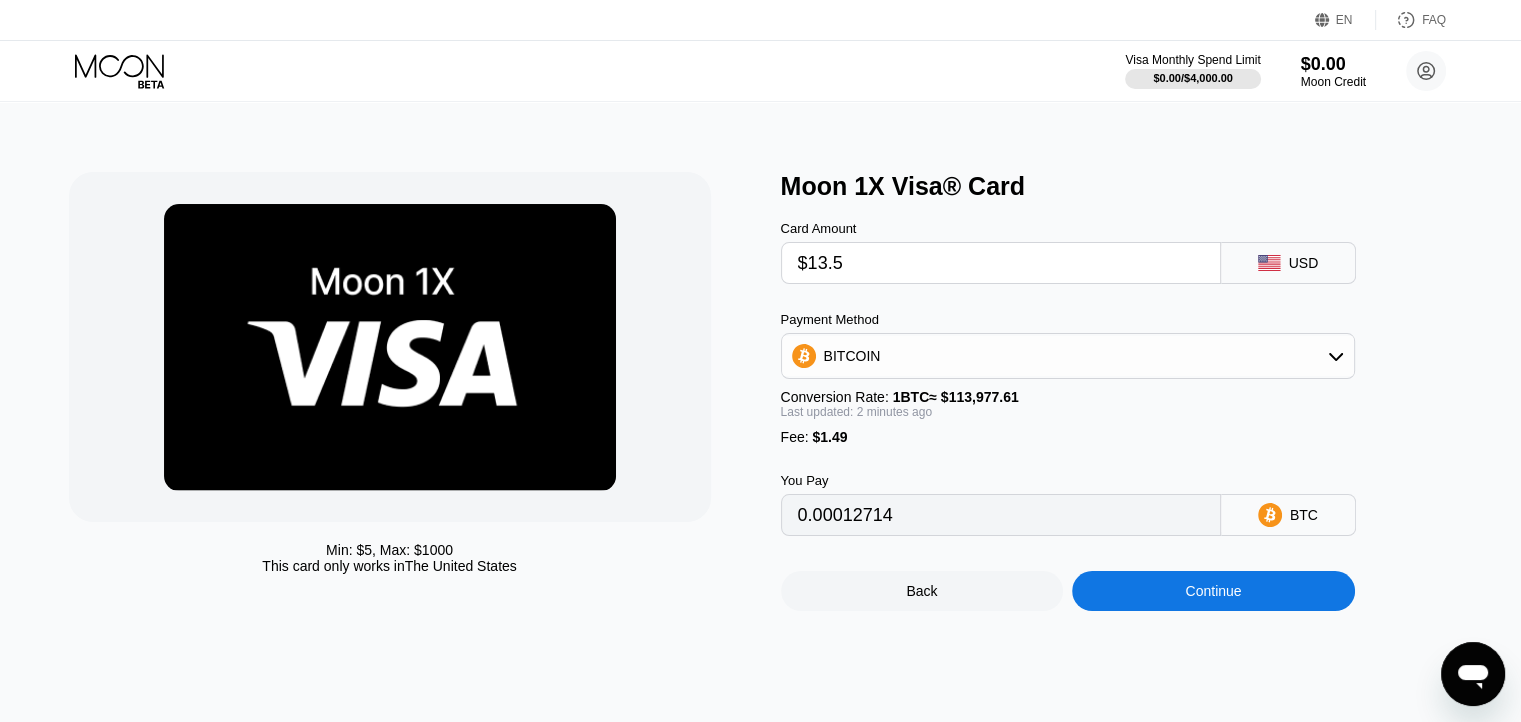 type on "0.00013152" 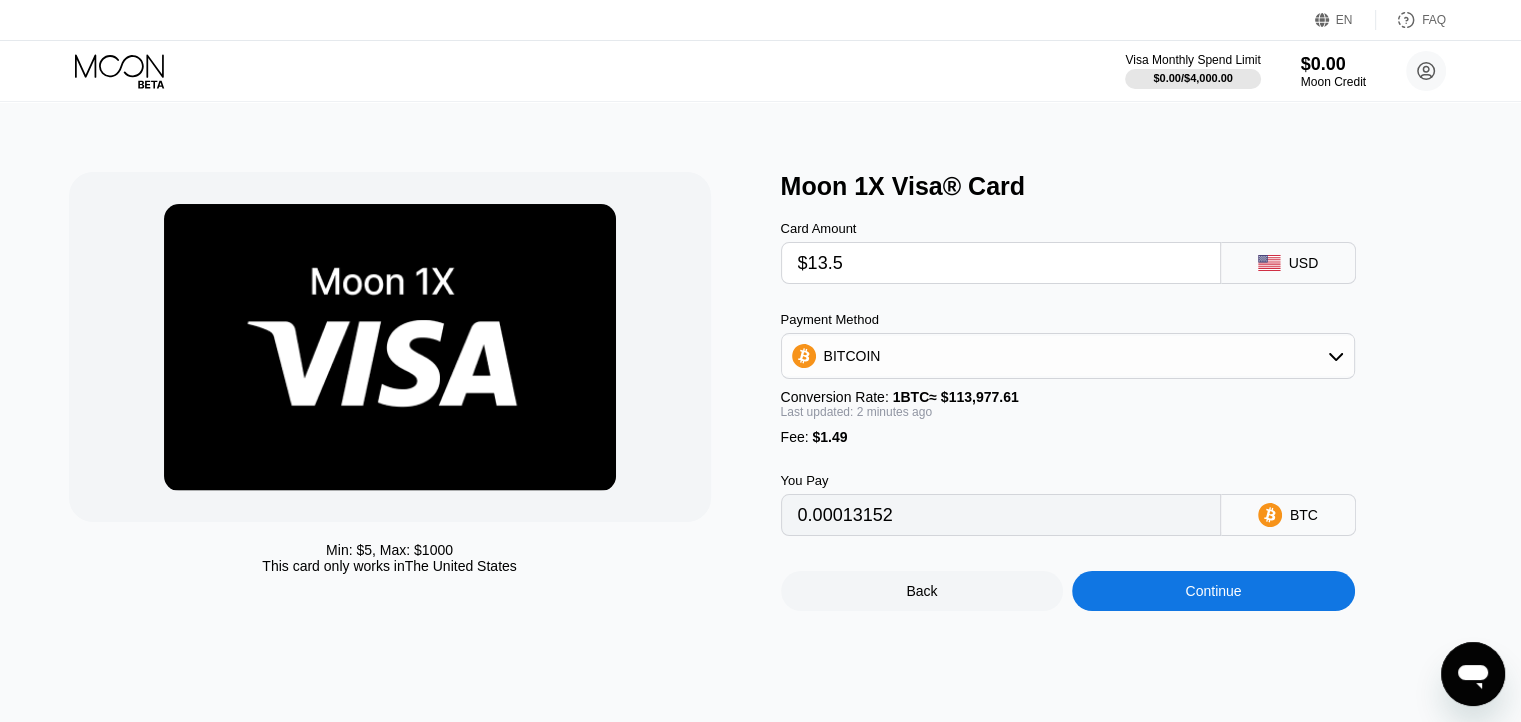 type on "$13." 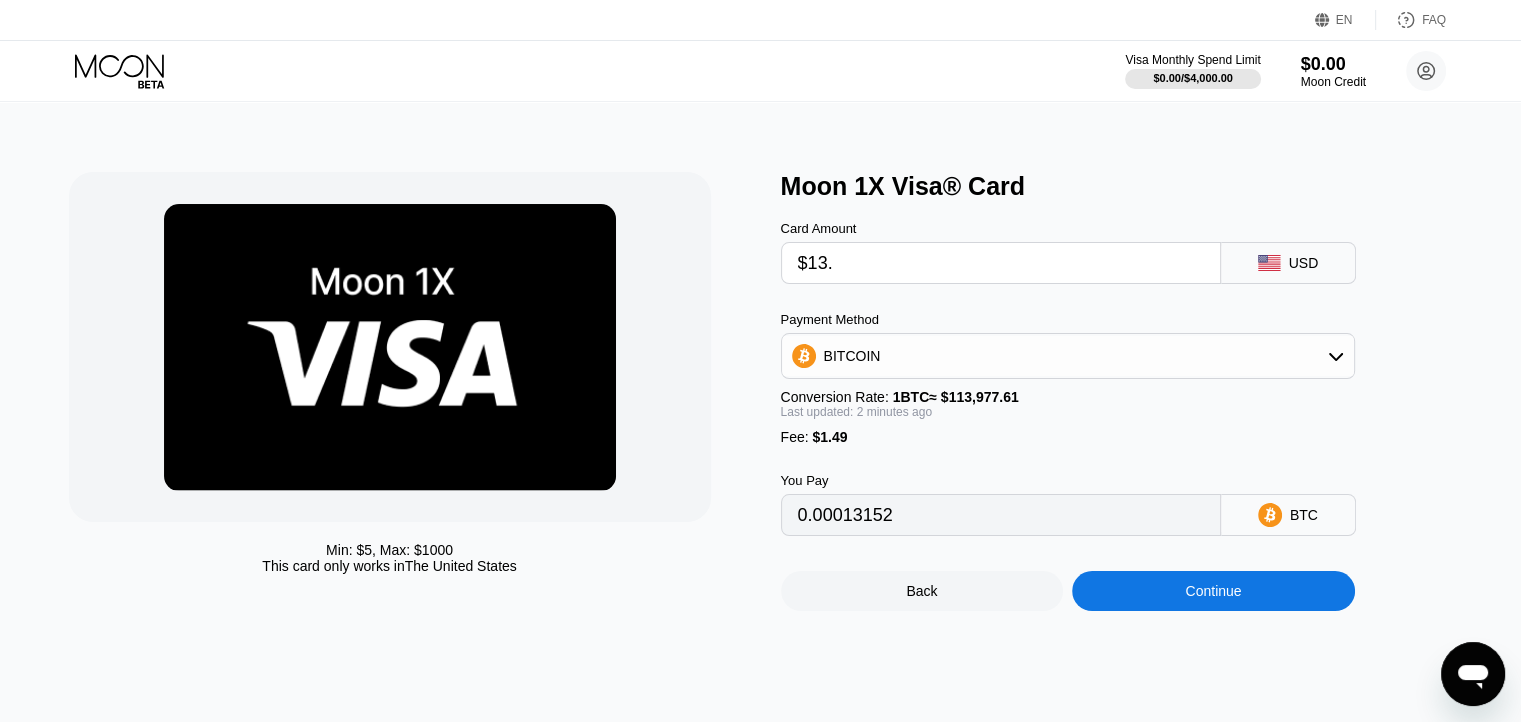 type on "0.00012714" 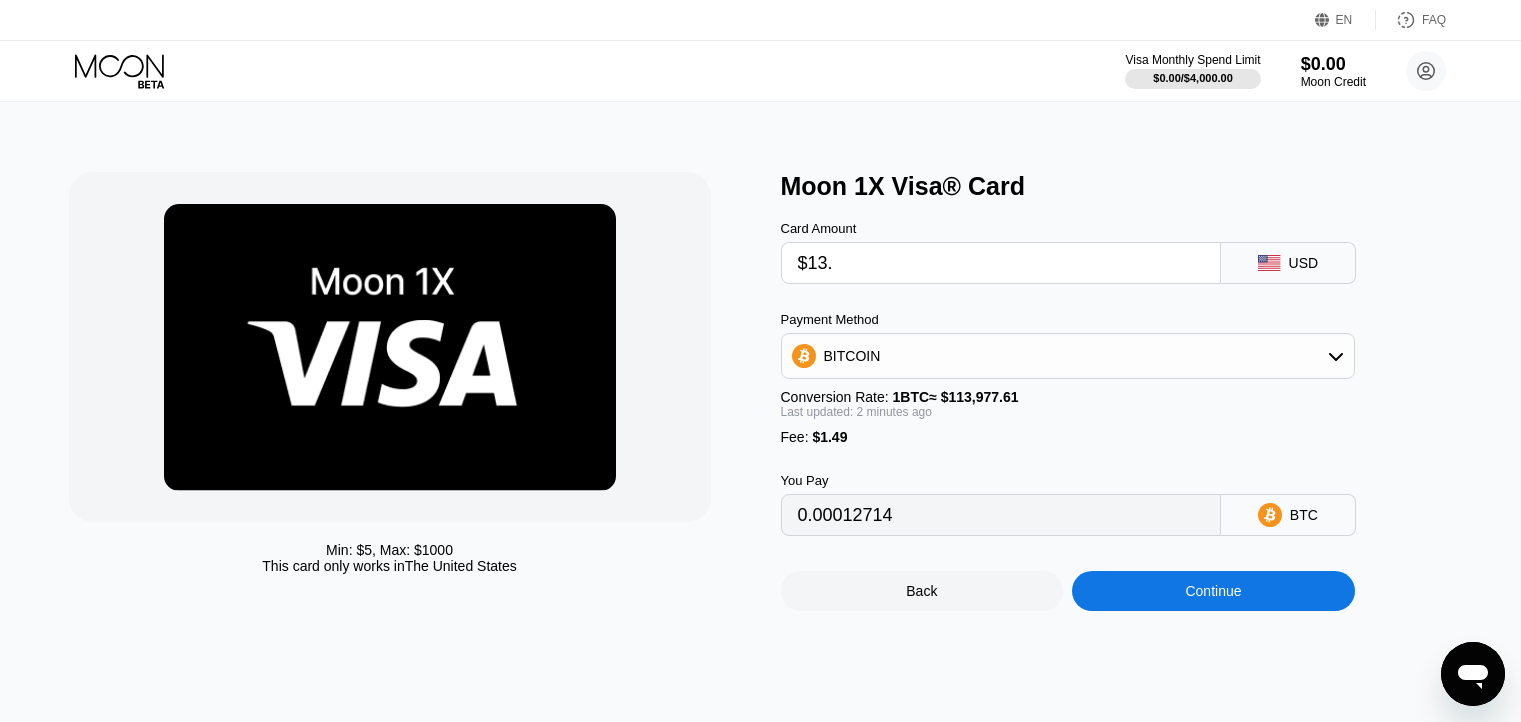 scroll, scrollTop: 0, scrollLeft: 0, axis: both 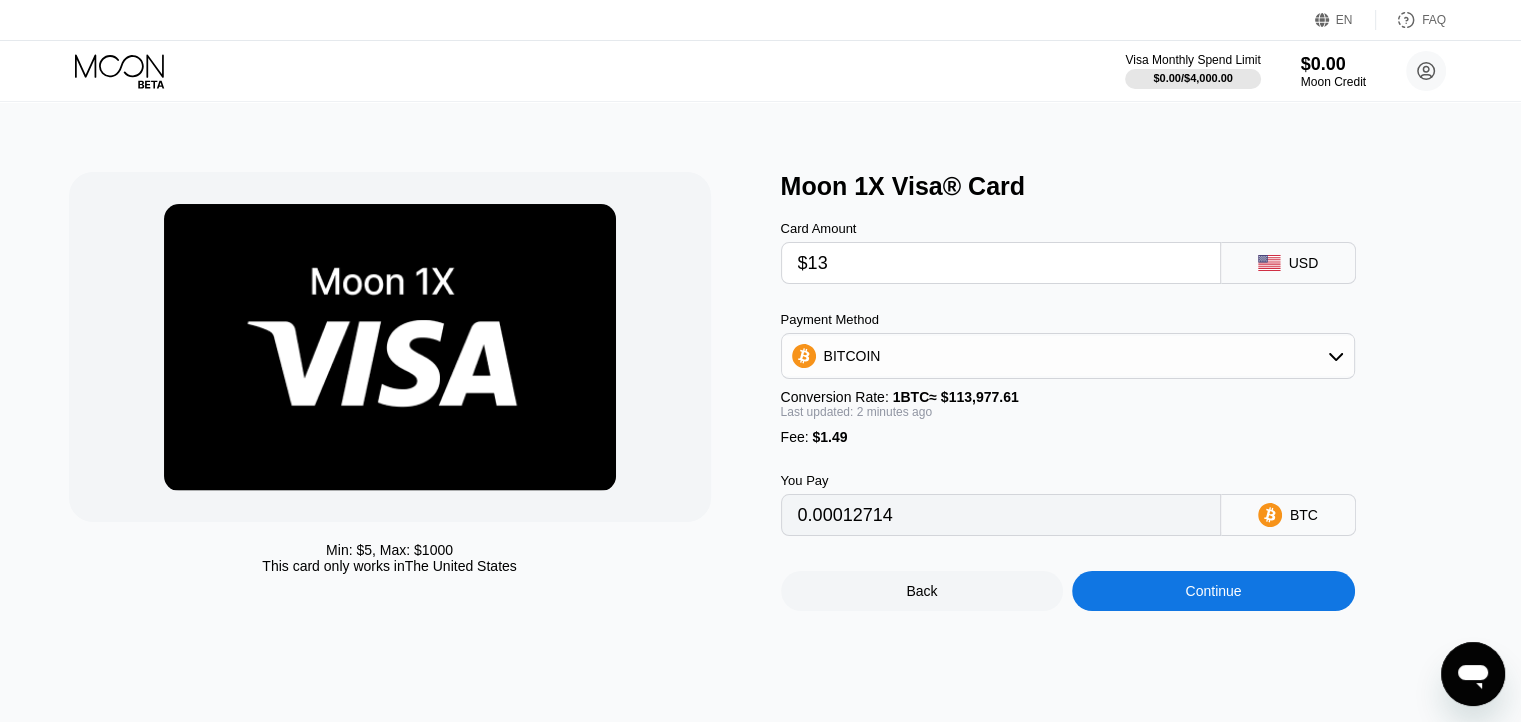 type on "$1" 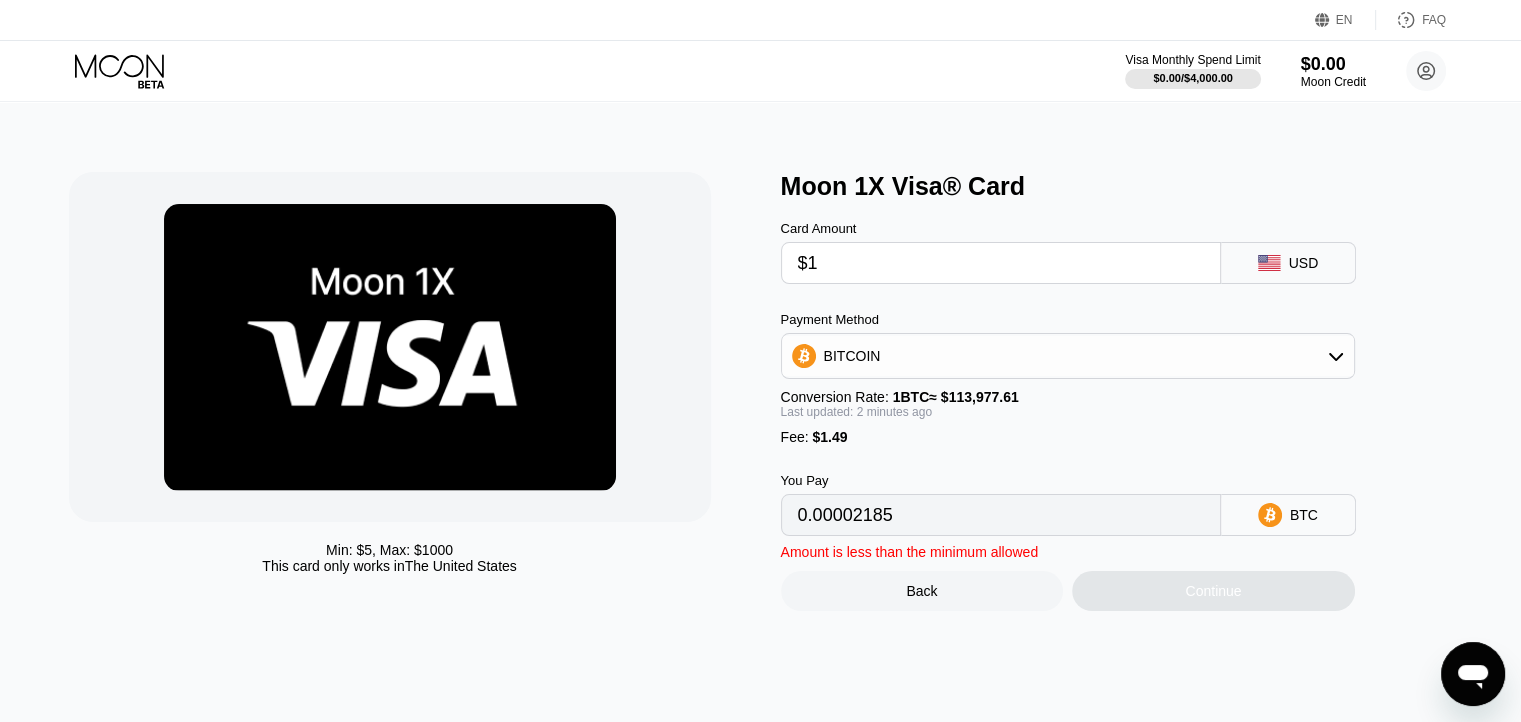 type on "0.00002185" 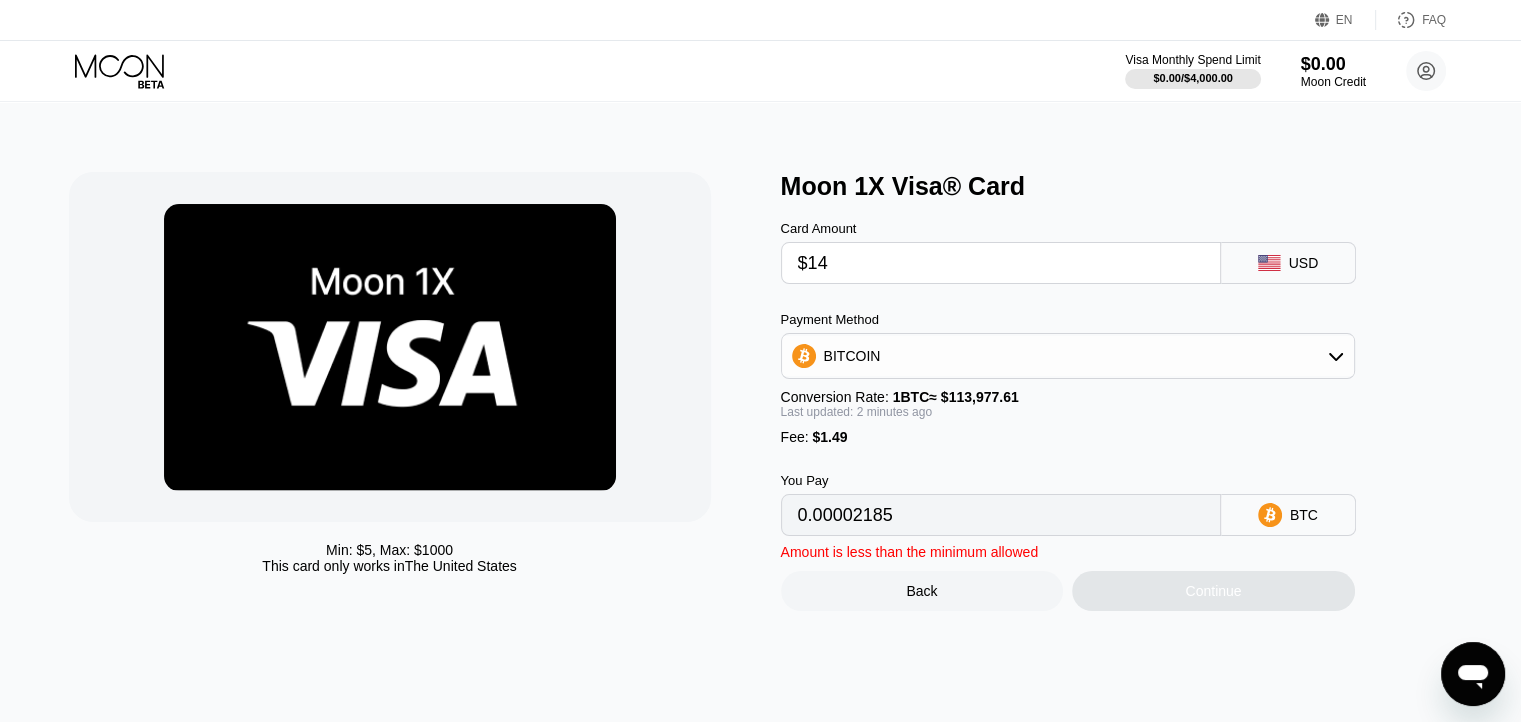 type on "0.00013591" 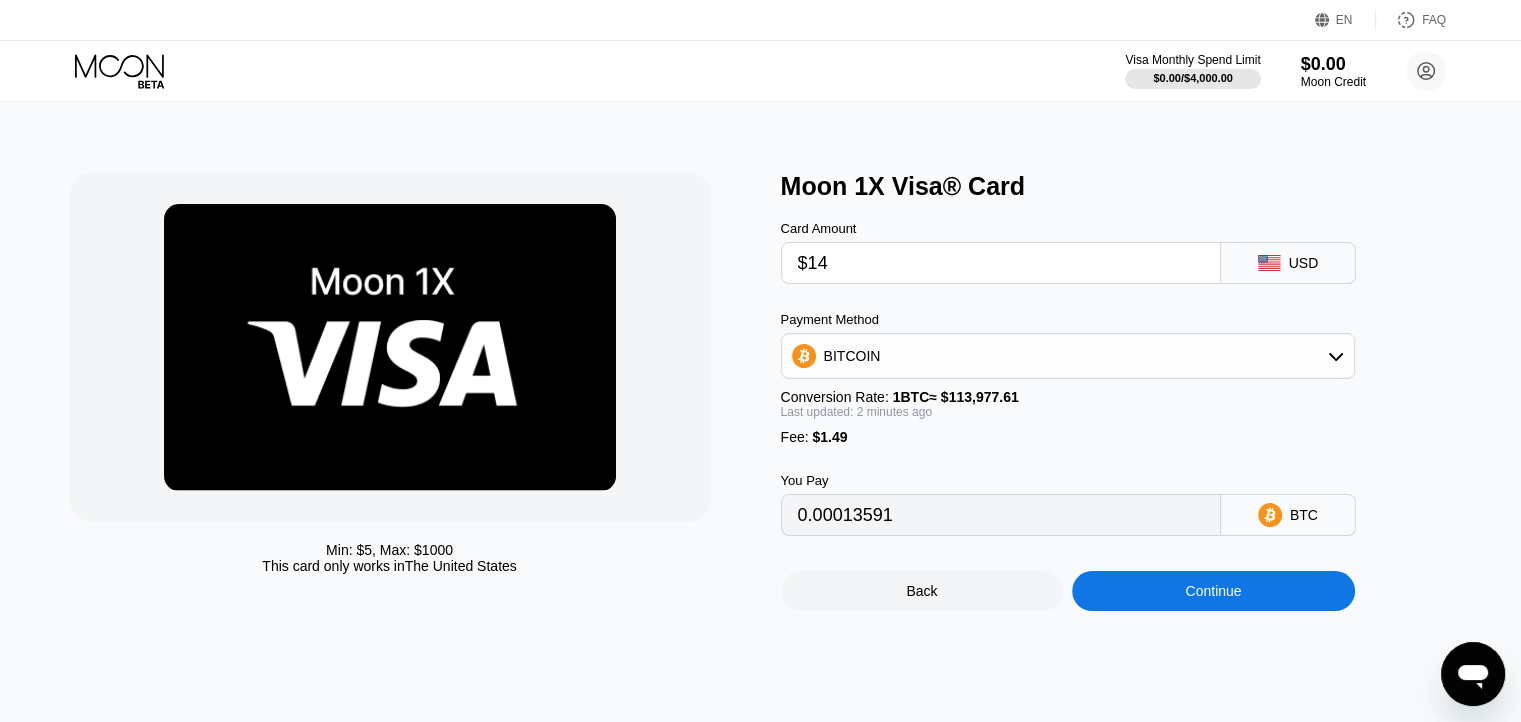 type on "$1" 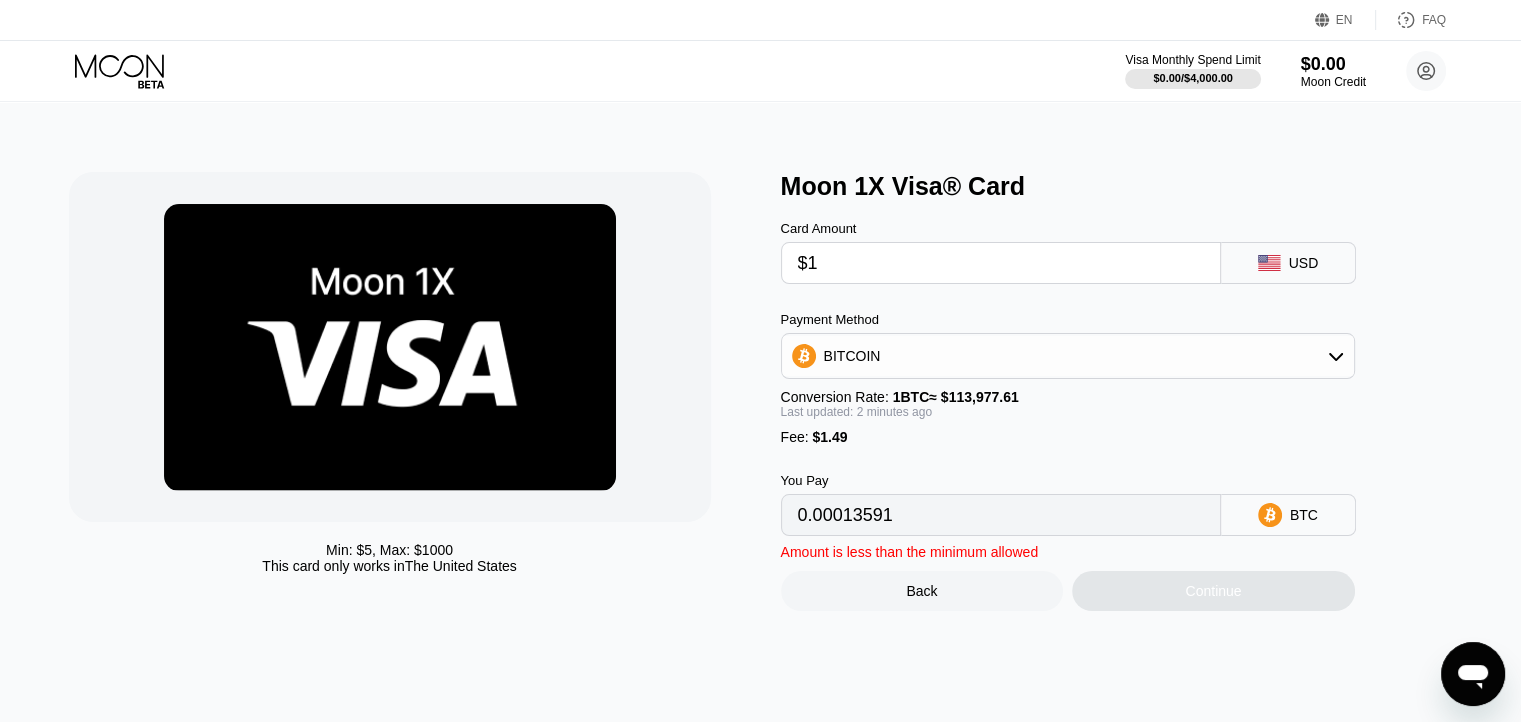 type on "0.00002185" 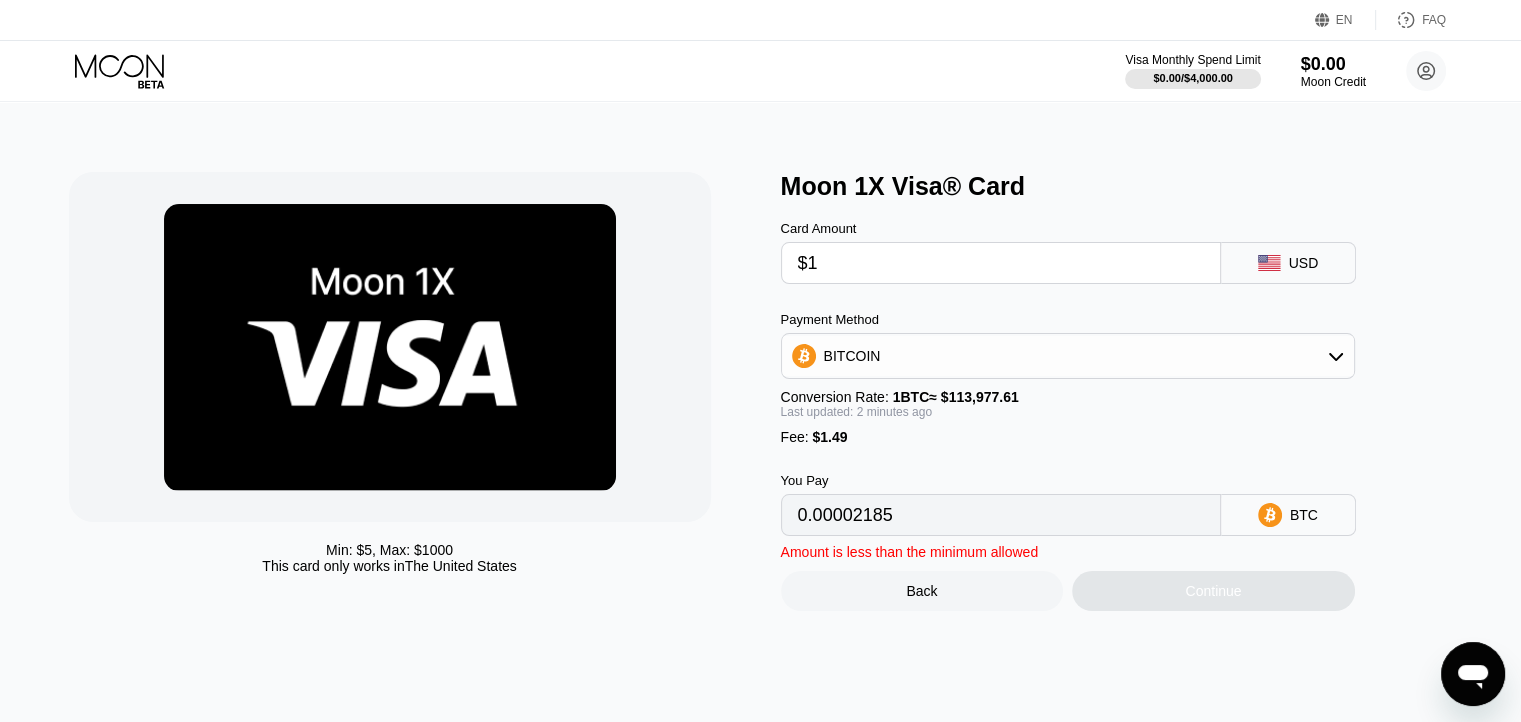 type on "$15" 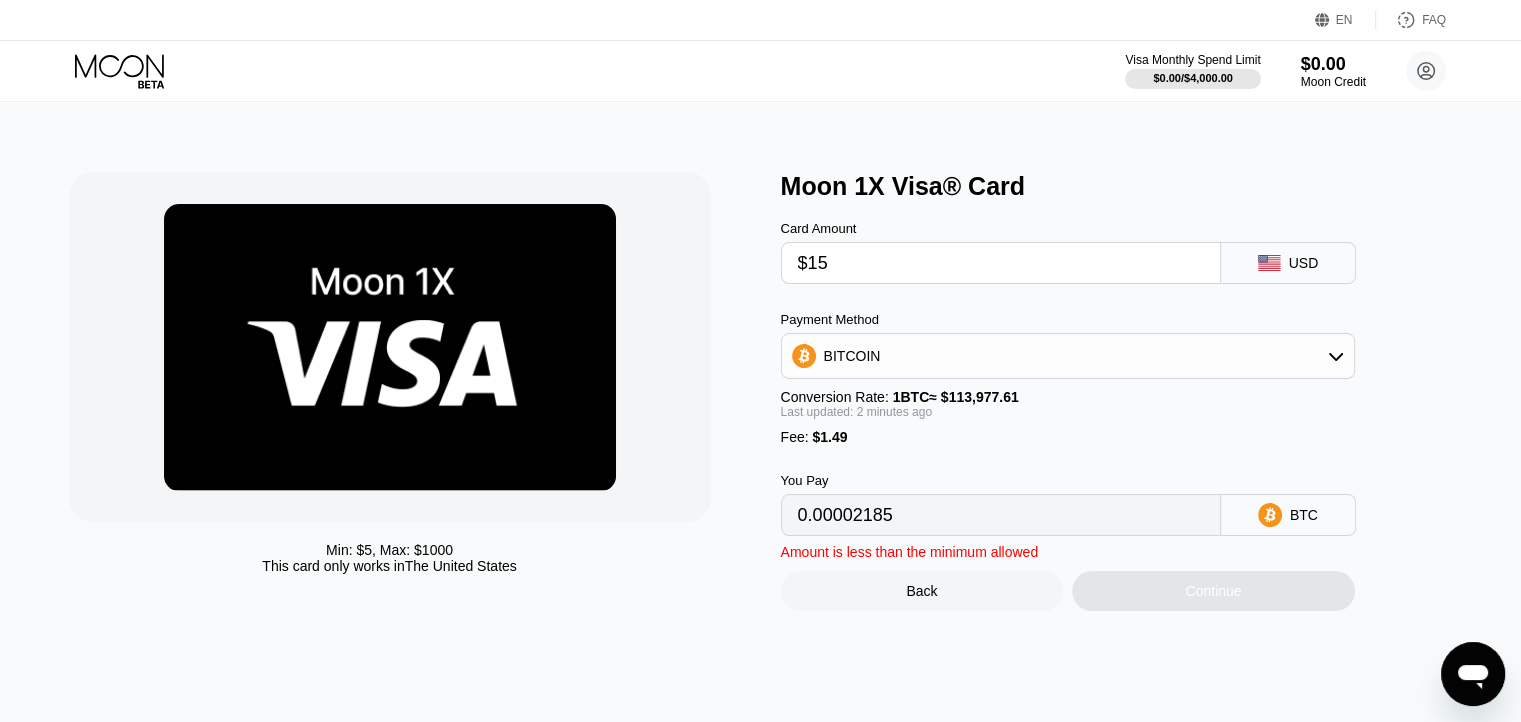 type on "0.00014468" 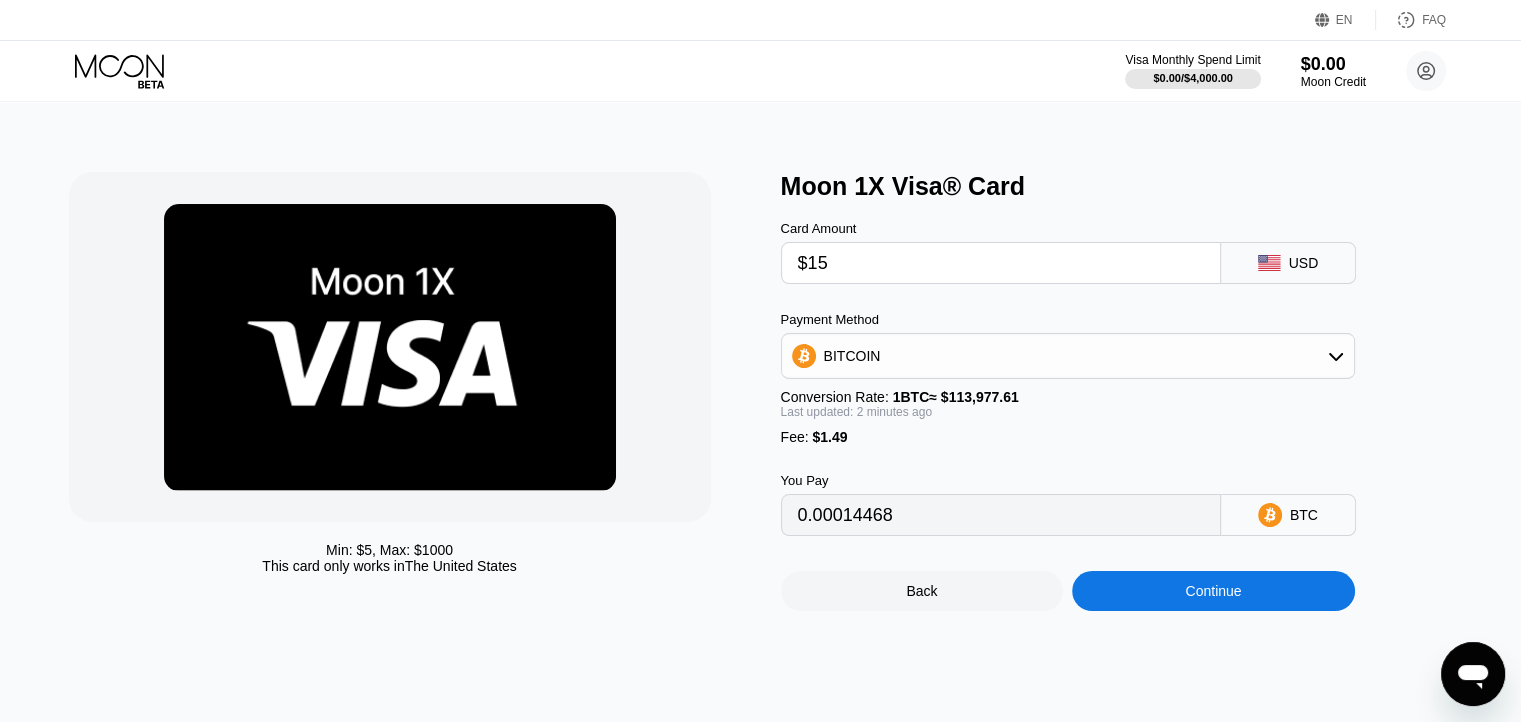 type on "$15" 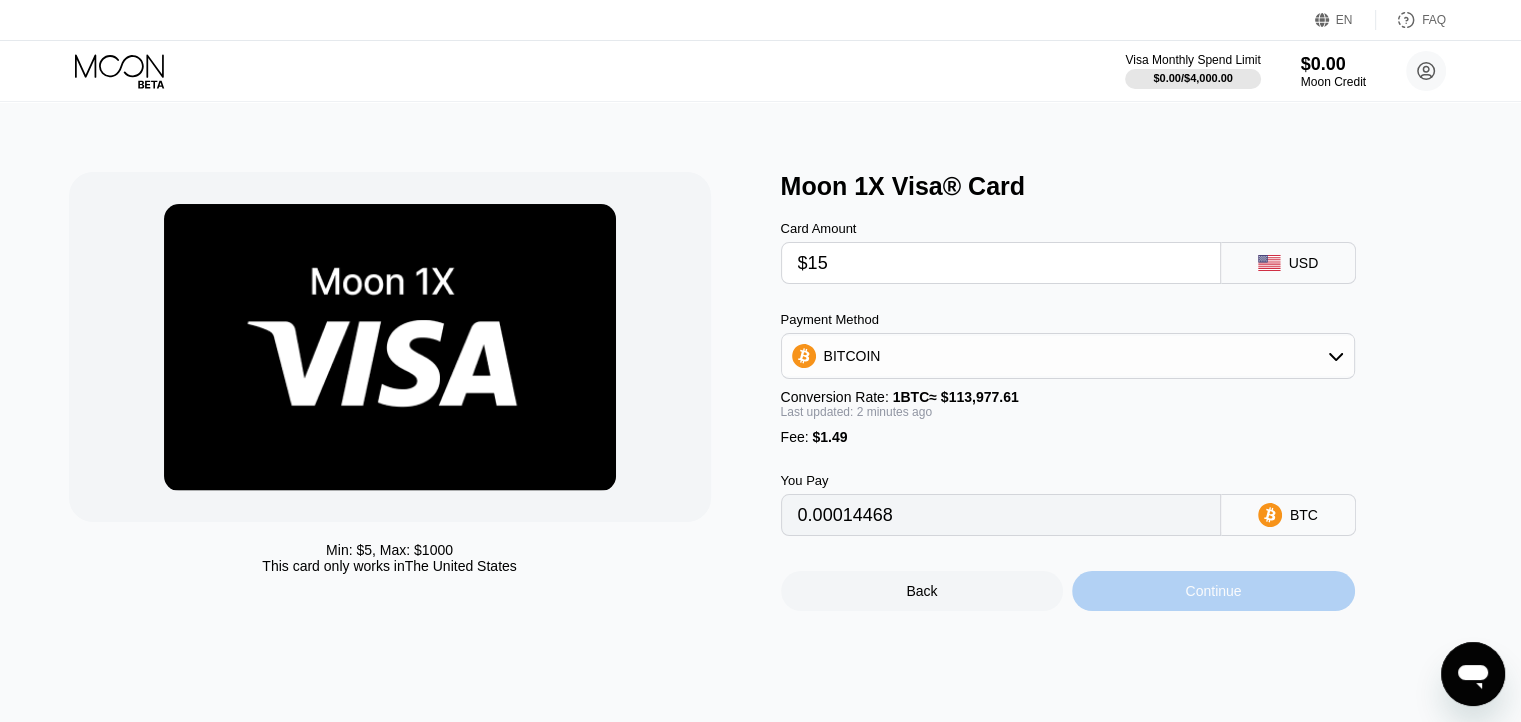 click on "Continue" at bounding box center [1213, 591] 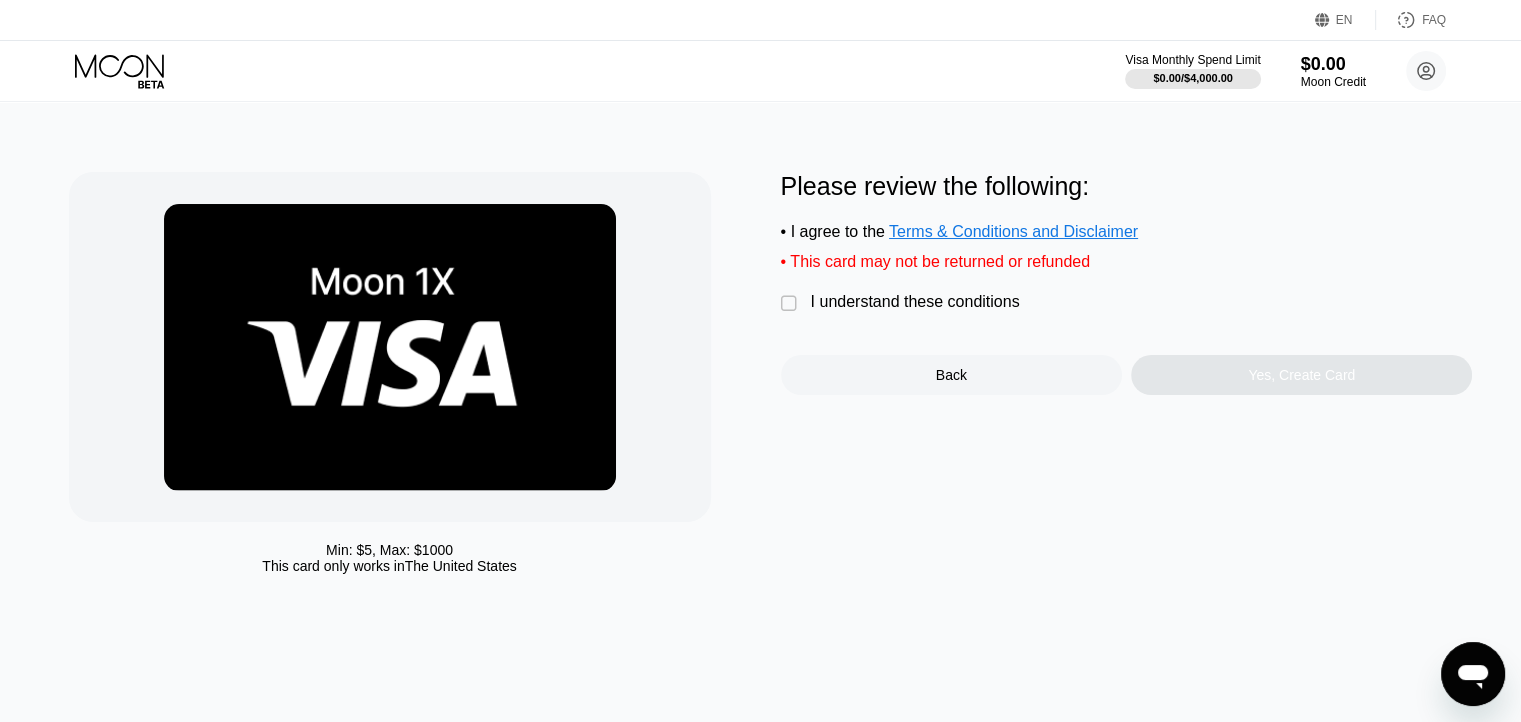 click on "" at bounding box center [791, 304] 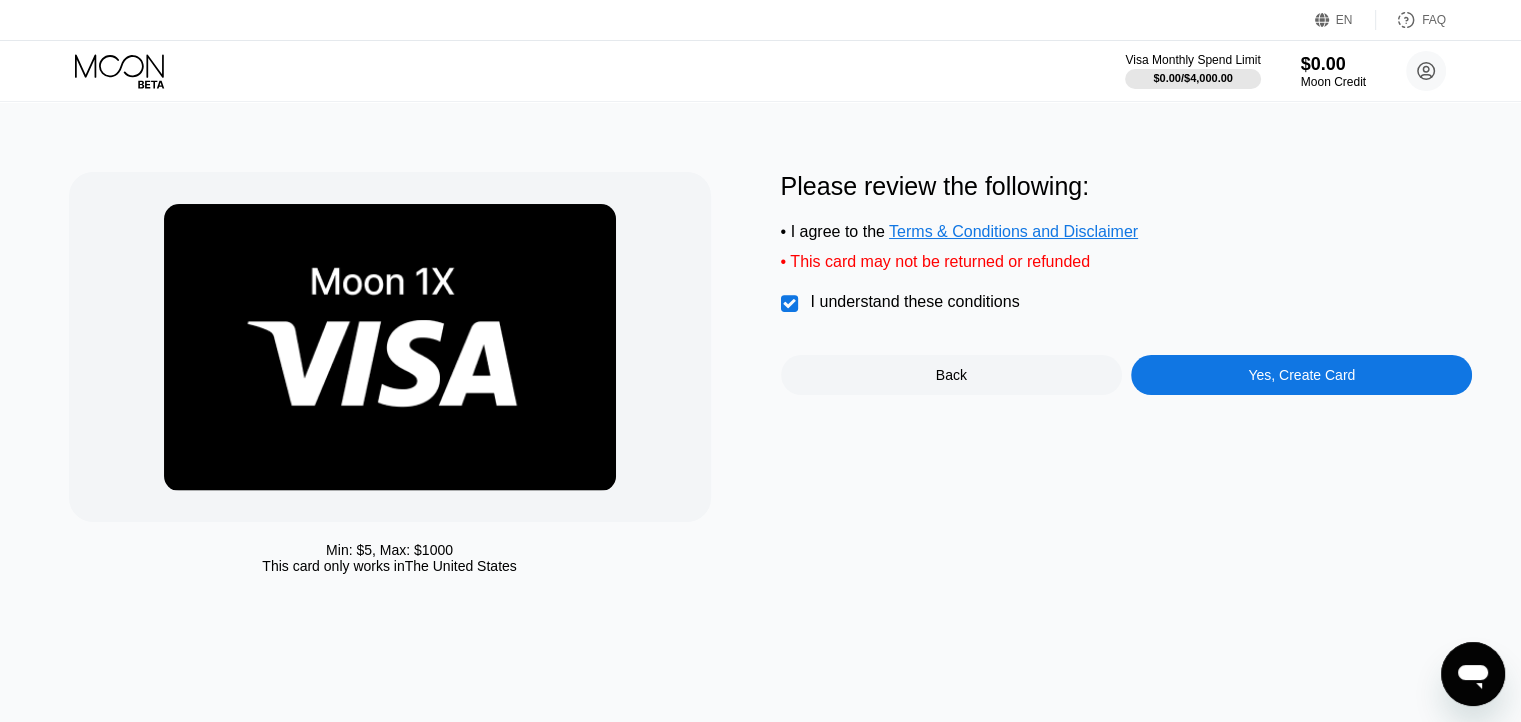 click on "Yes, Create Card" at bounding box center [1301, 375] 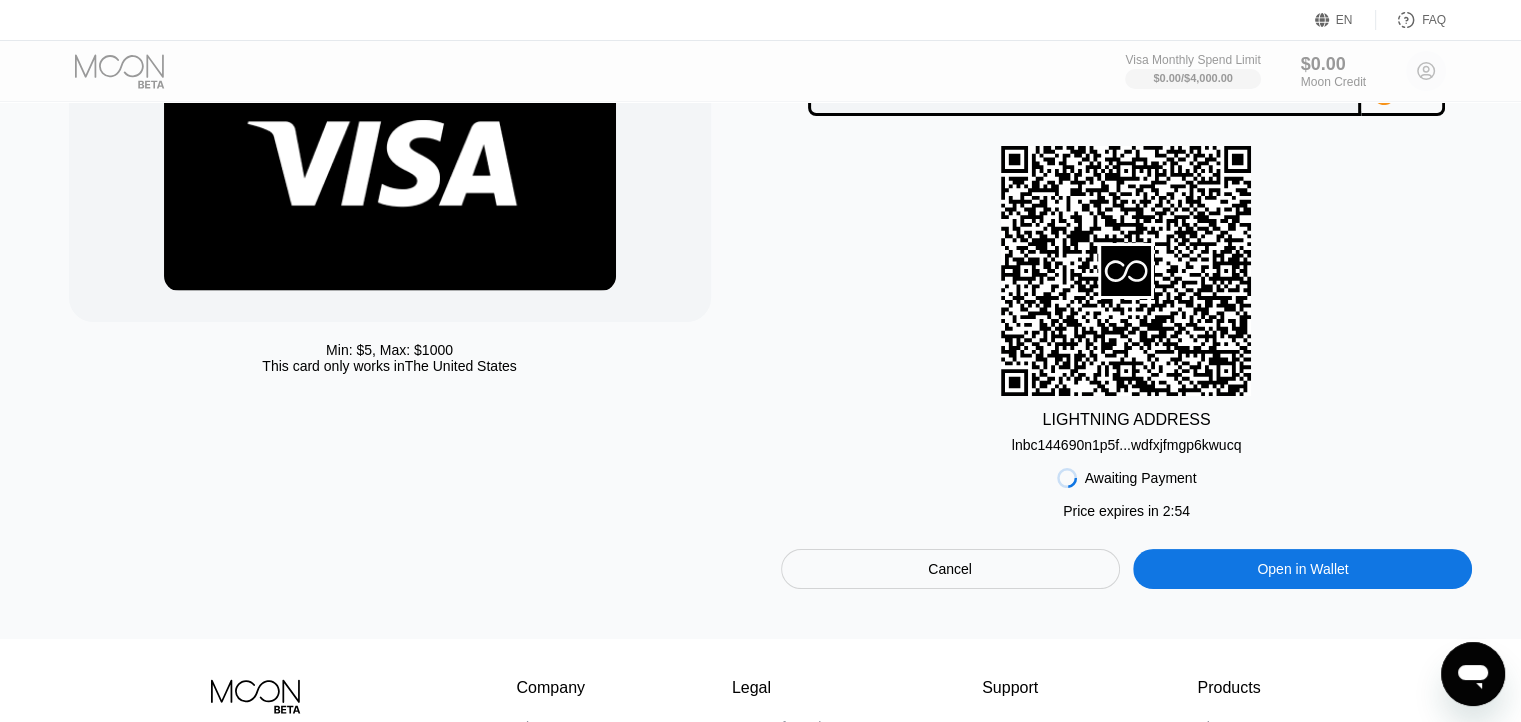 scroll, scrollTop: 100, scrollLeft: 0, axis: vertical 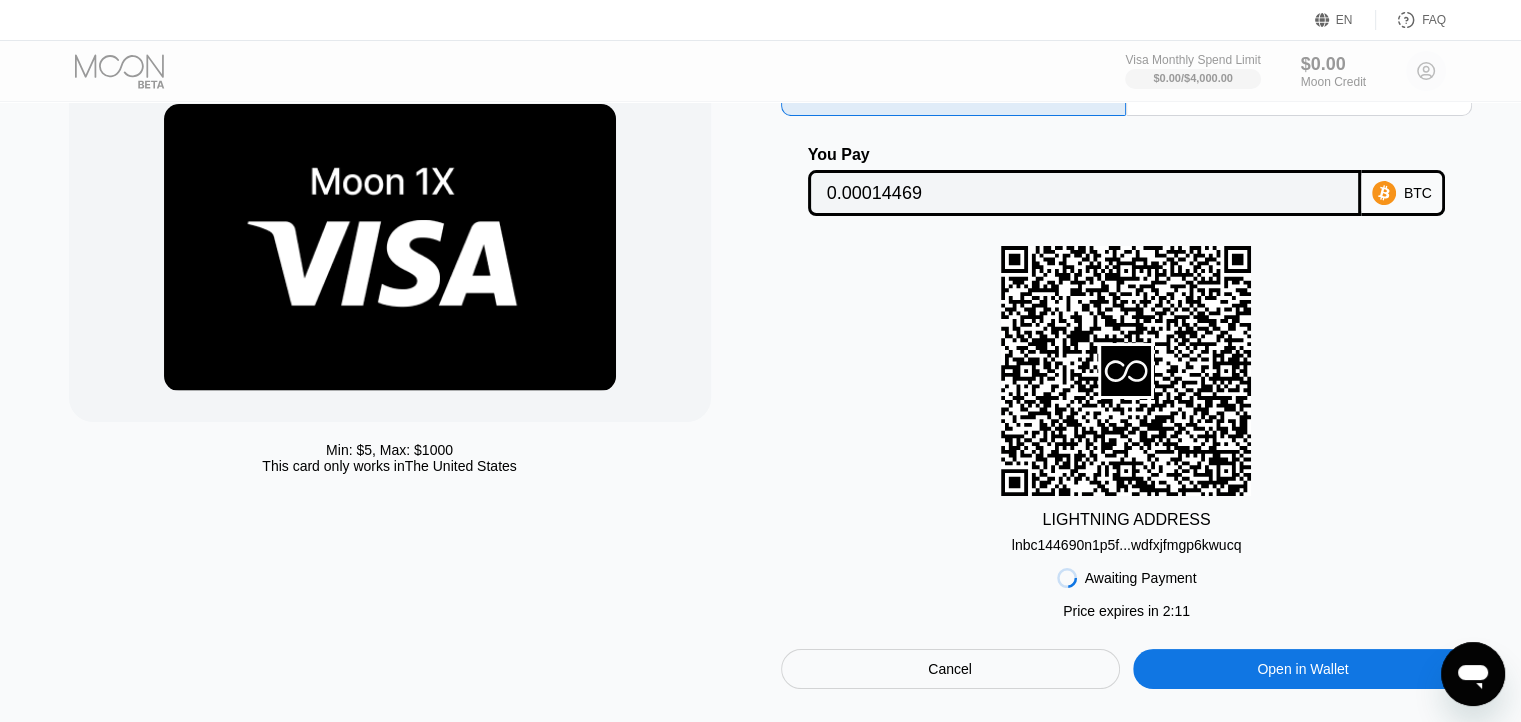 drag, startPoint x: 1085, startPoint y: 281, endPoint x: 1352, endPoint y: 209, distance: 276.5375 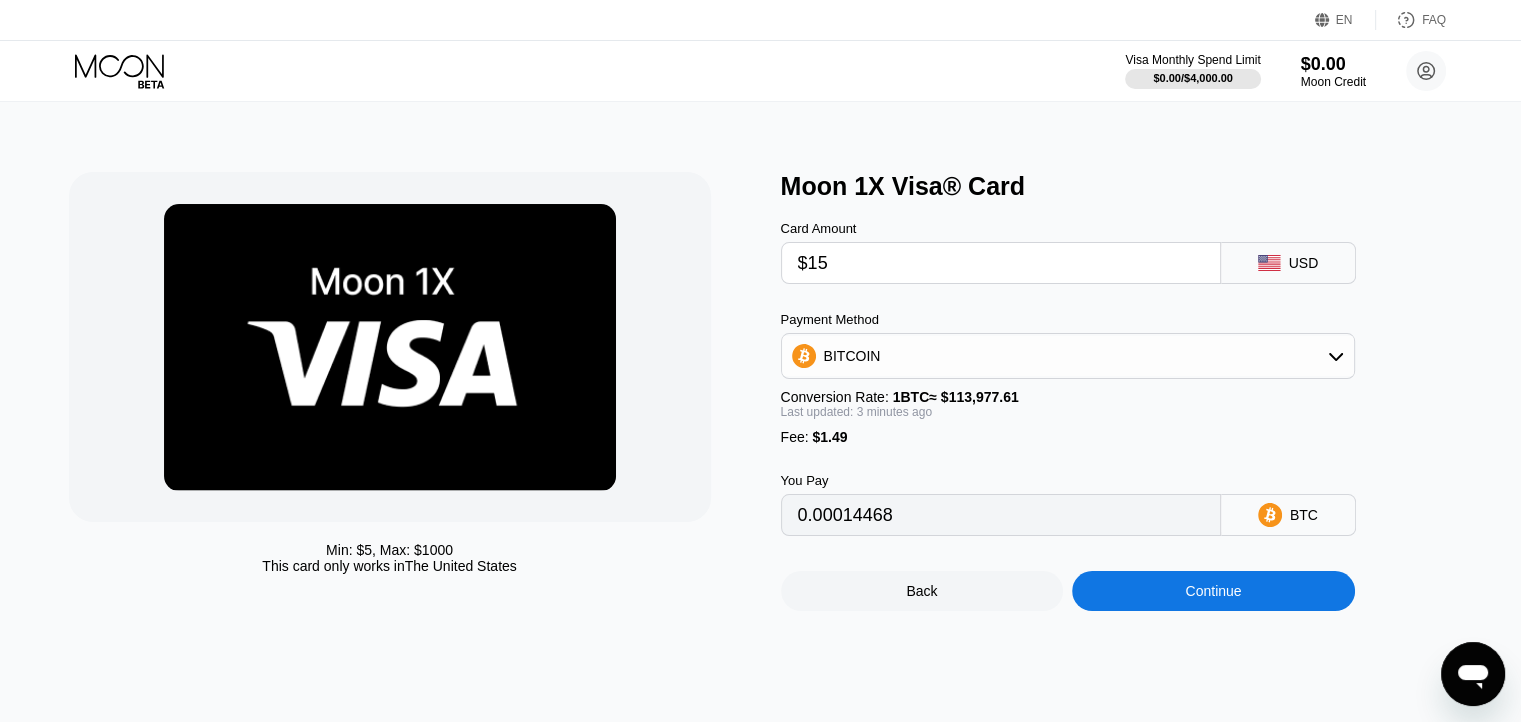 scroll, scrollTop: 0, scrollLeft: 0, axis: both 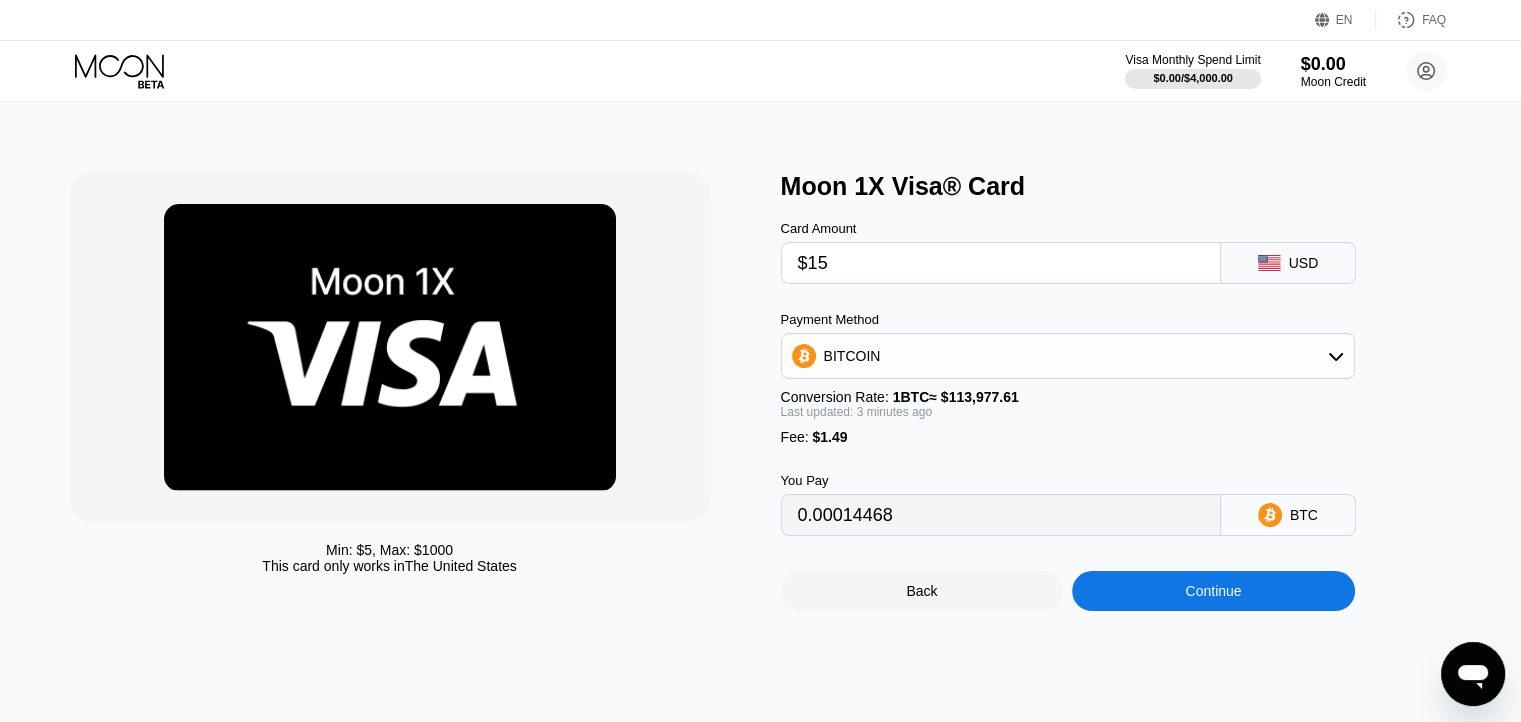 click on "BITCOIN" at bounding box center [1068, 356] 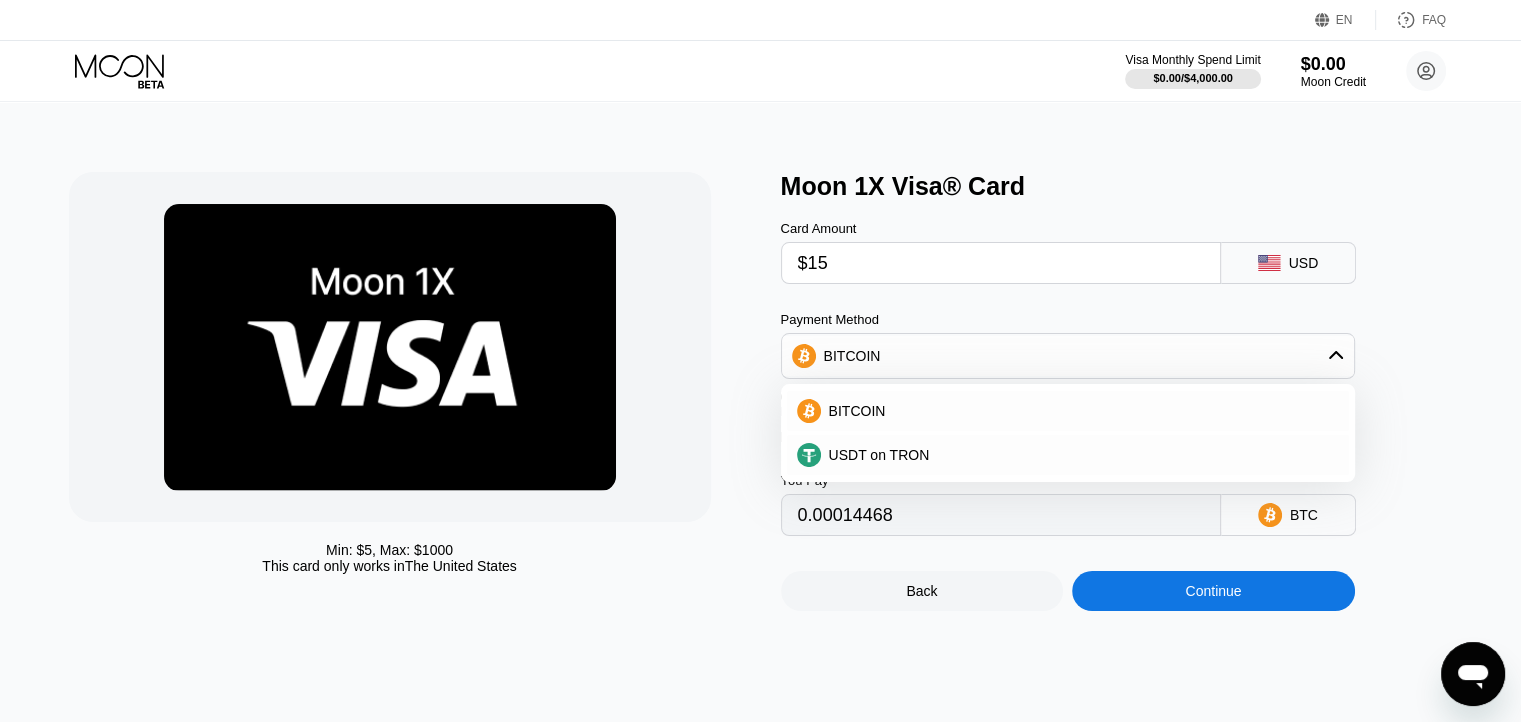 type on "0.00014471" 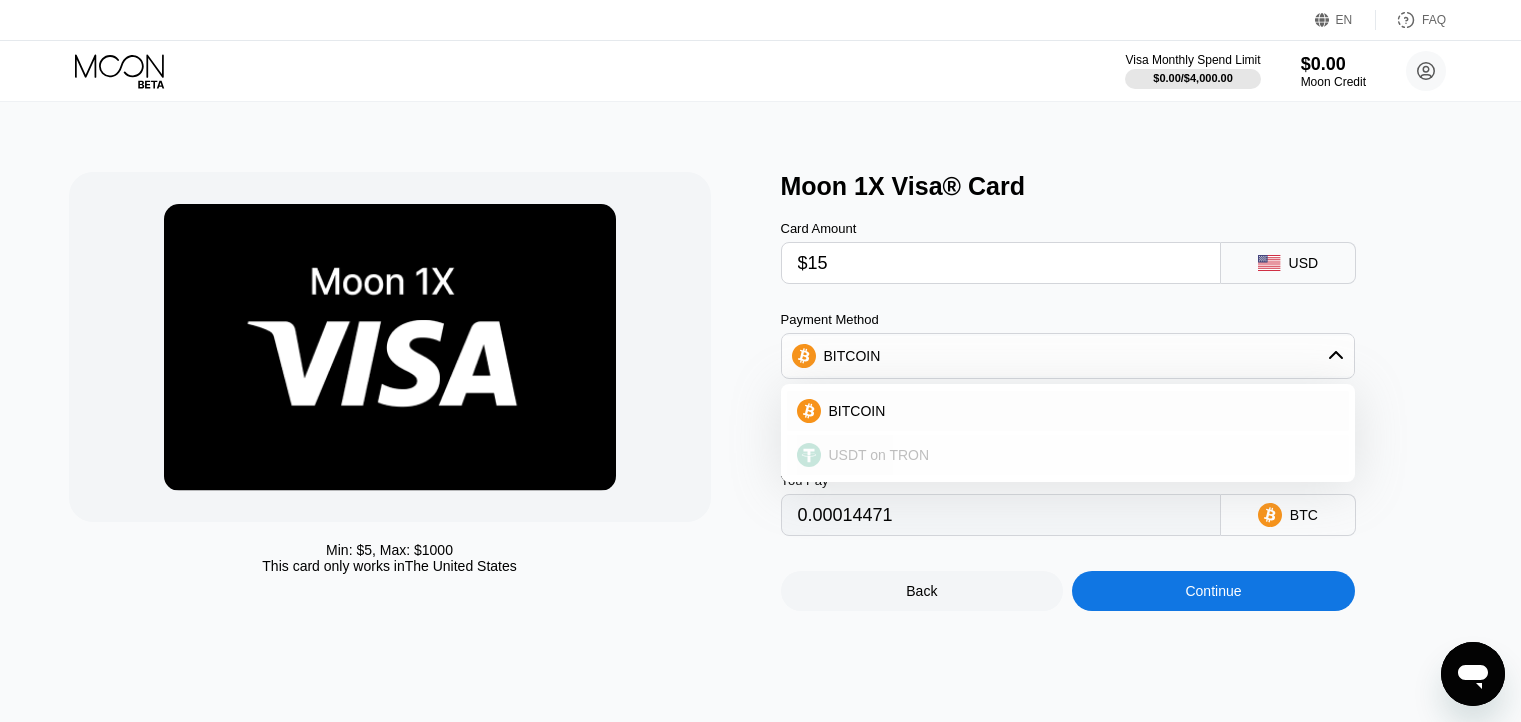 scroll, scrollTop: 0, scrollLeft: 0, axis: both 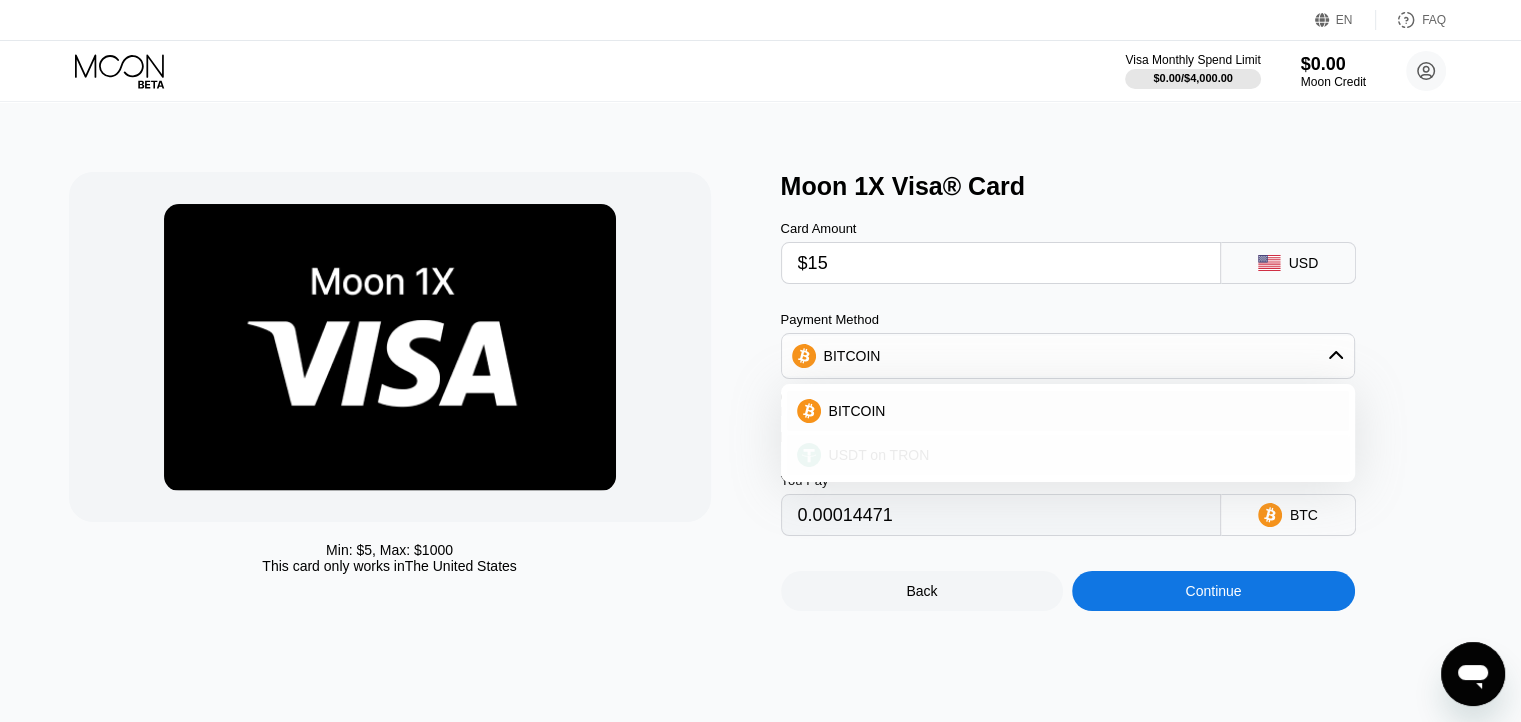 click on "USDT on TRON" at bounding box center (1068, 455) 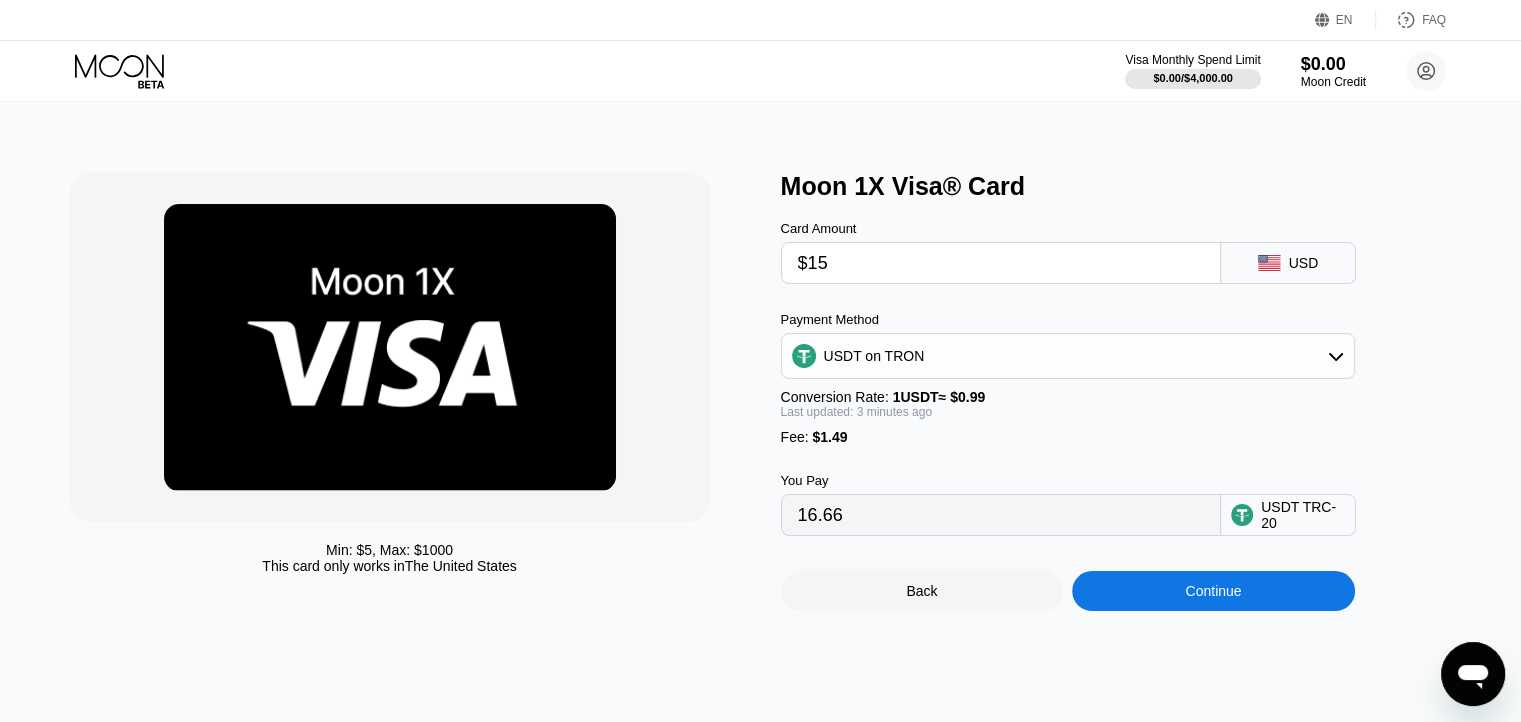click on "Continue" at bounding box center (1213, 591) 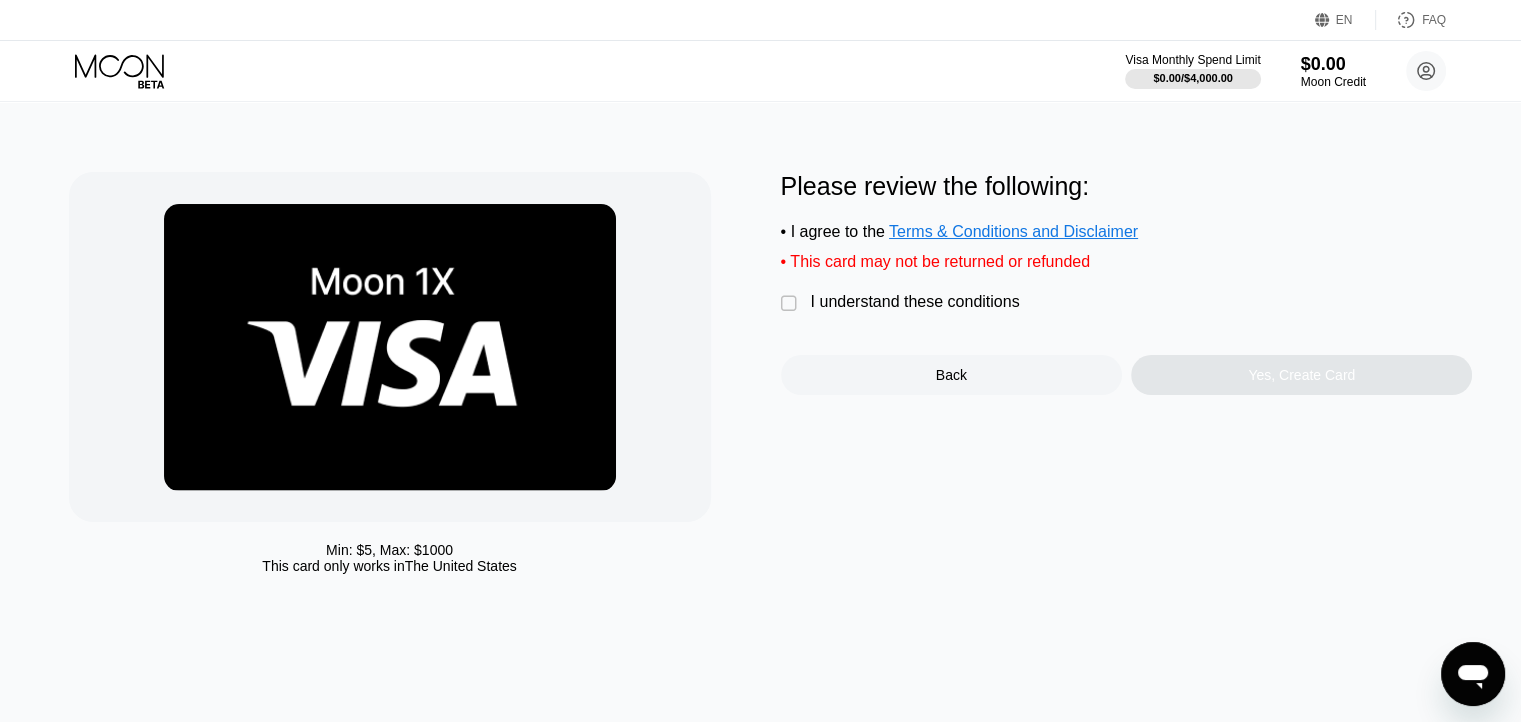 click on "" at bounding box center [791, 304] 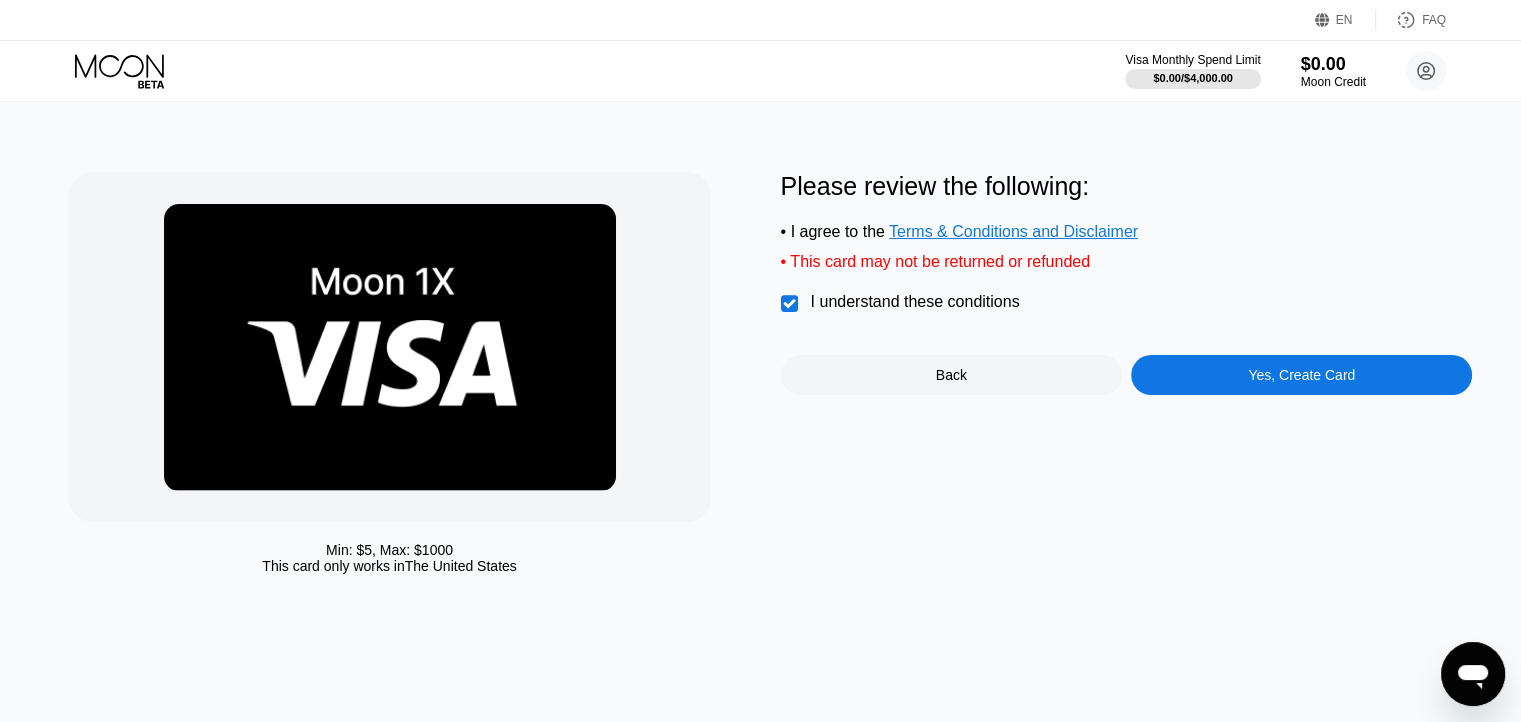 click on "Yes, Create Card" at bounding box center [1301, 375] 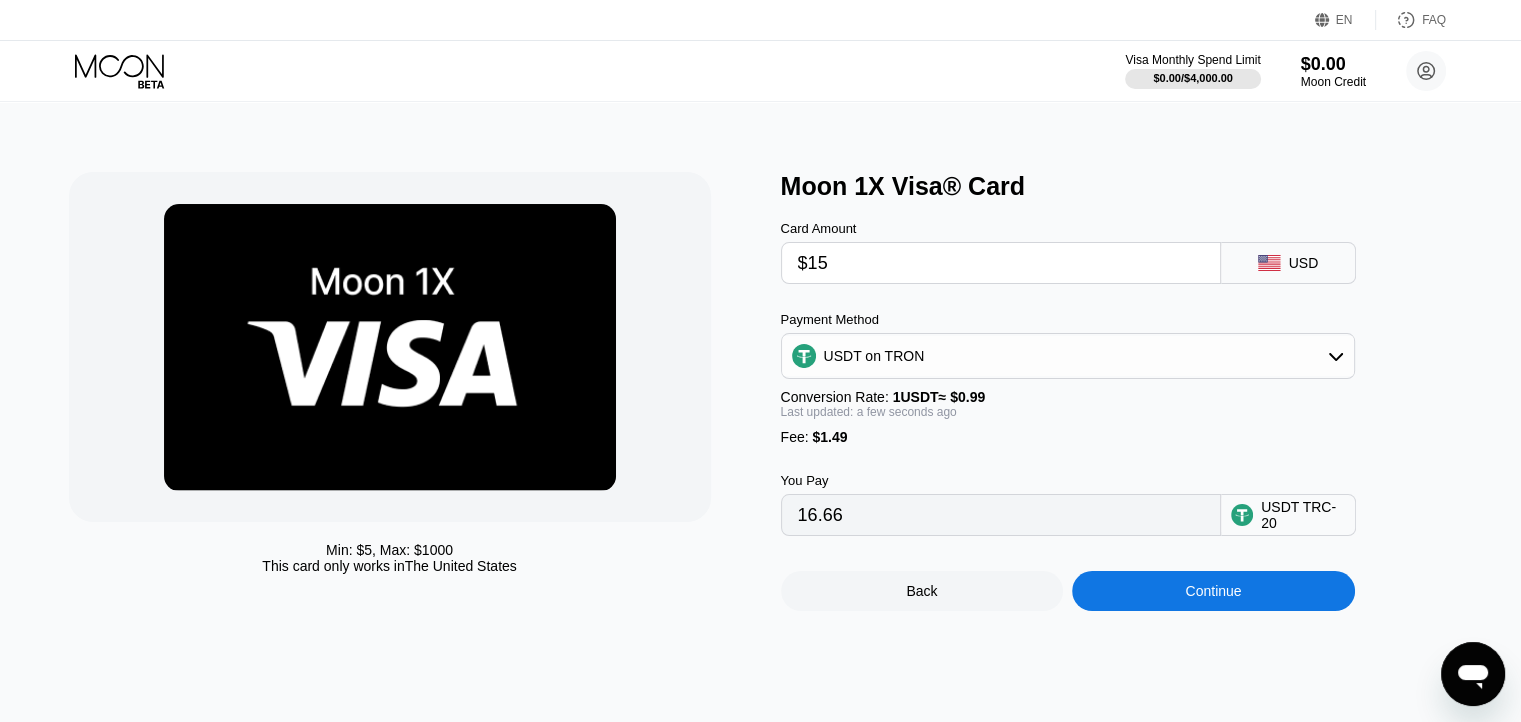 click on "$15" at bounding box center [1001, 263] 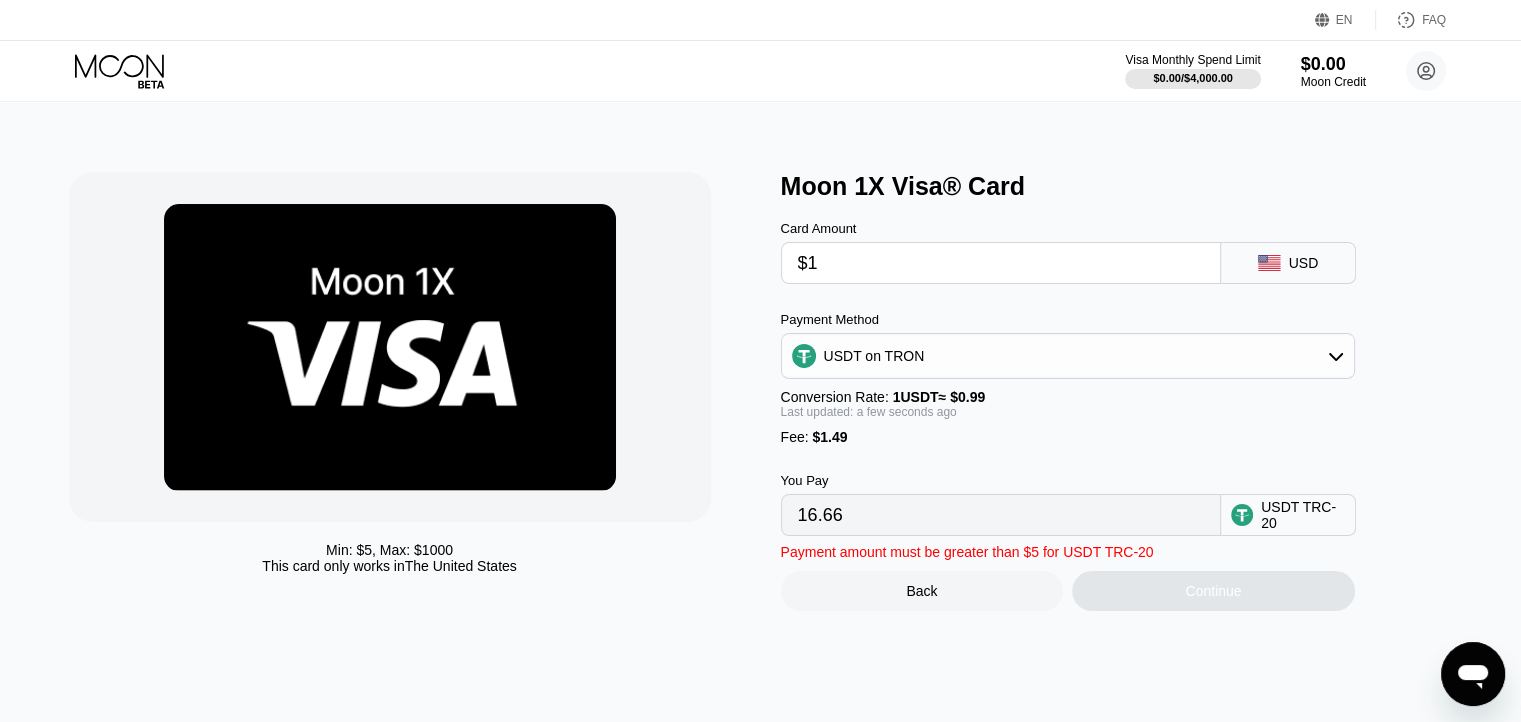 type on "2.52" 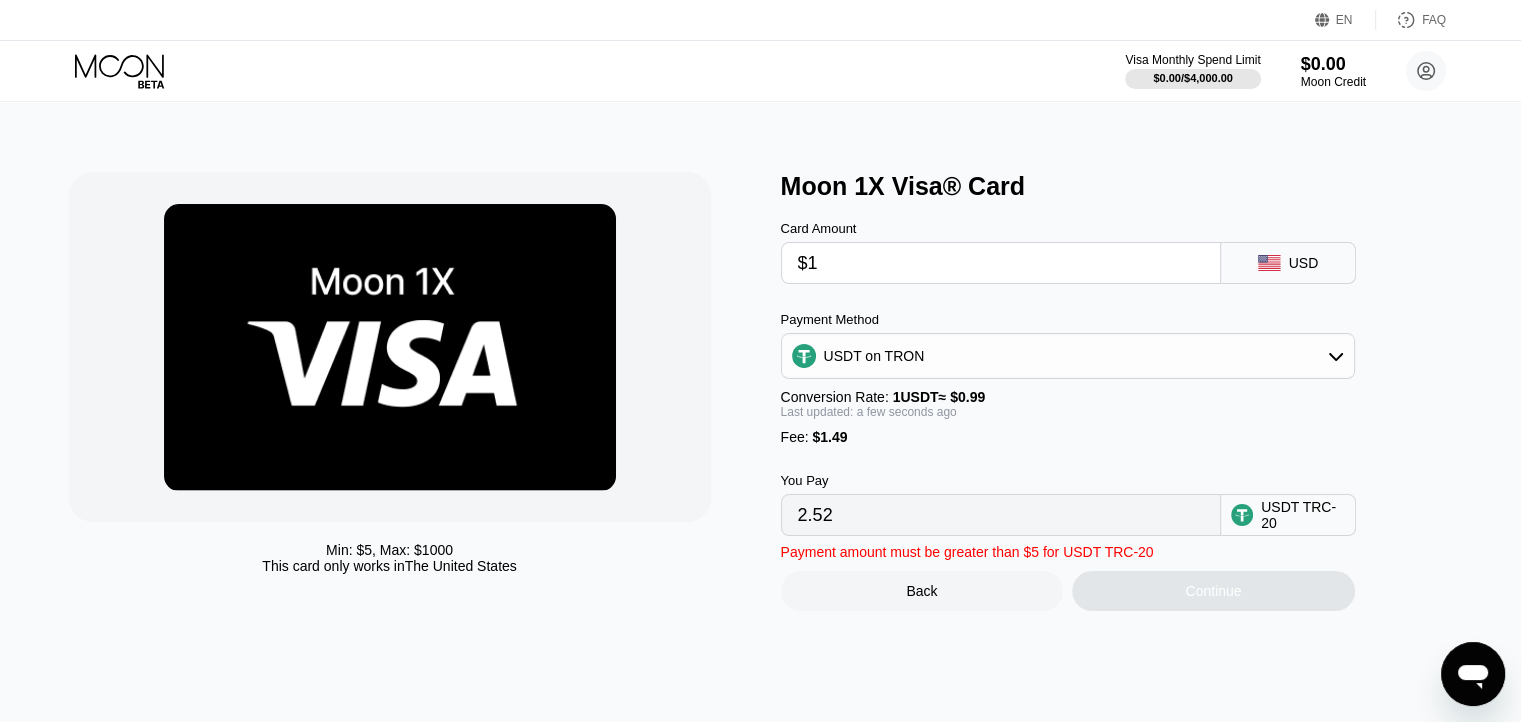 type 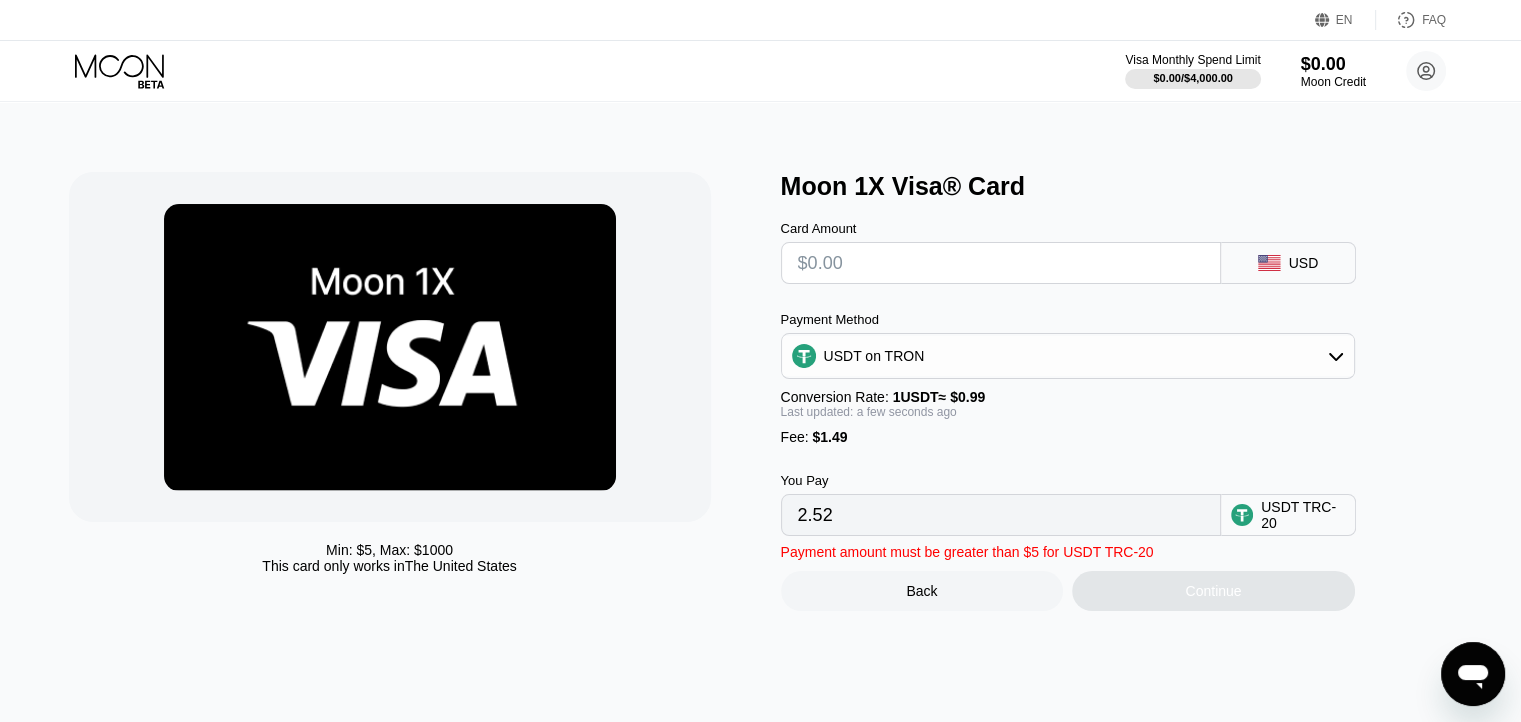 type on "0.00" 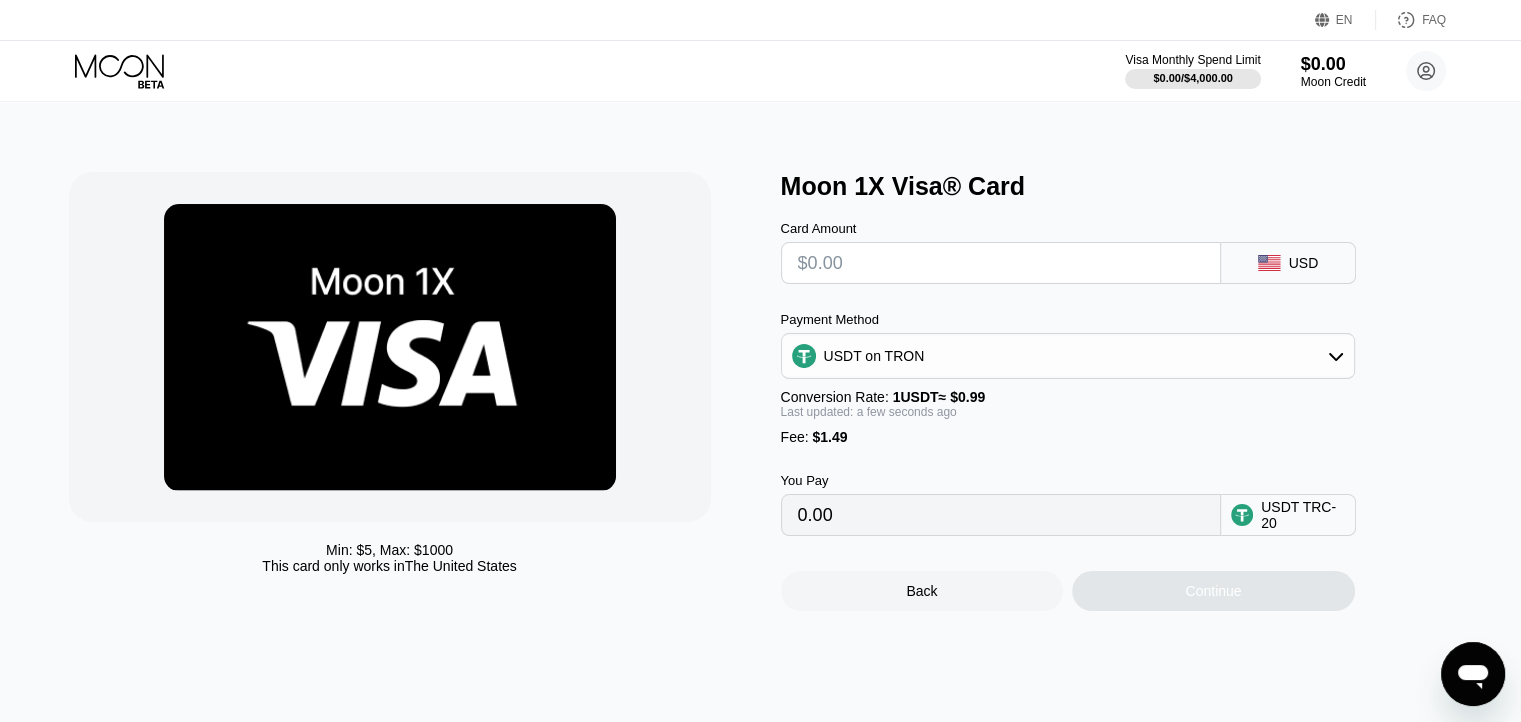 type on "$5" 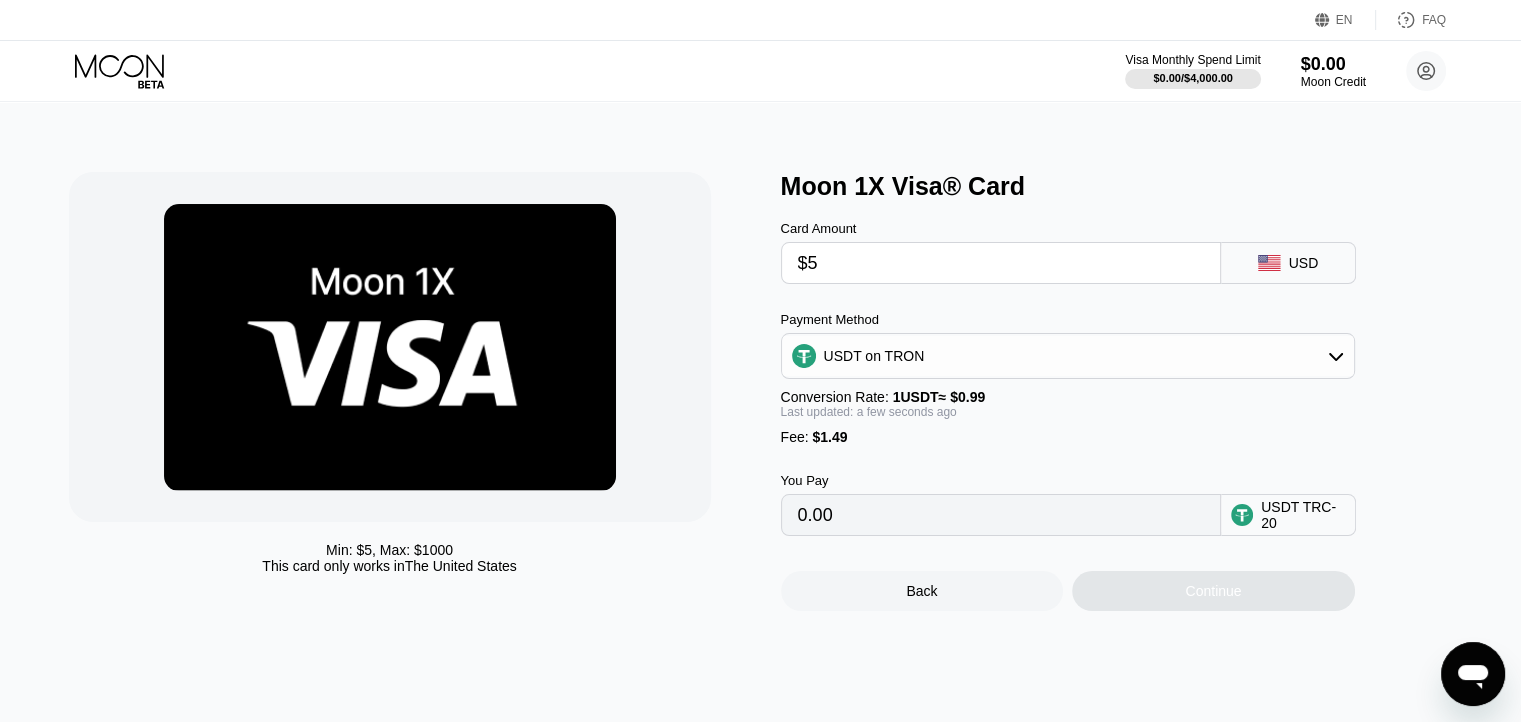 type on "6.56" 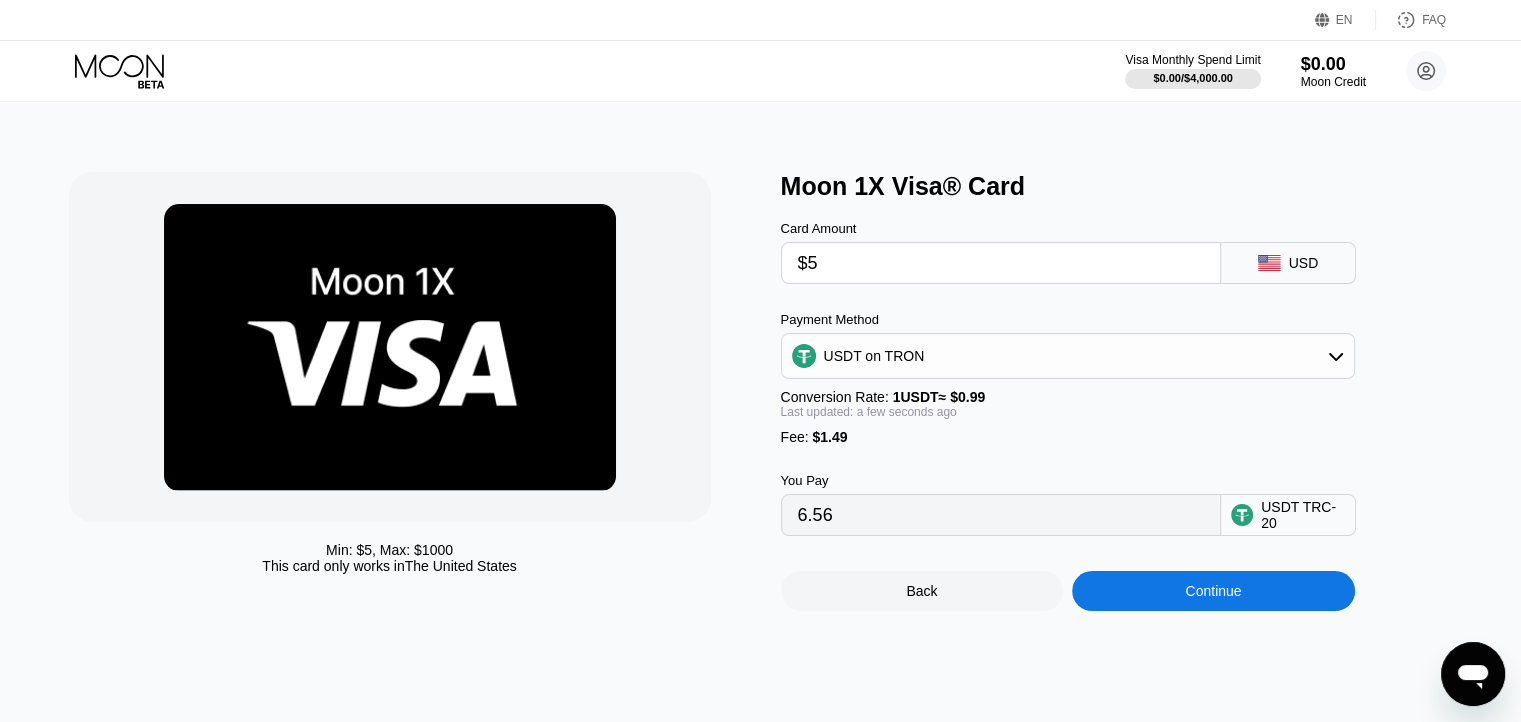 type 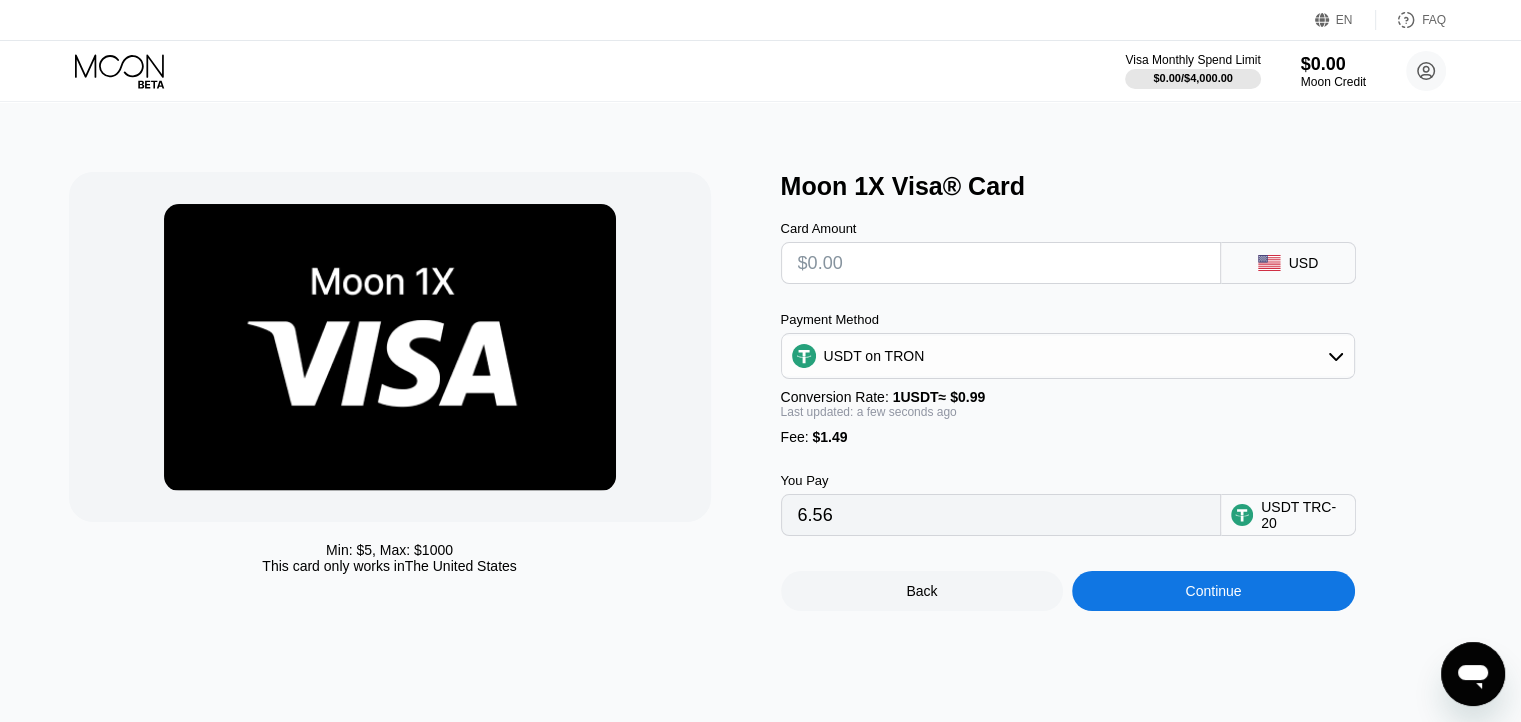 type on "0.00" 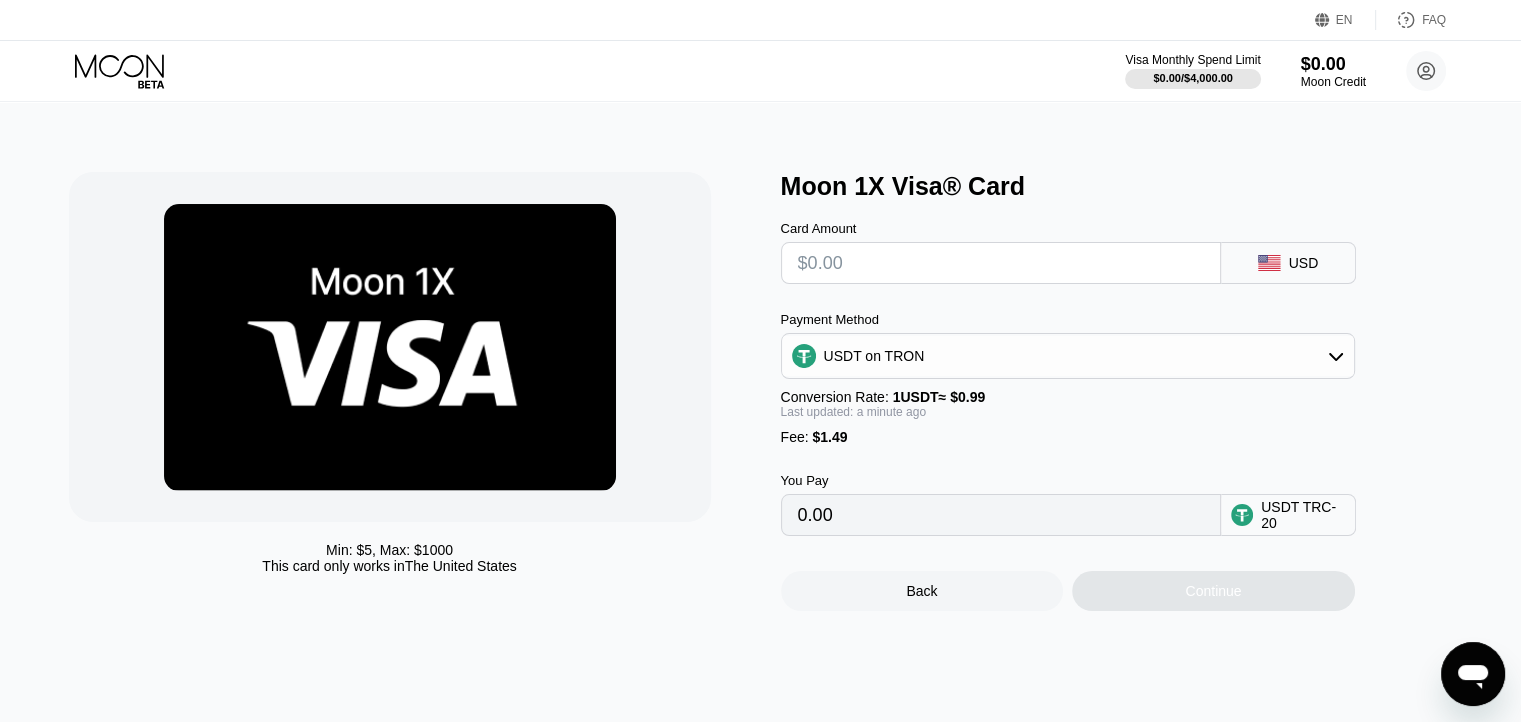type on "$1" 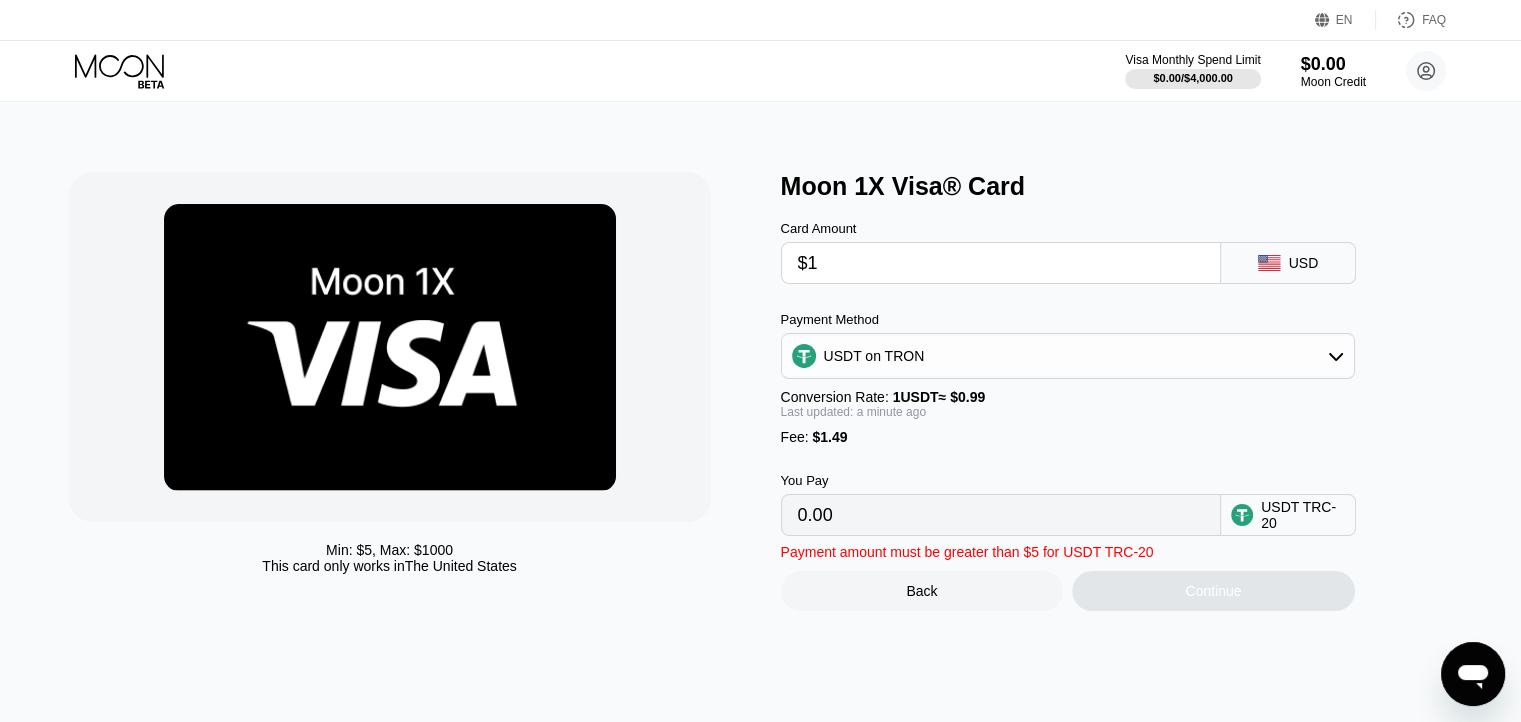 type on "2.52" 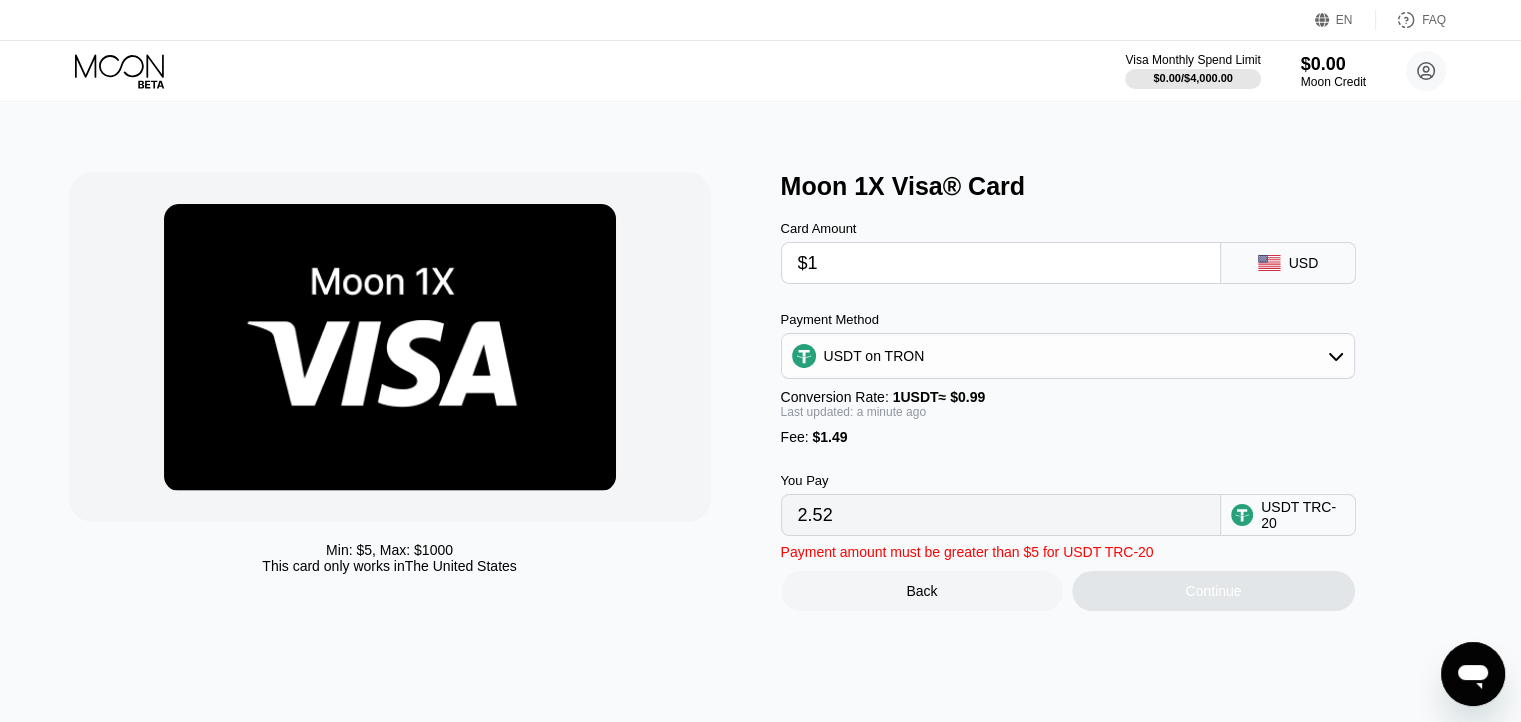 type on "$15" 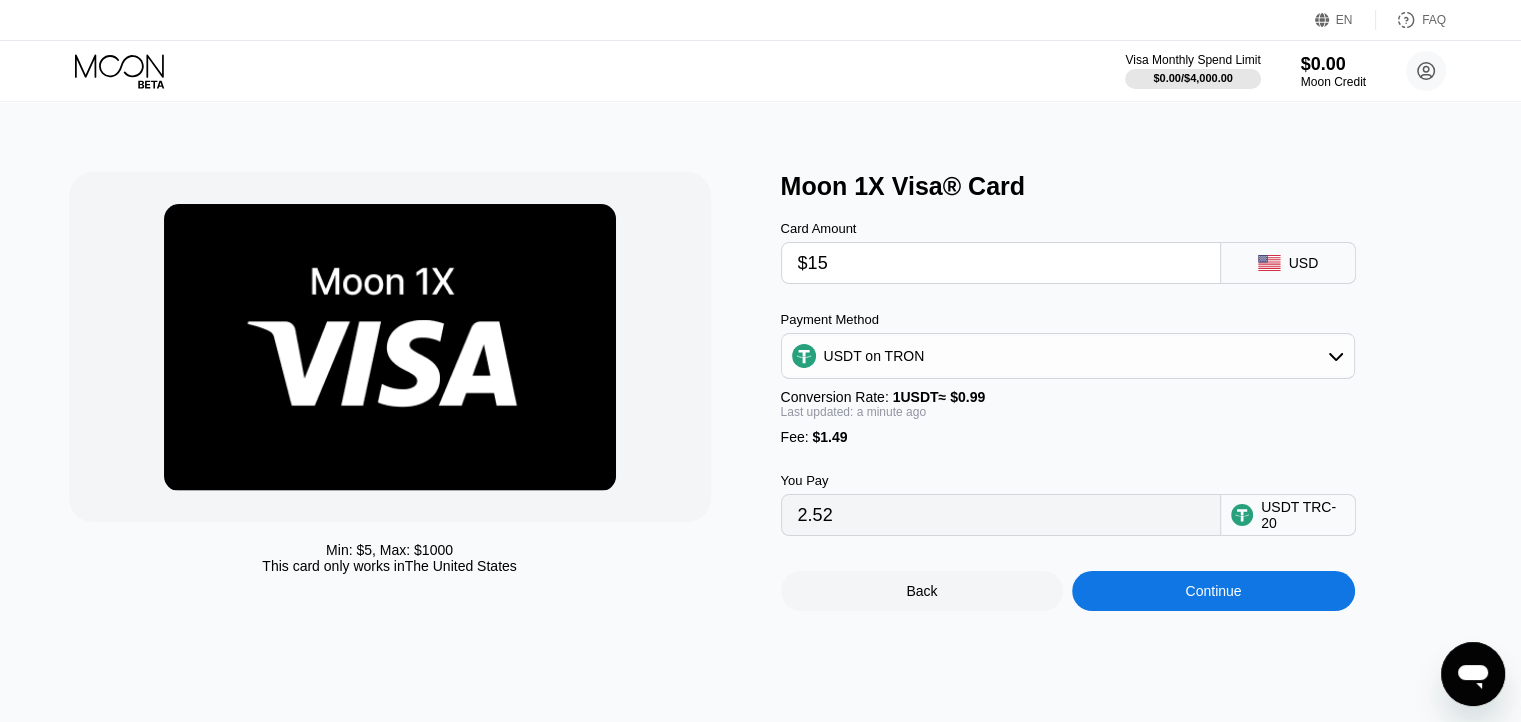 type on "16.66" 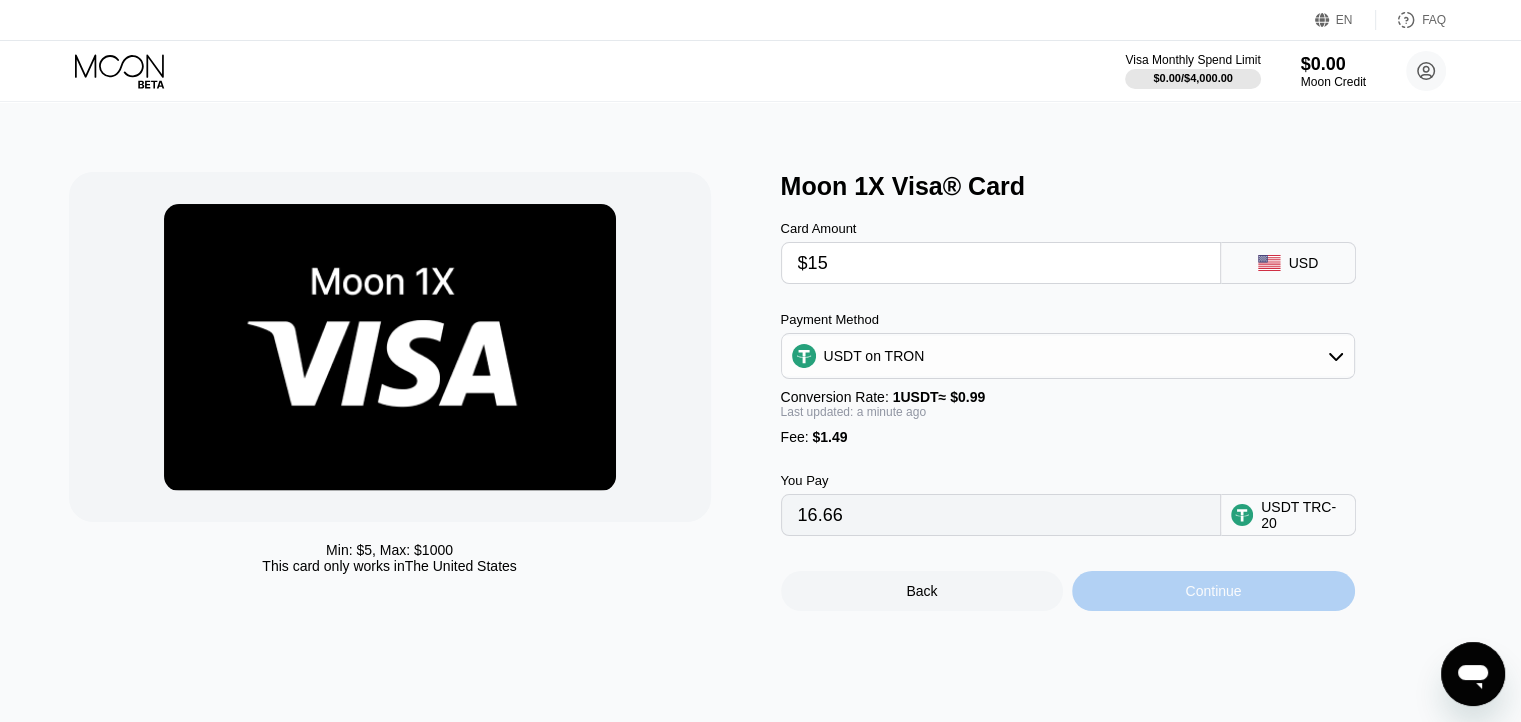 click on "Continue" at bounding box center [1213, 591] 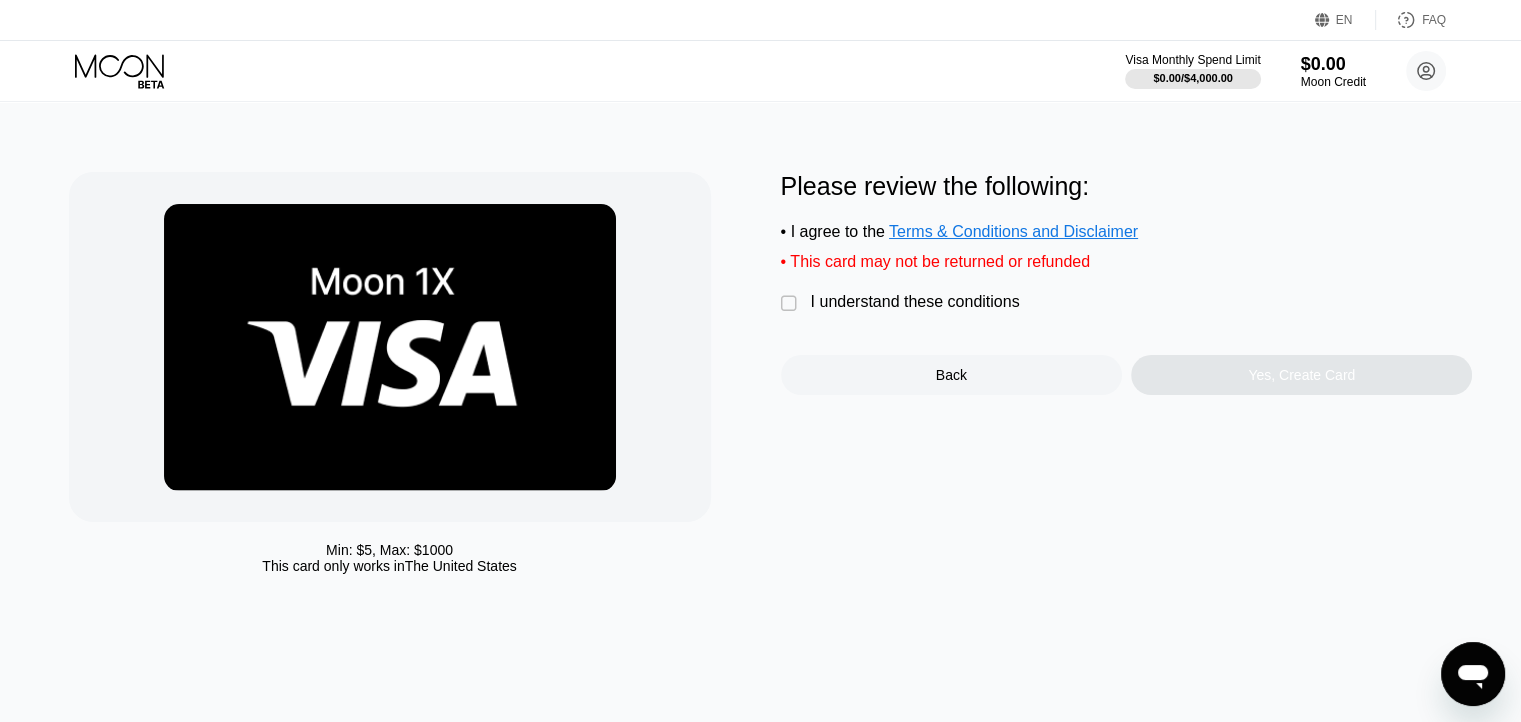 click on "" at bounding box center (791, 304) 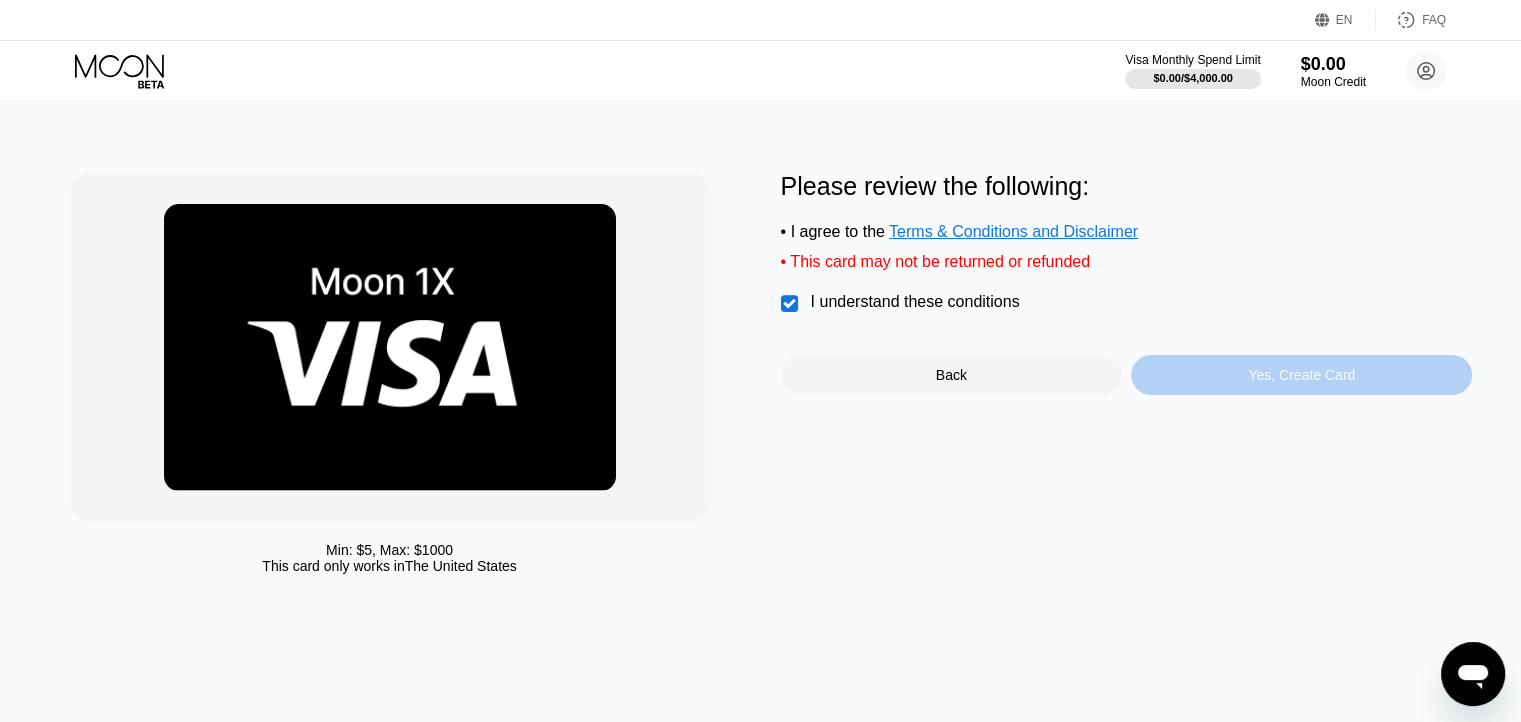 click on "Yes, Create Card" at bounding box center [1301, 375] 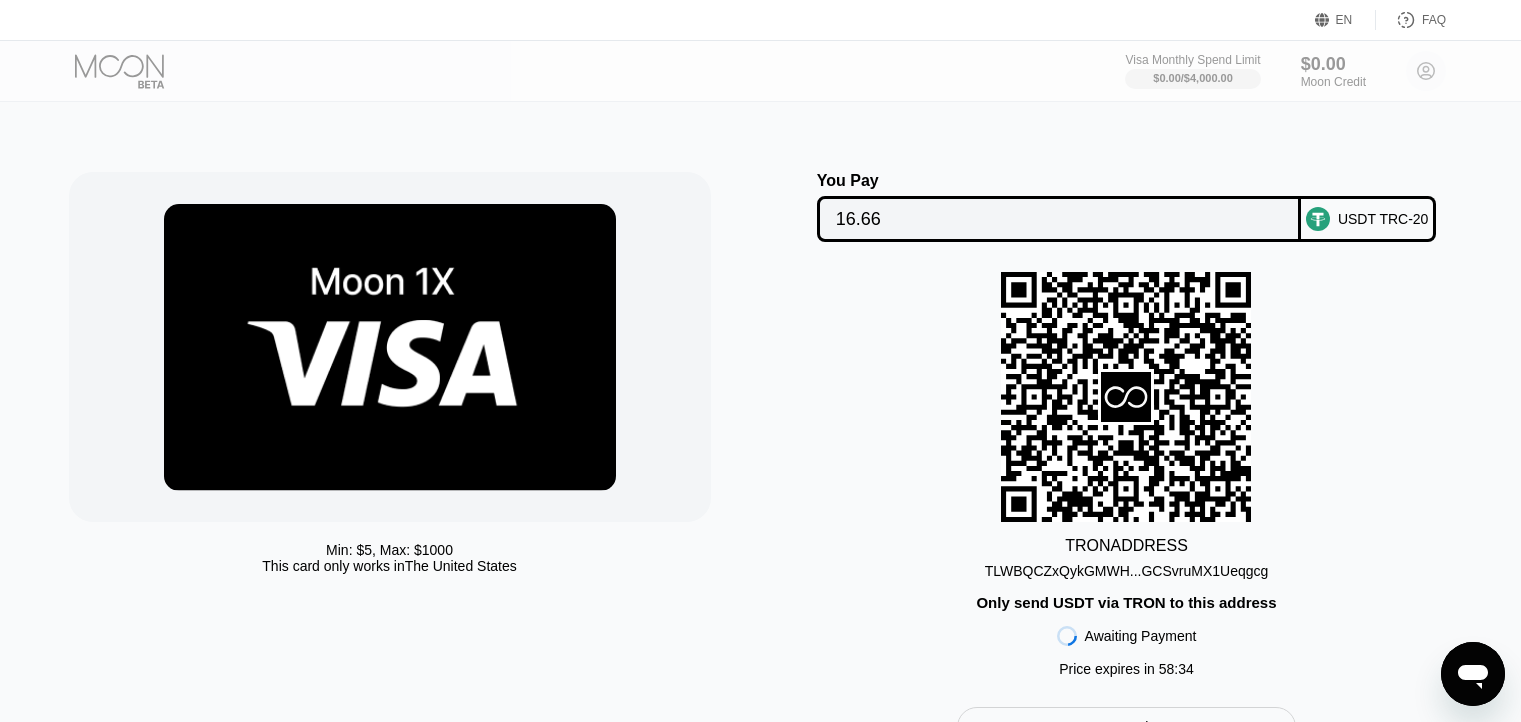 scroll, scrollTop: 0, scrollLeft: 0, axis: both 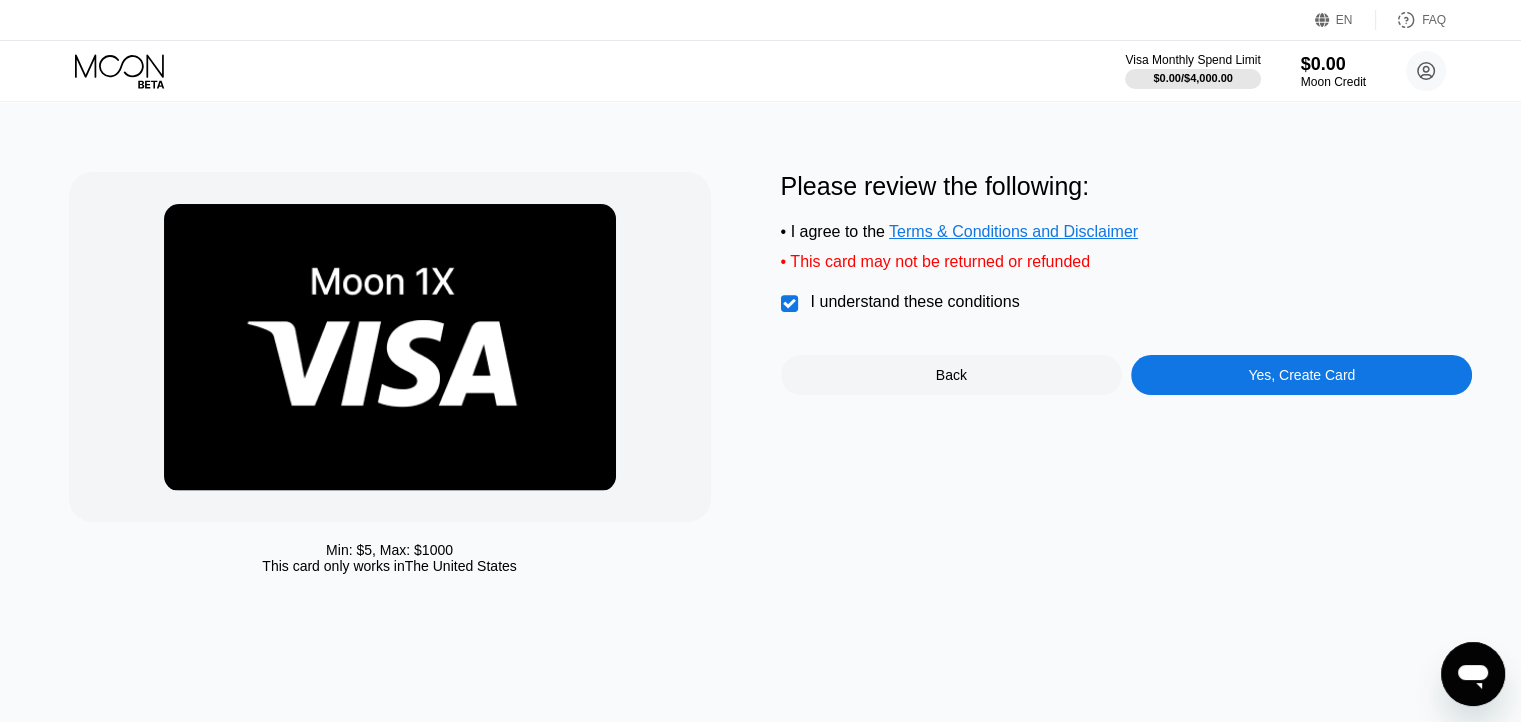 drag, startPoint x: 1371, startPoint y: 263, endPoint x: 1376, endPoint y: 273, distance: 11.18034 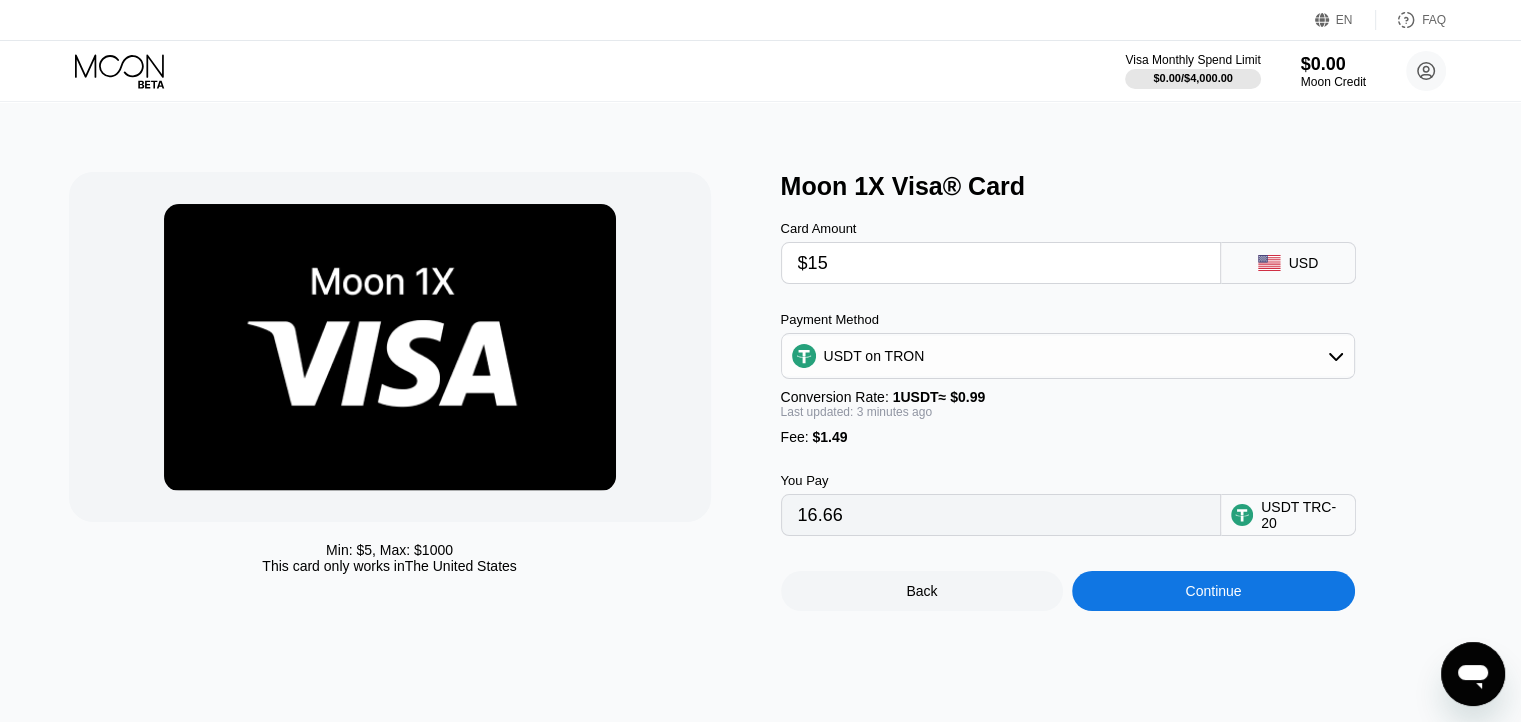 click on "$15" at bounding box center [1001, 263] 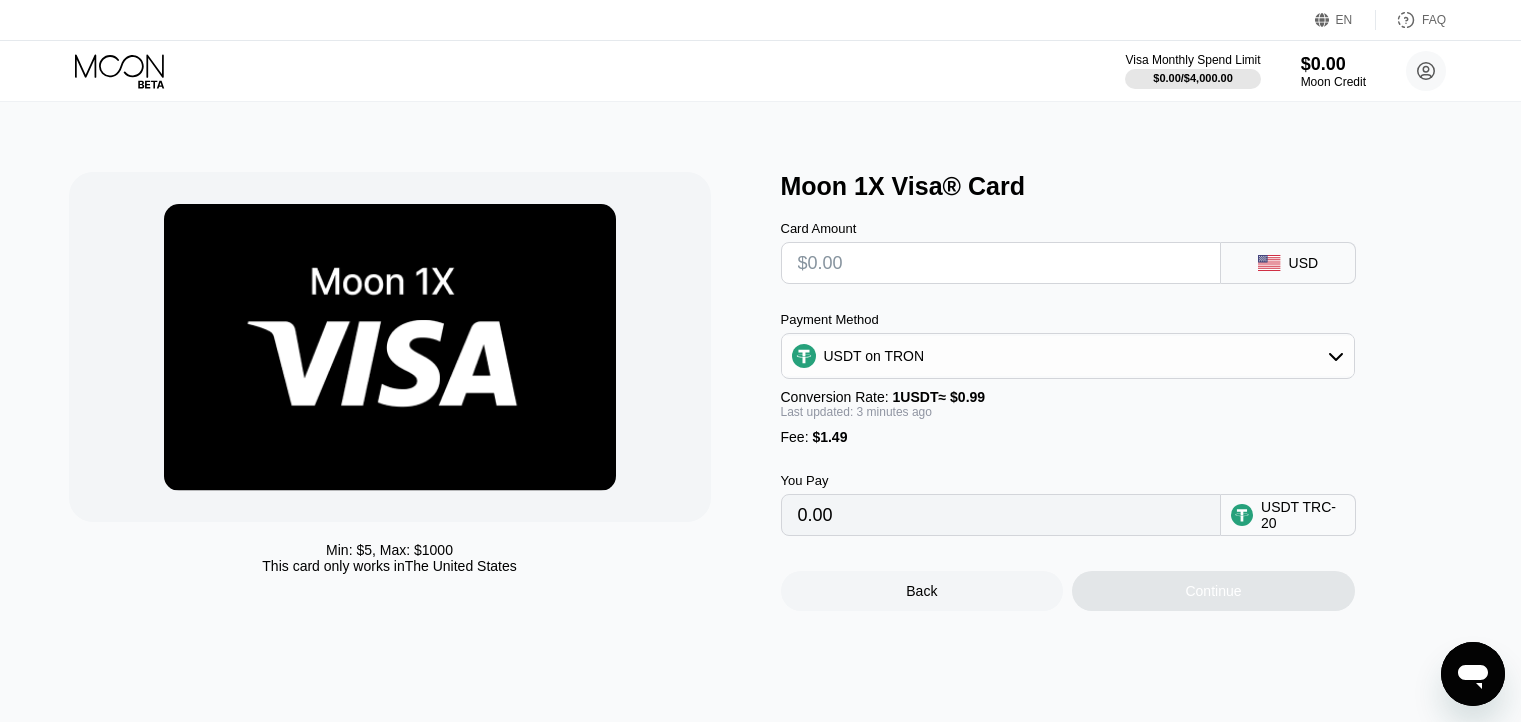 scroll, scrollTop: 0, scrollLeft: 0, axis: both 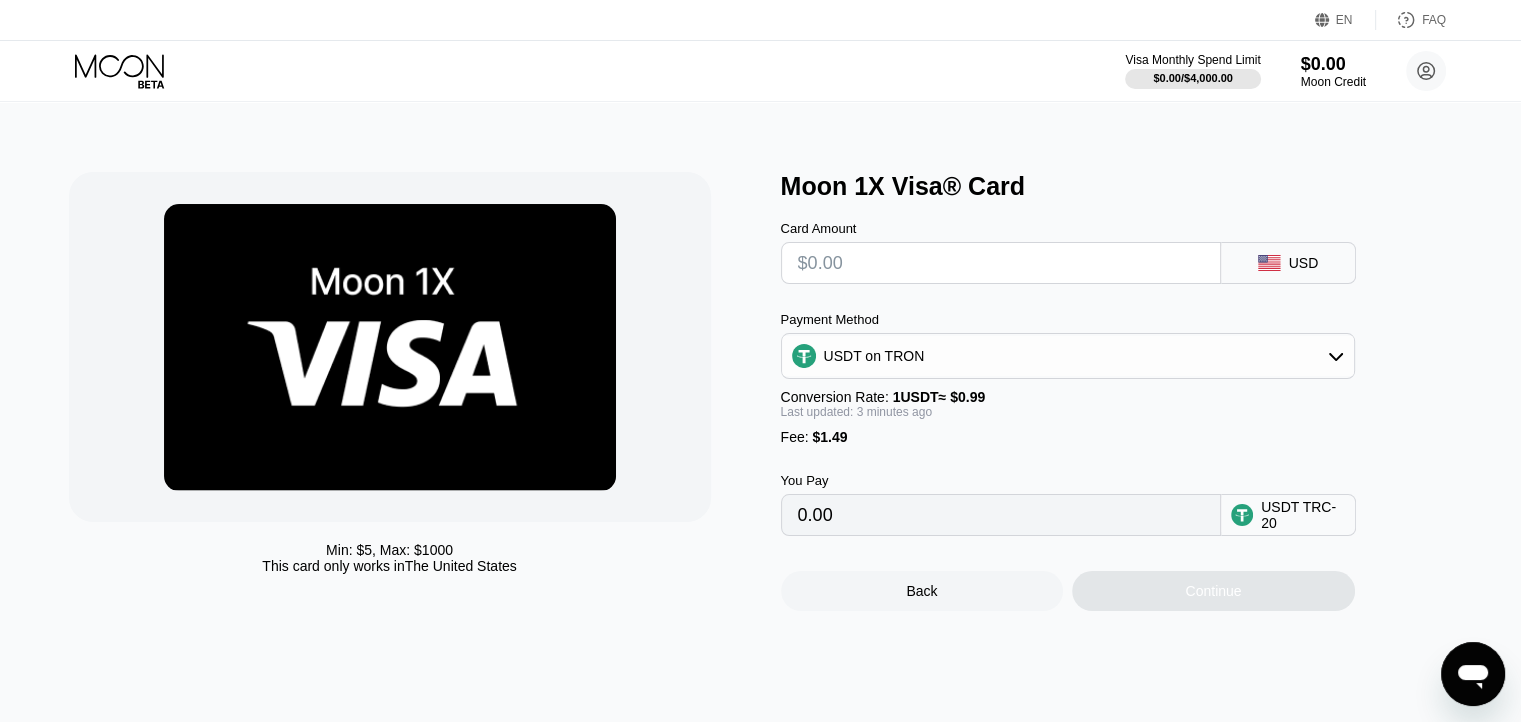 type on "$5" 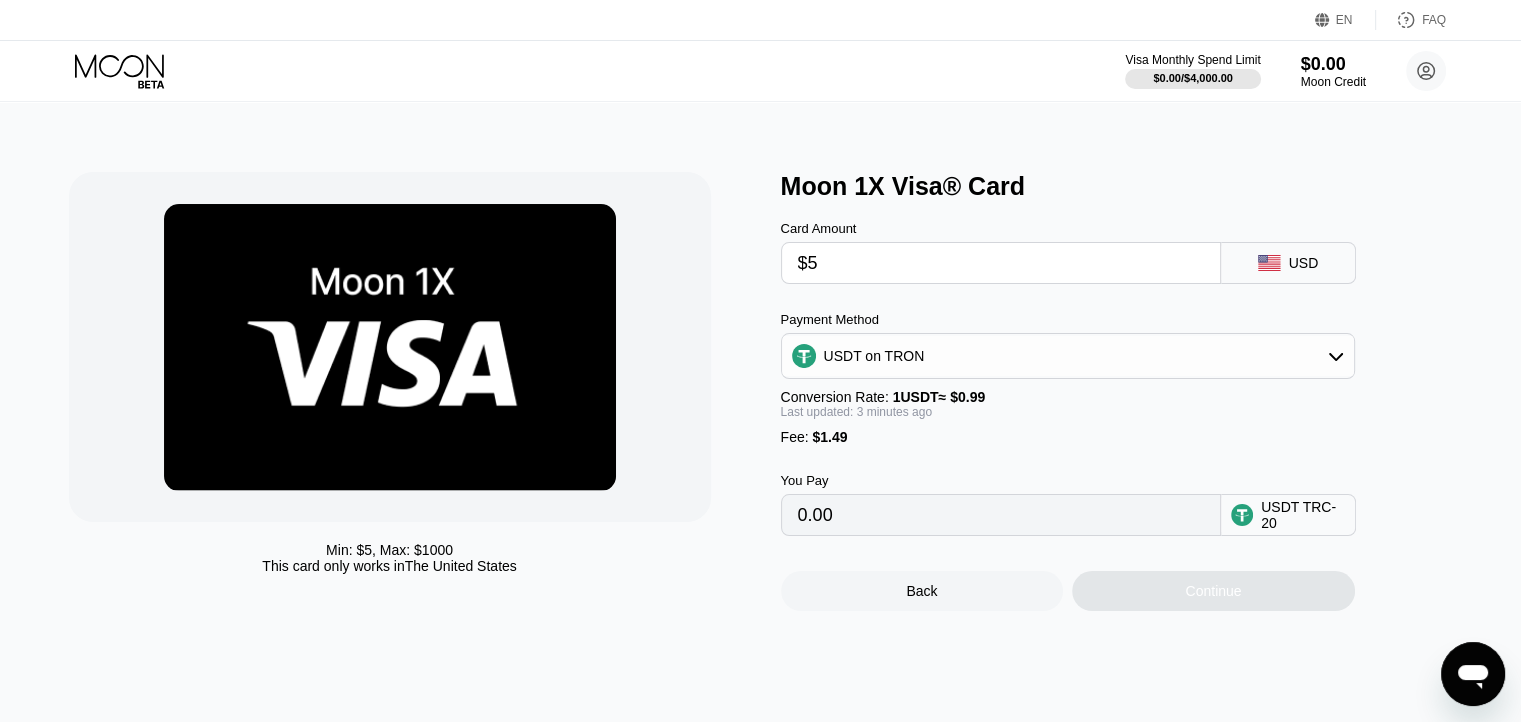 type on "6.56" 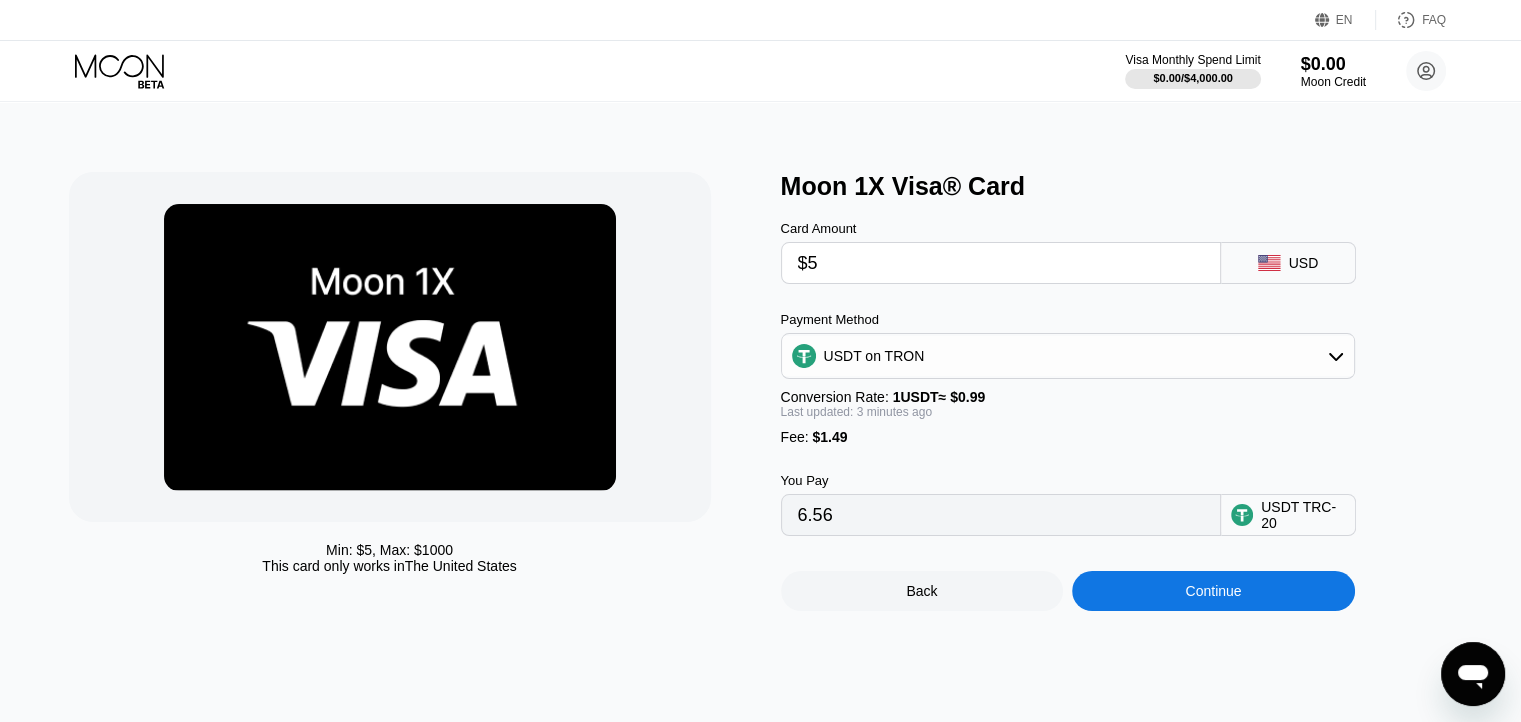 type on "$5" 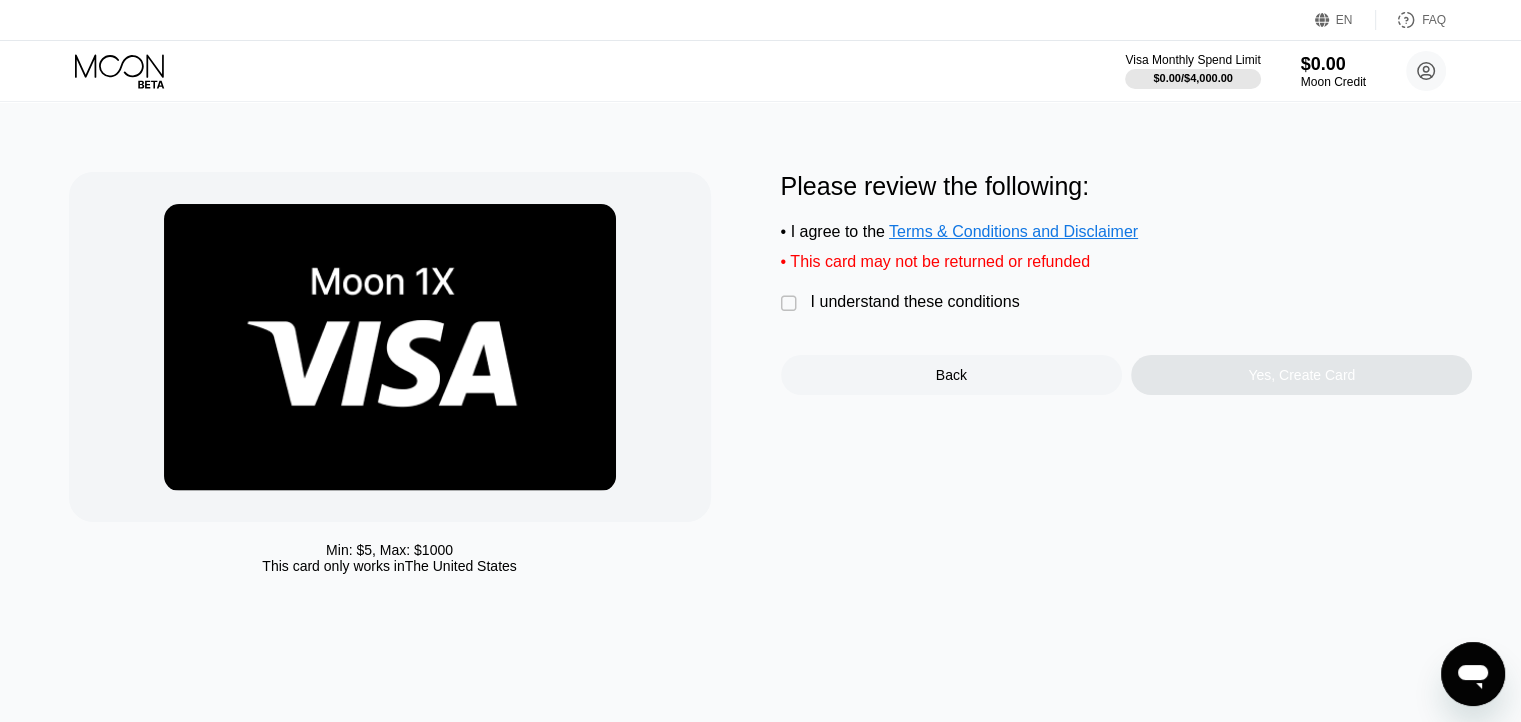 click on "" at bounding box center [791, 304] 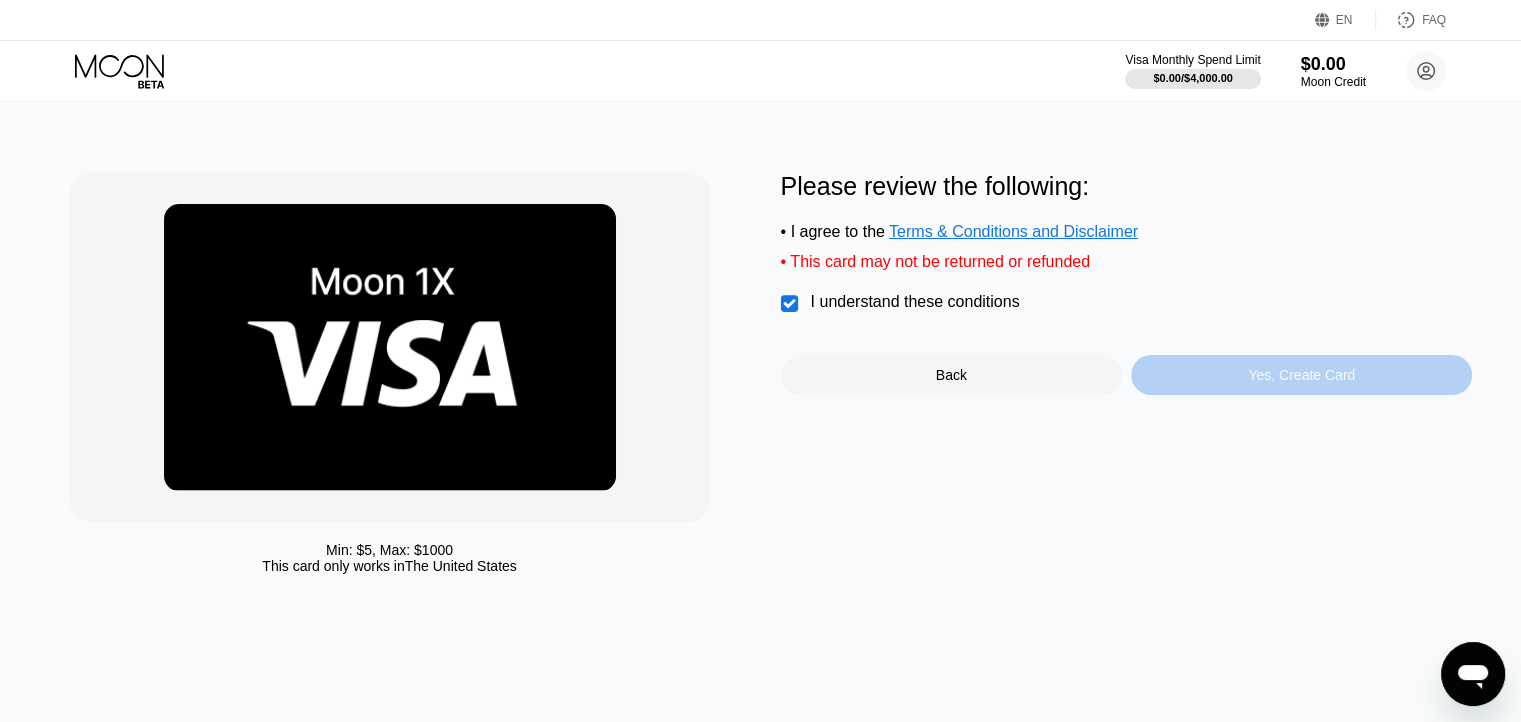 click on "Yes, Create Card" at bounding box center (1301, 375) 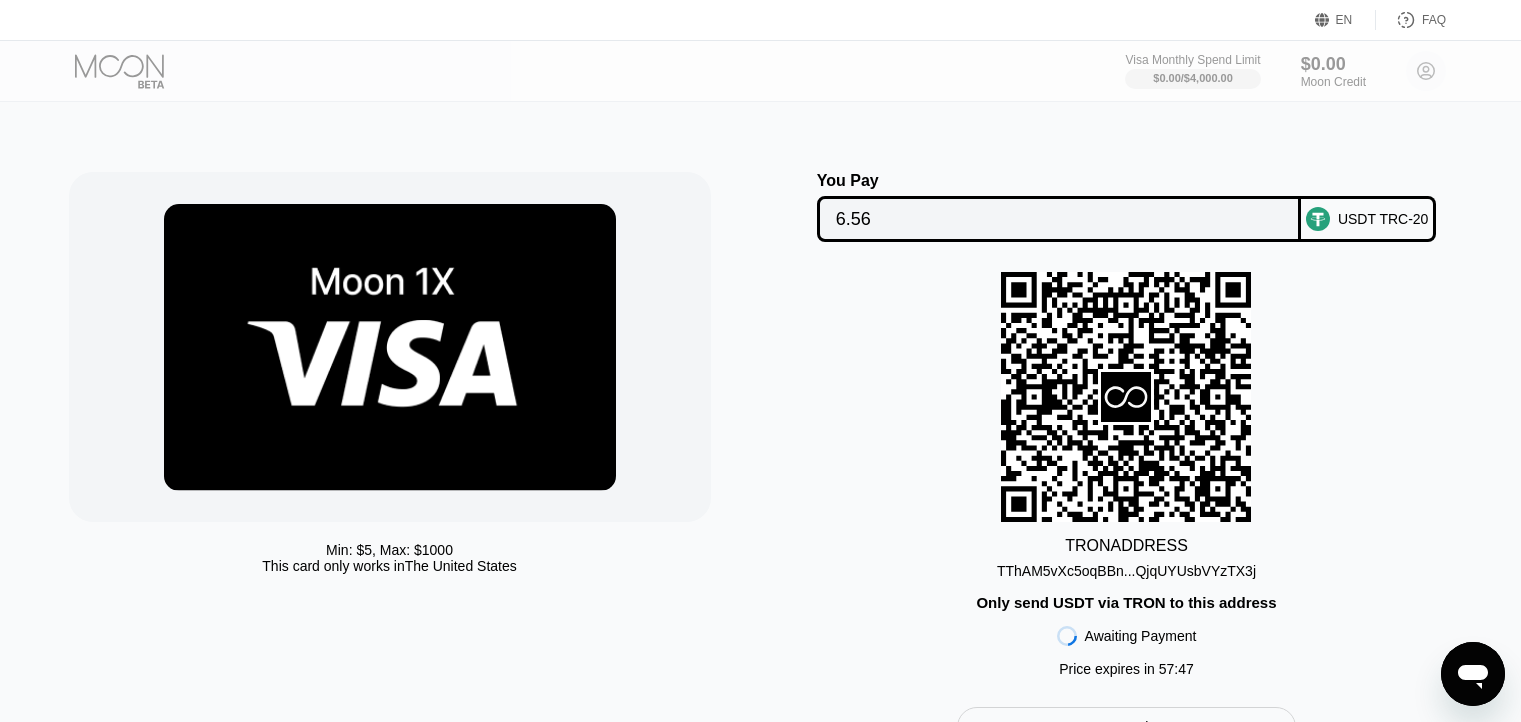 scroll, scrollTop: 0, scrollLeft: 0, axis: both 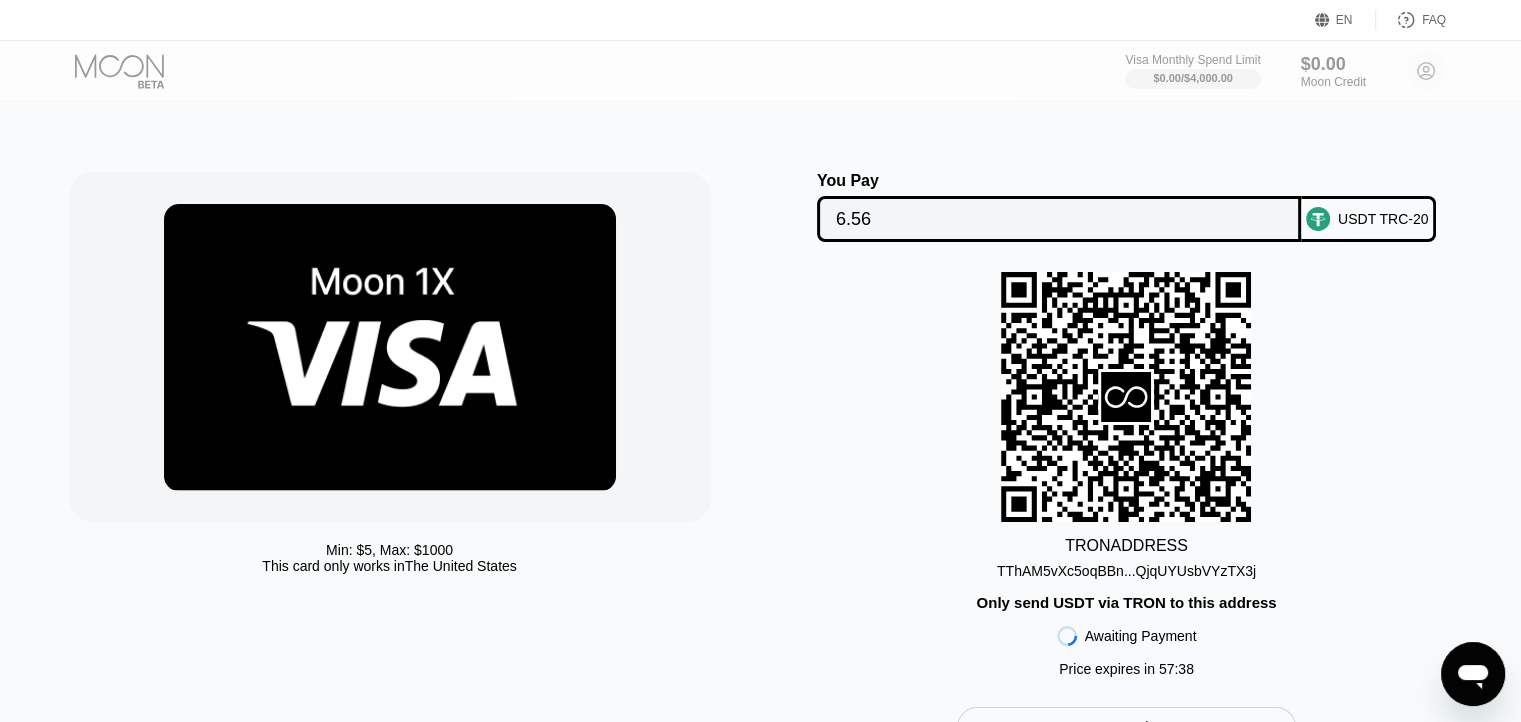 drag, startPoint x: 1273, startPoint y: 396, endPoint x: 1268, endPoint y: 384, distance: 13 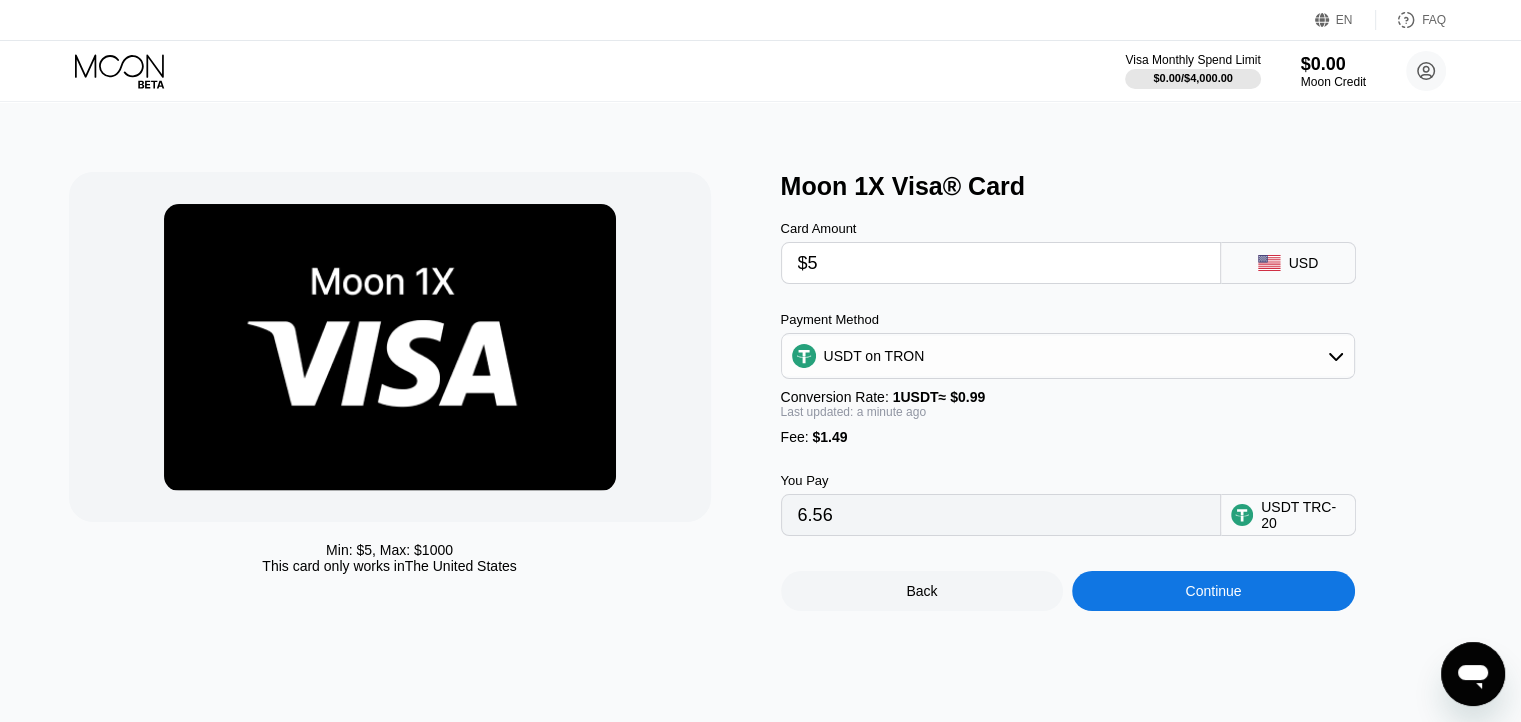 click on "$5" at bounding box center [1001, 263] 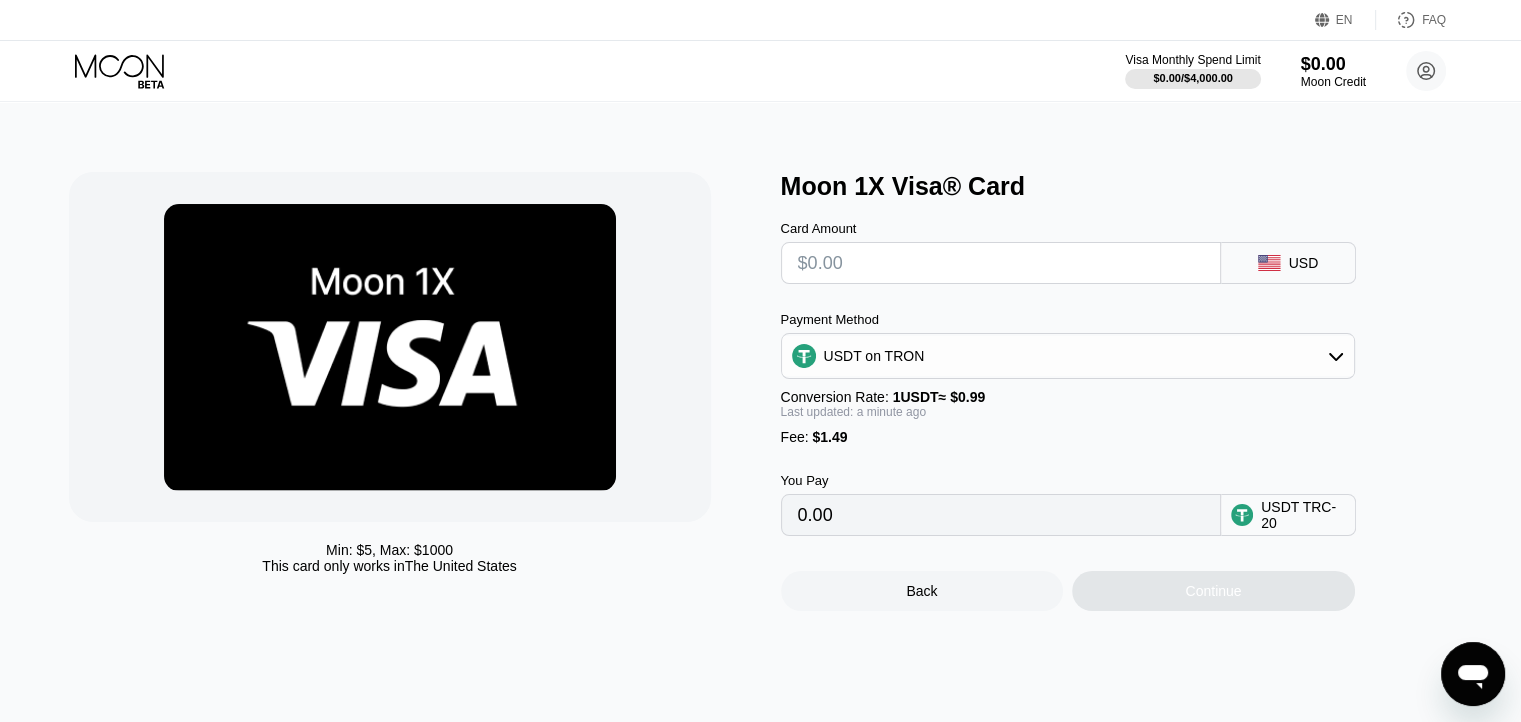 type on "0.00" 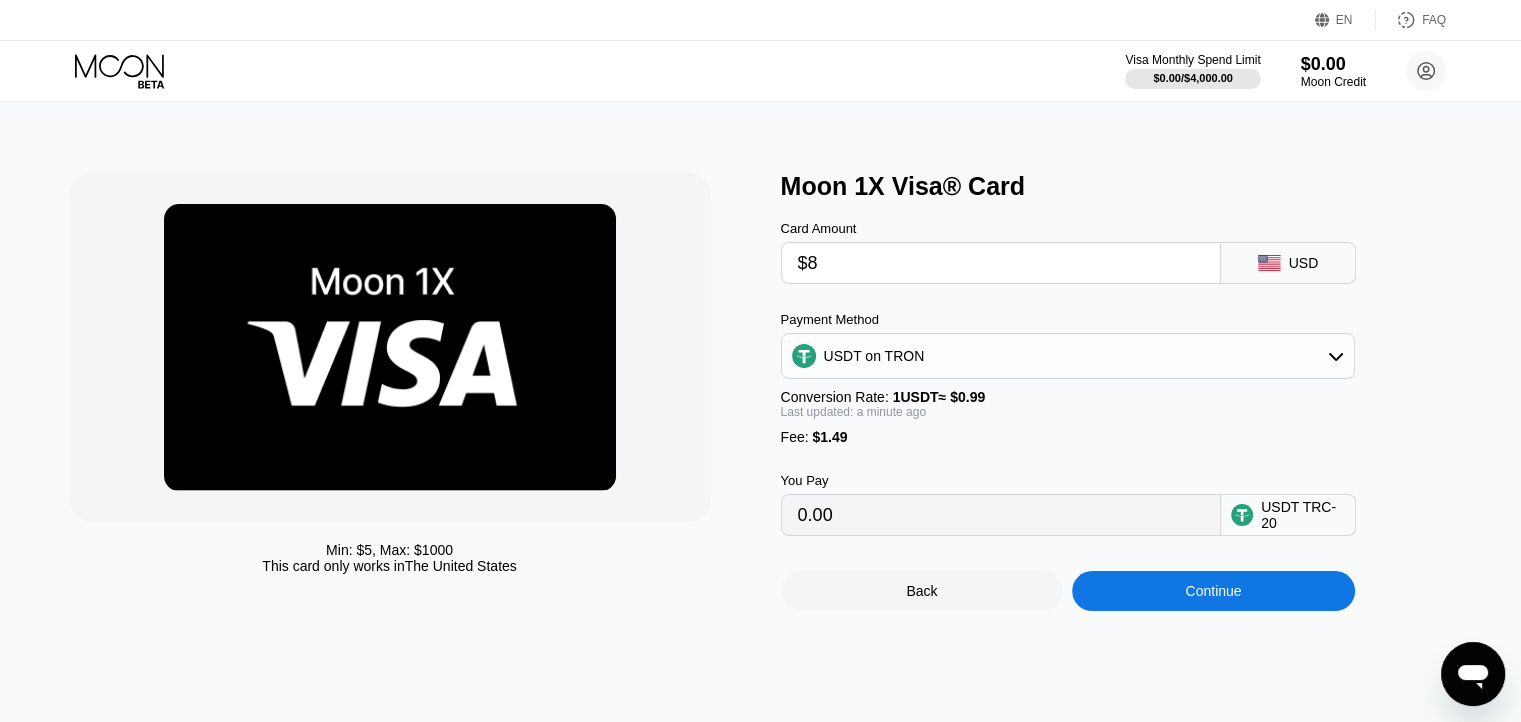 type on "9.59" 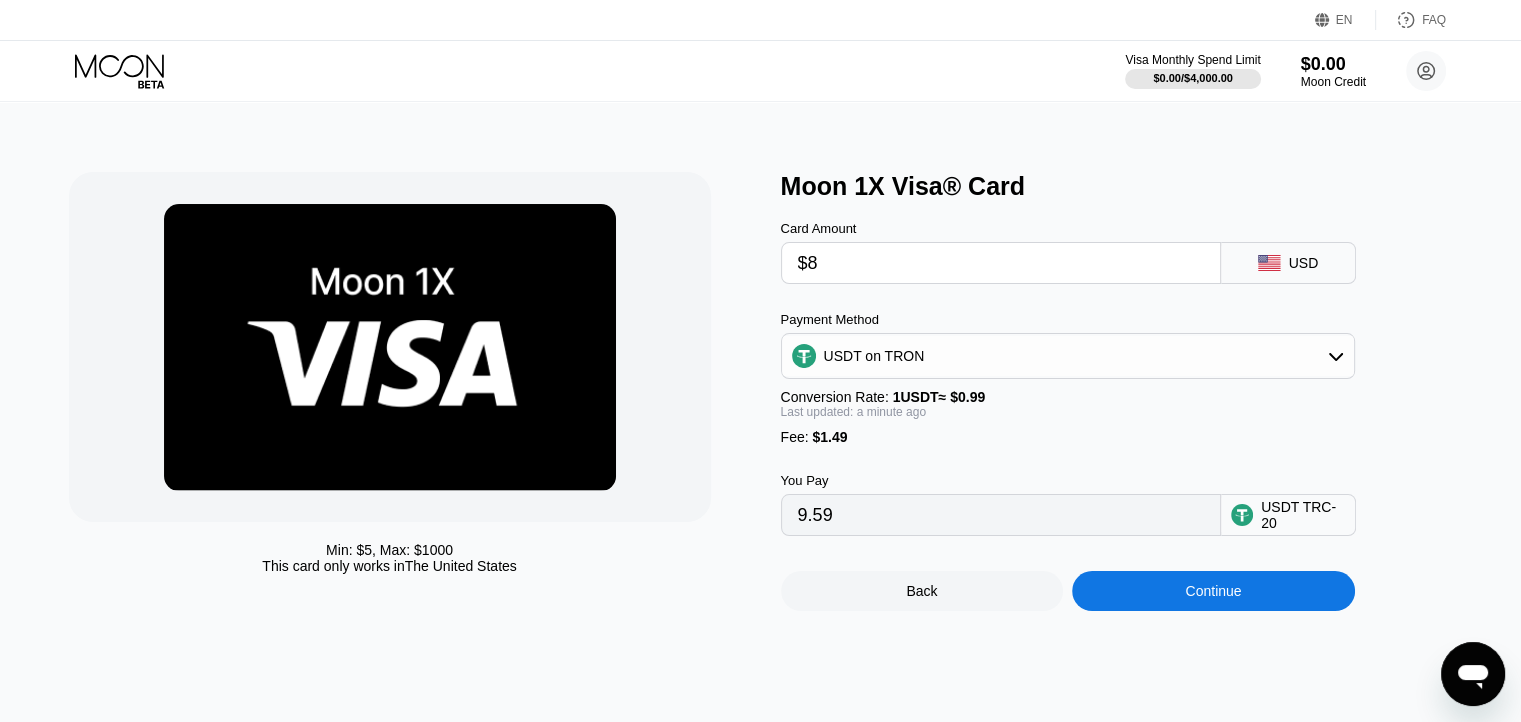 type on "$8" 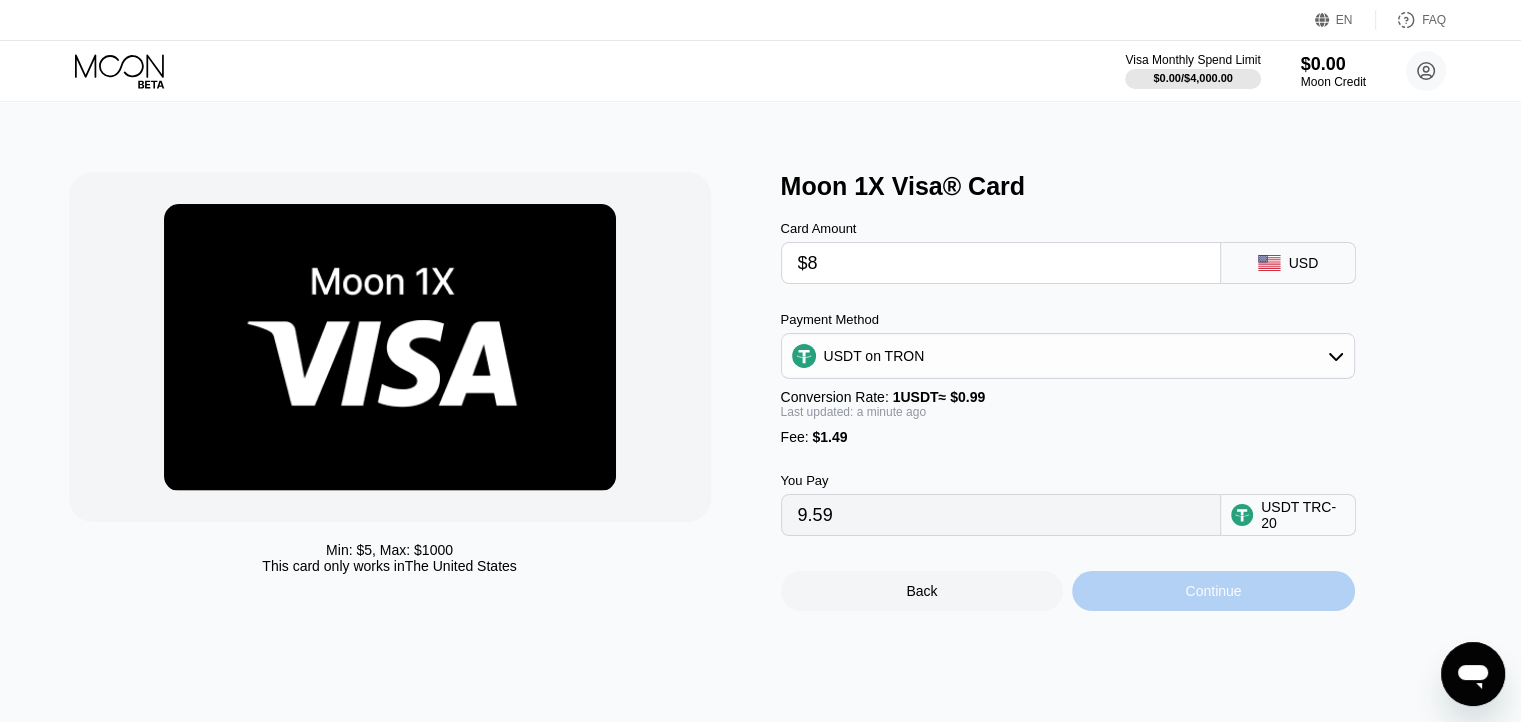 click on "Continue" at bounding box center [1213, 591] 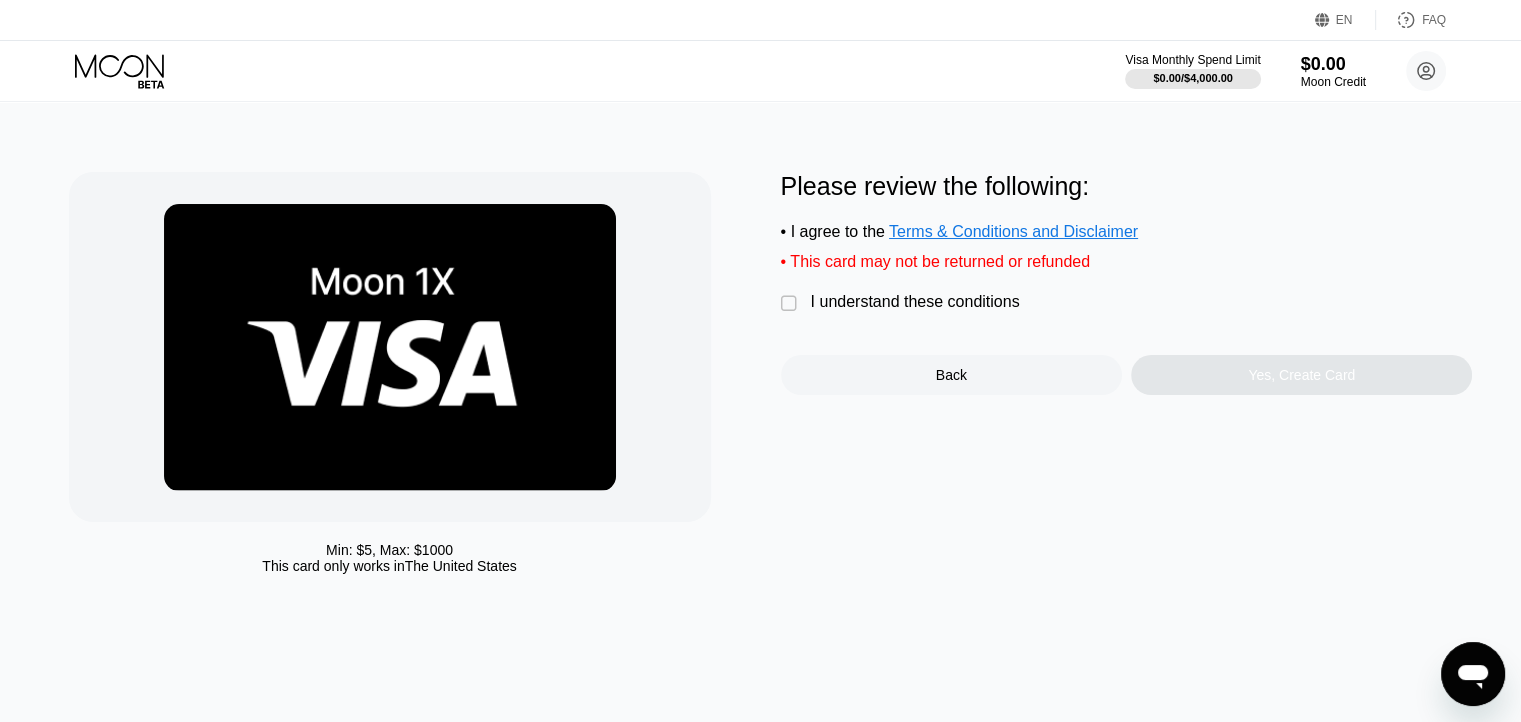 click on "" at bounding box center (791, 304) 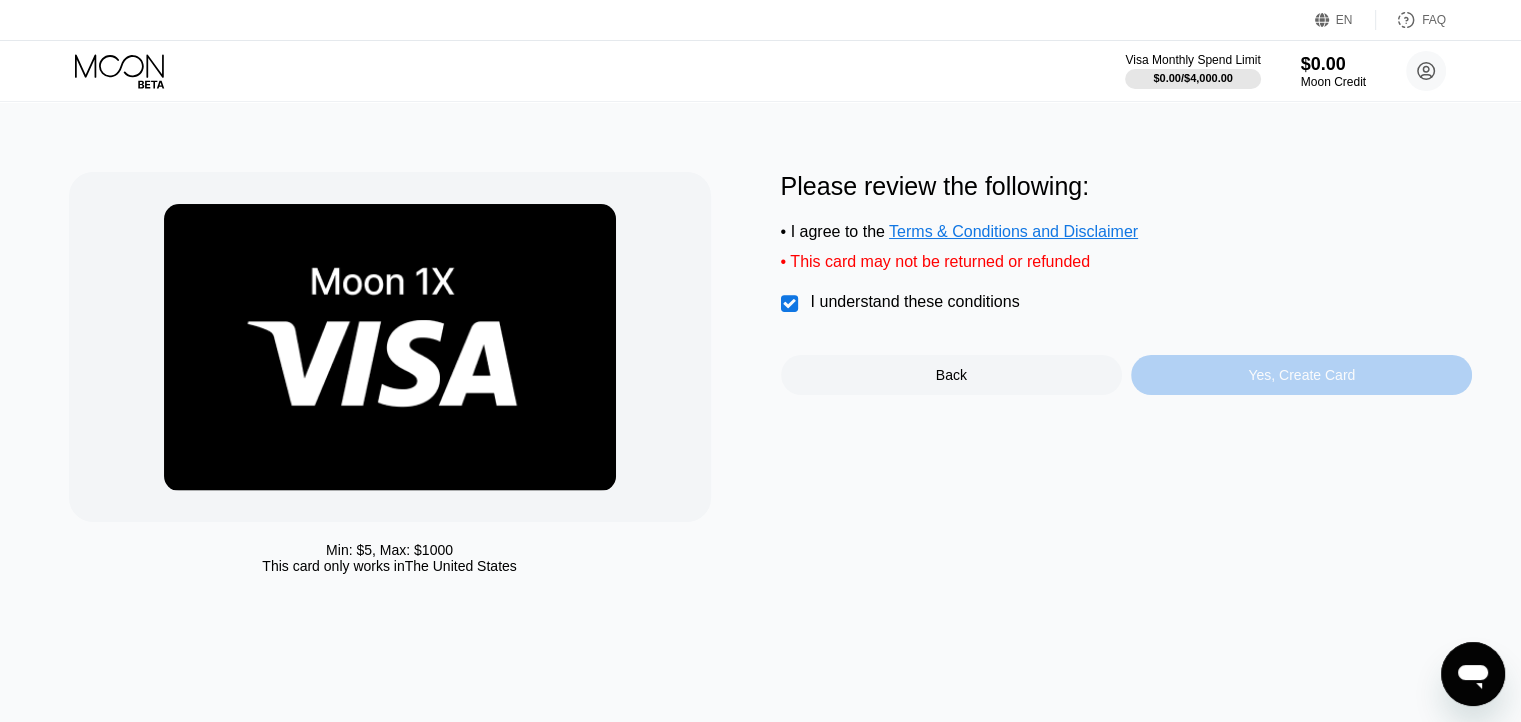 click on "Yes, Create Card" at bounding box center [1301, 375] 